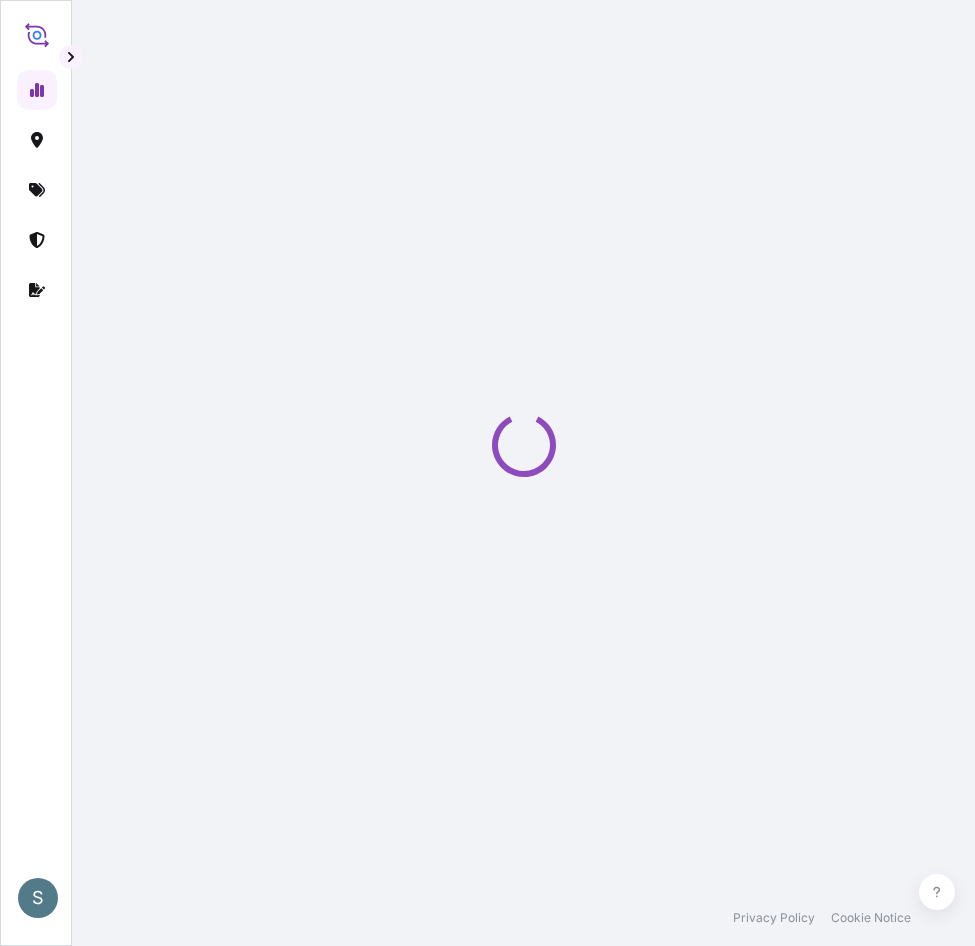 select on "2025" 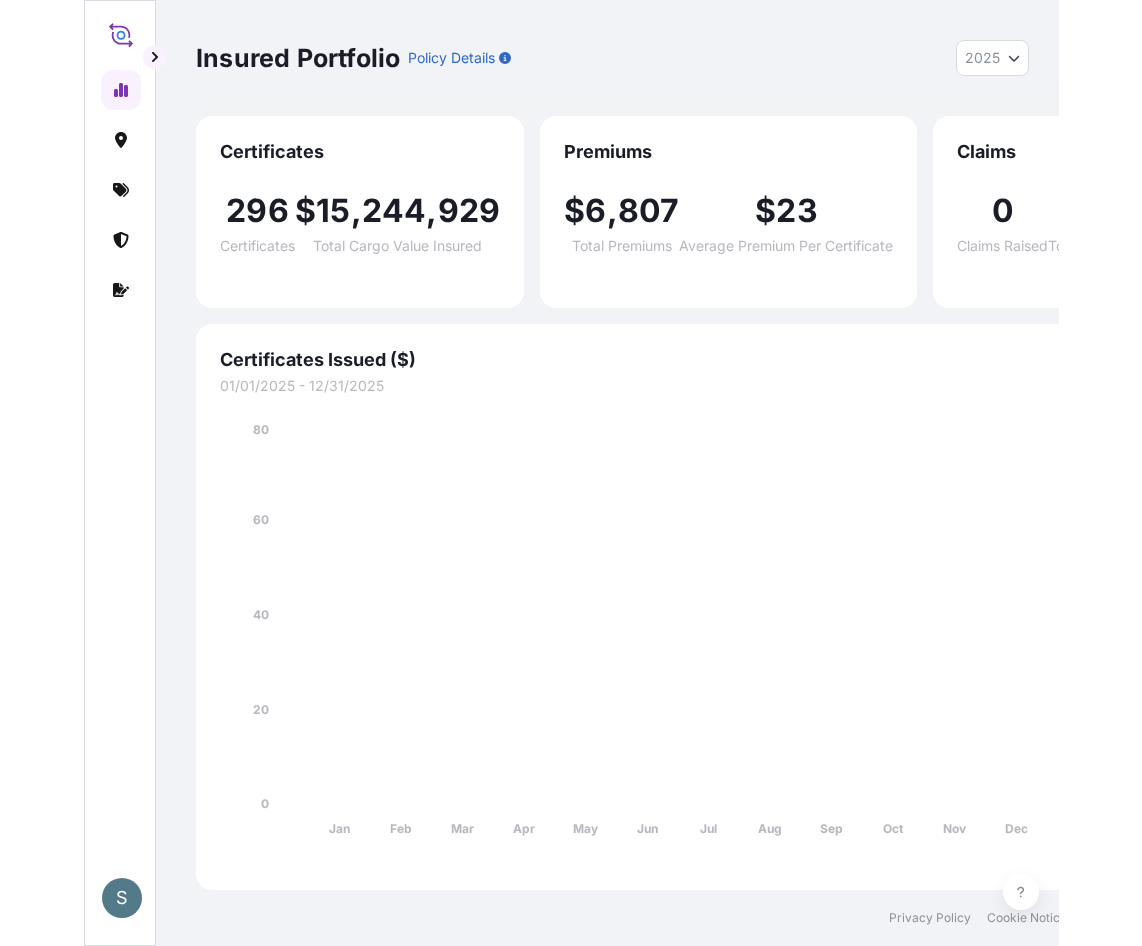 scroll, scrollTop: 0, scrollLeft: 0, axis: both 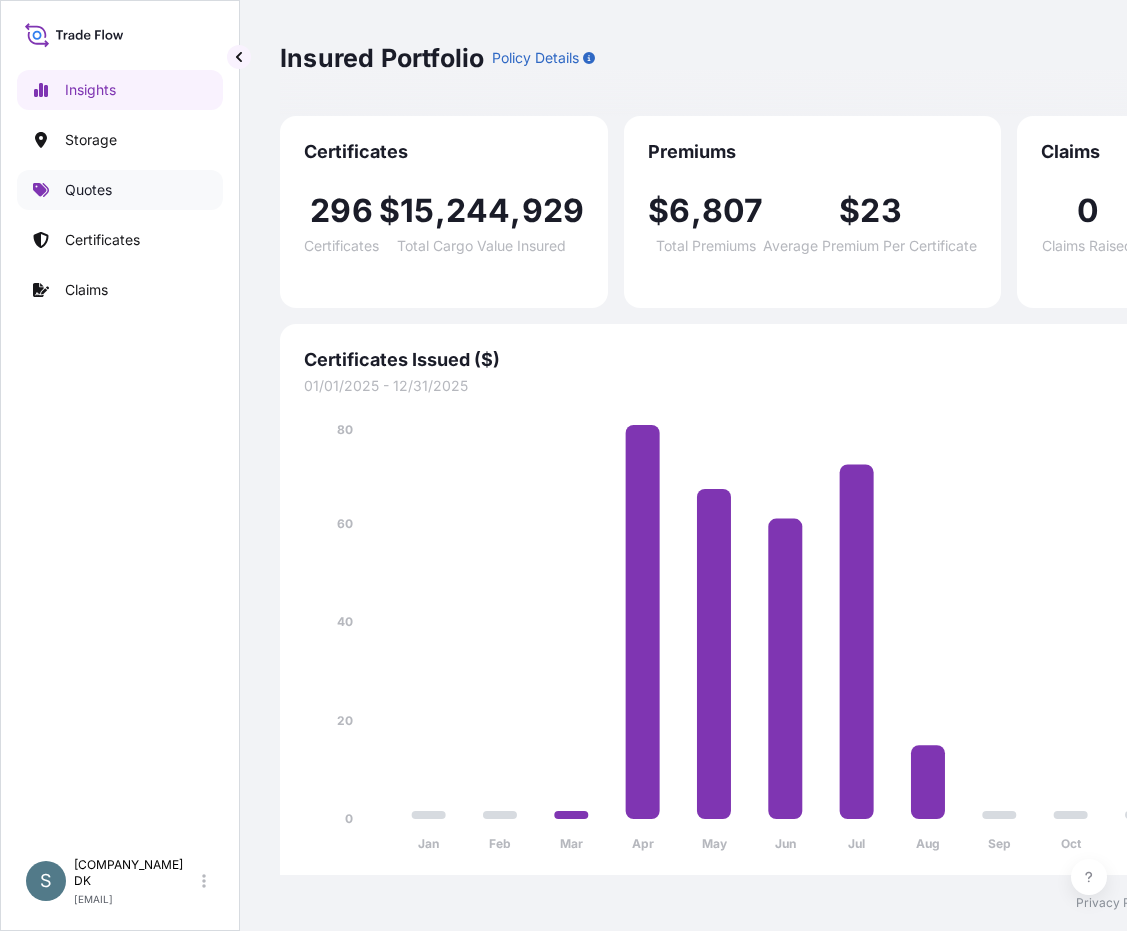 click on "Quotes" at bounding box center [120, 190] 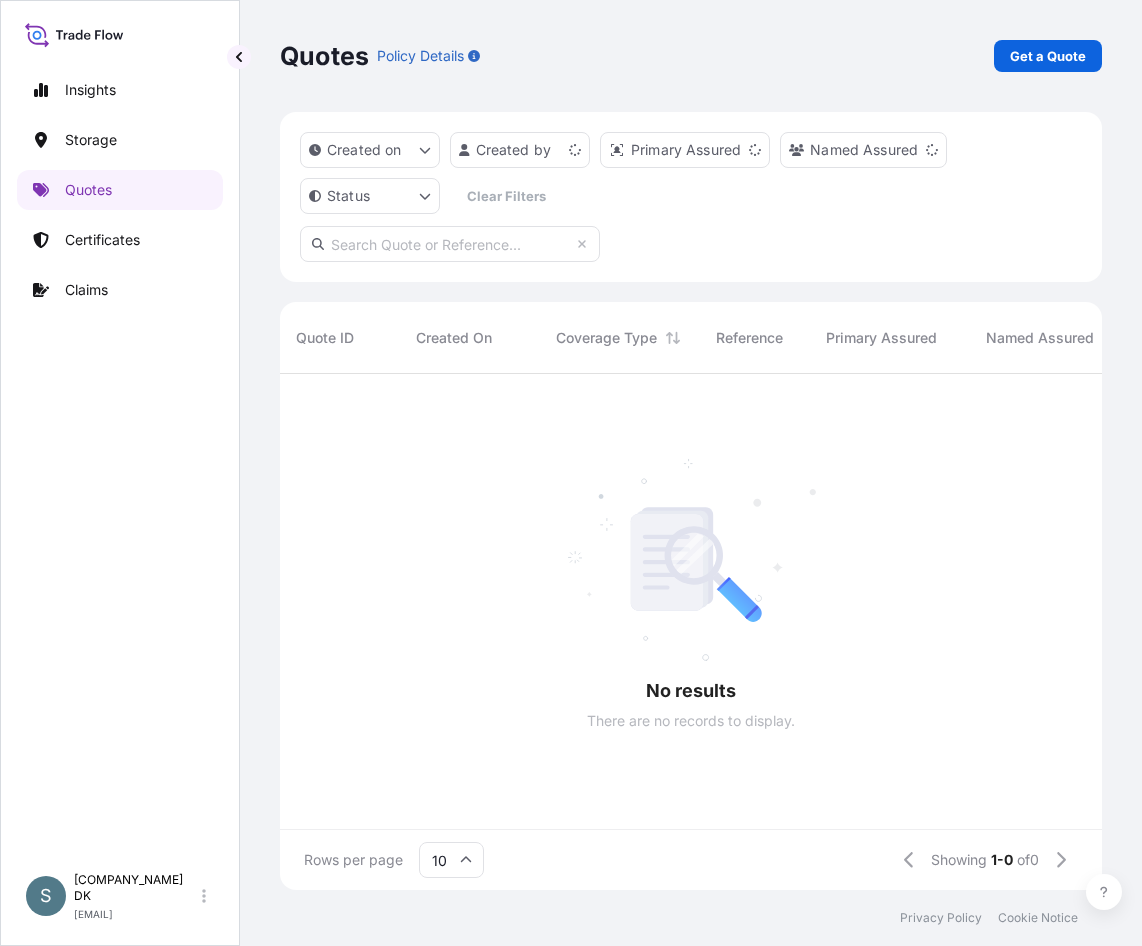 scroll, scrollTop: 512, scrollLeft: 807, axis: both 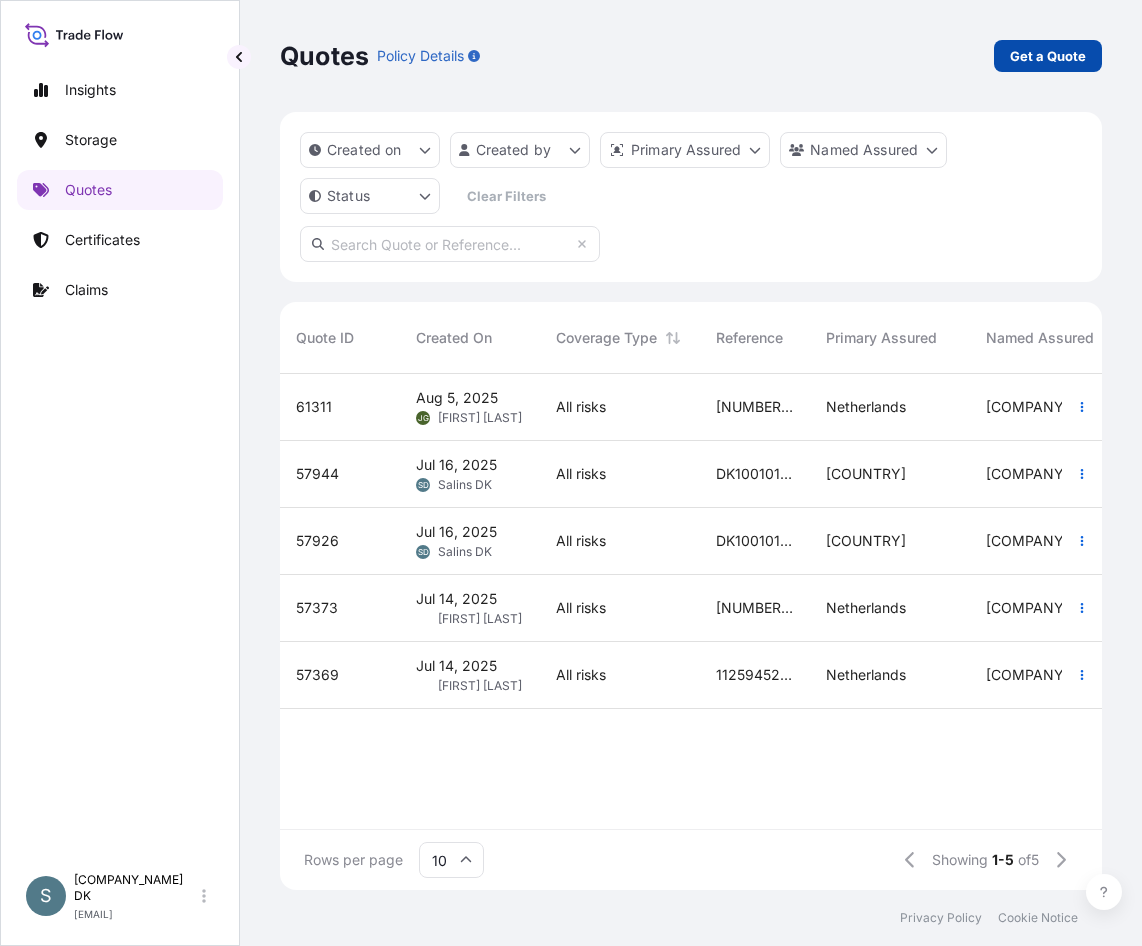 click on "Get a Quote" at bounding box center (1048, 56) 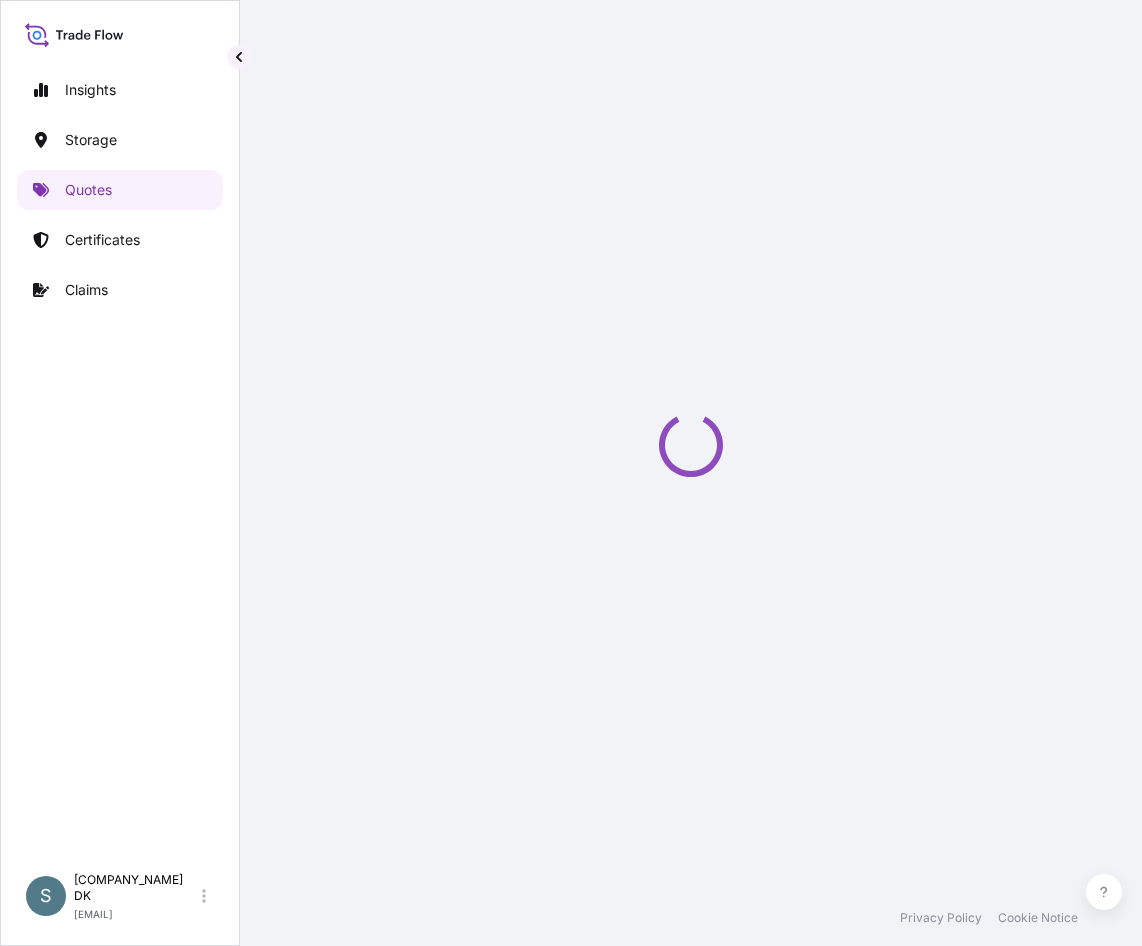 select on "Water" 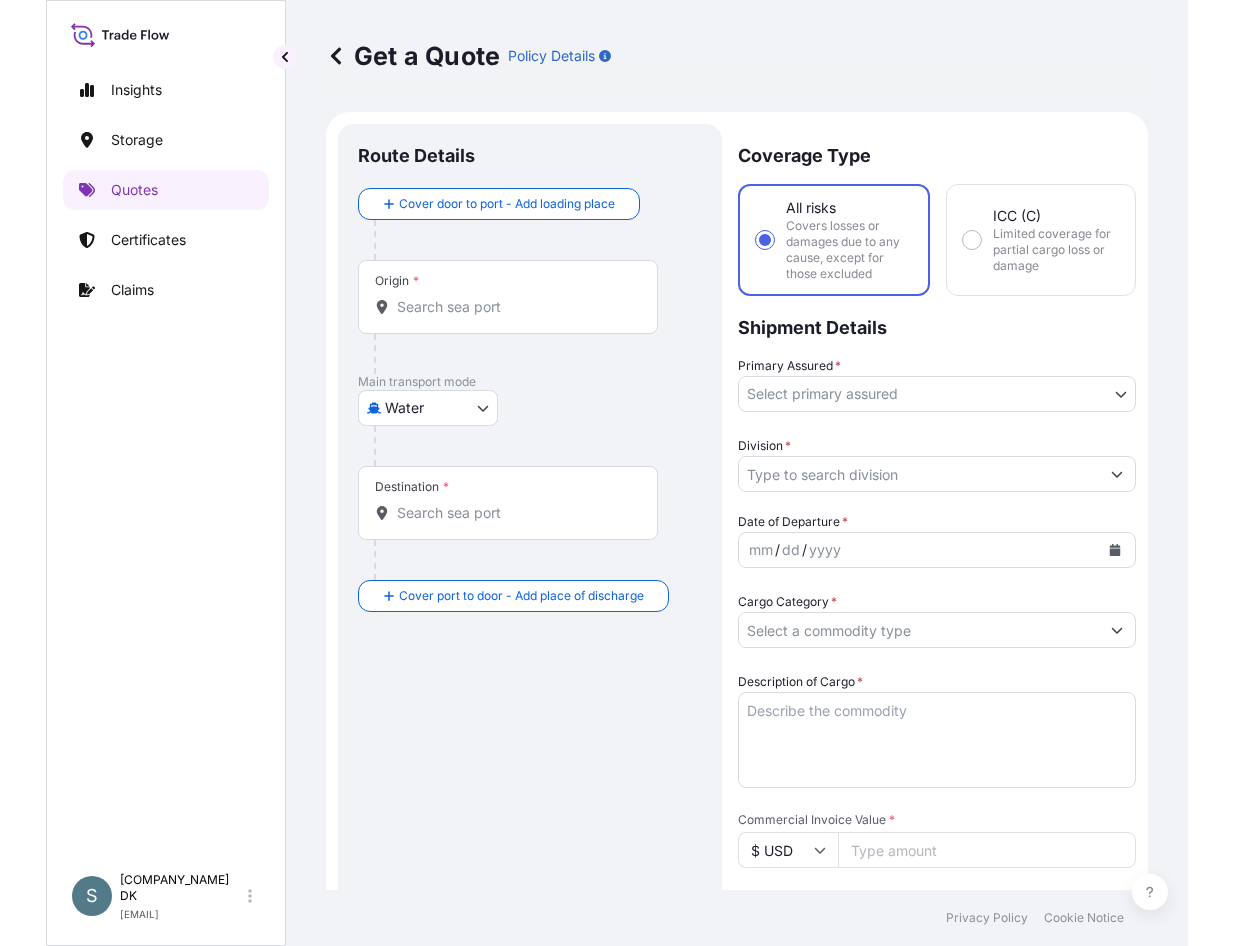 scroll, scrollTop: 32, scrollLeft: 0, axis: vertical 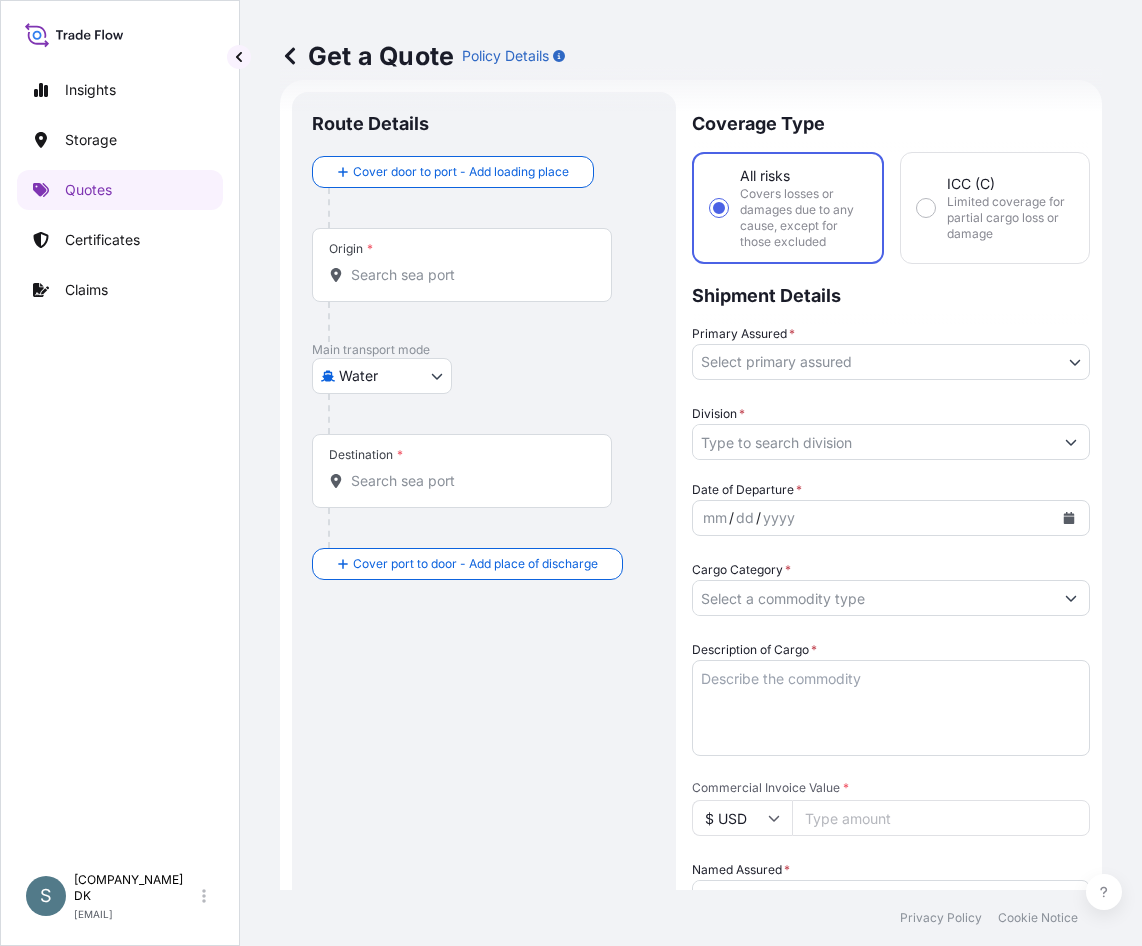 click on "Origin *" at bounding box center [469, 275] 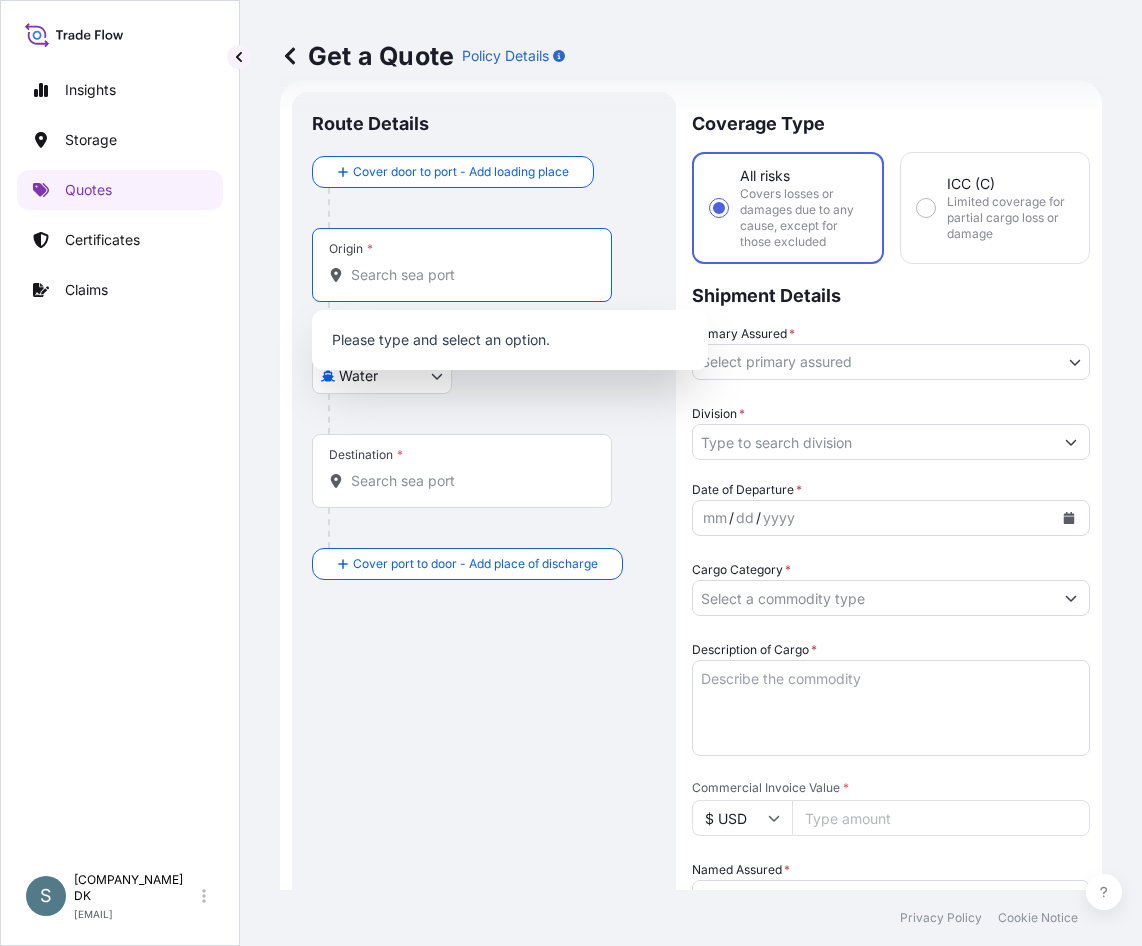 paste on "DKAAR" 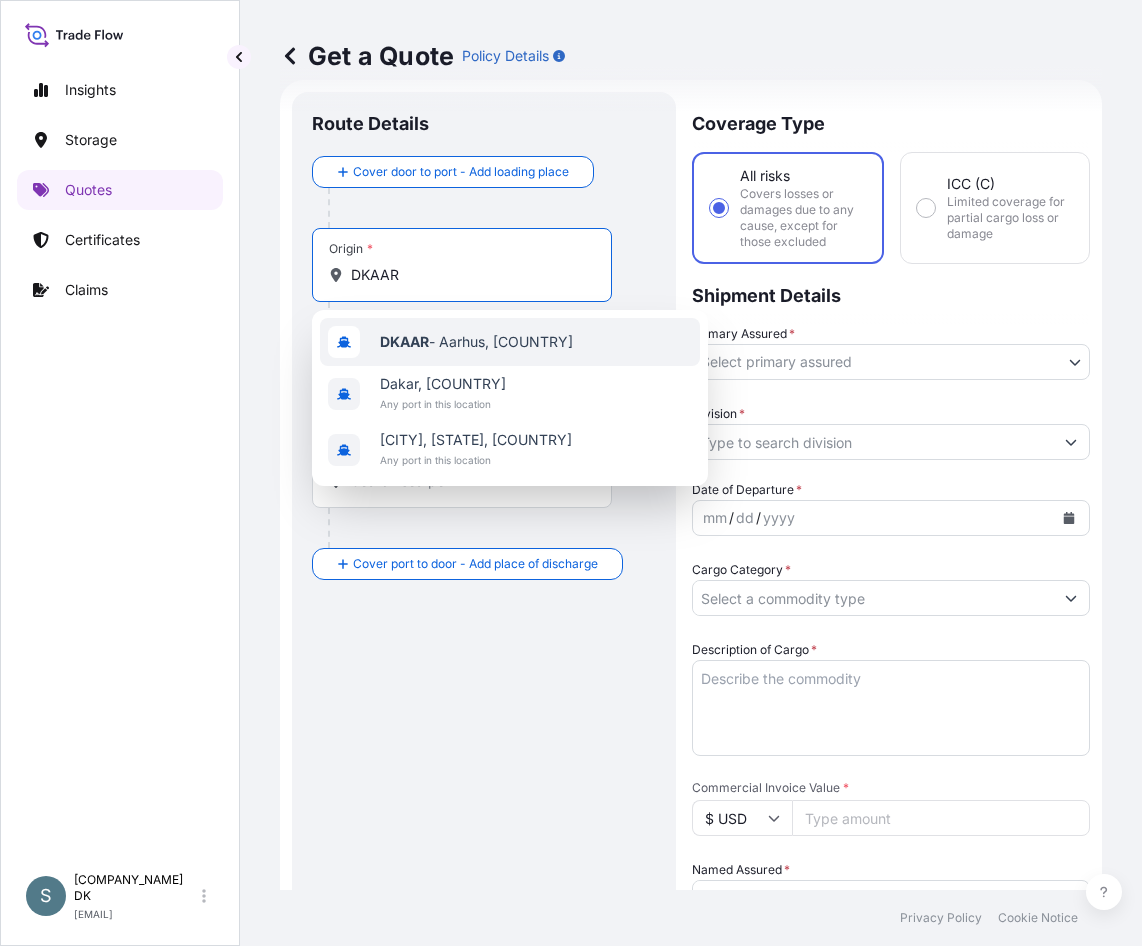 click on "DKAAR  - Aarhus, Denmark" at bounding box center [476, 342] 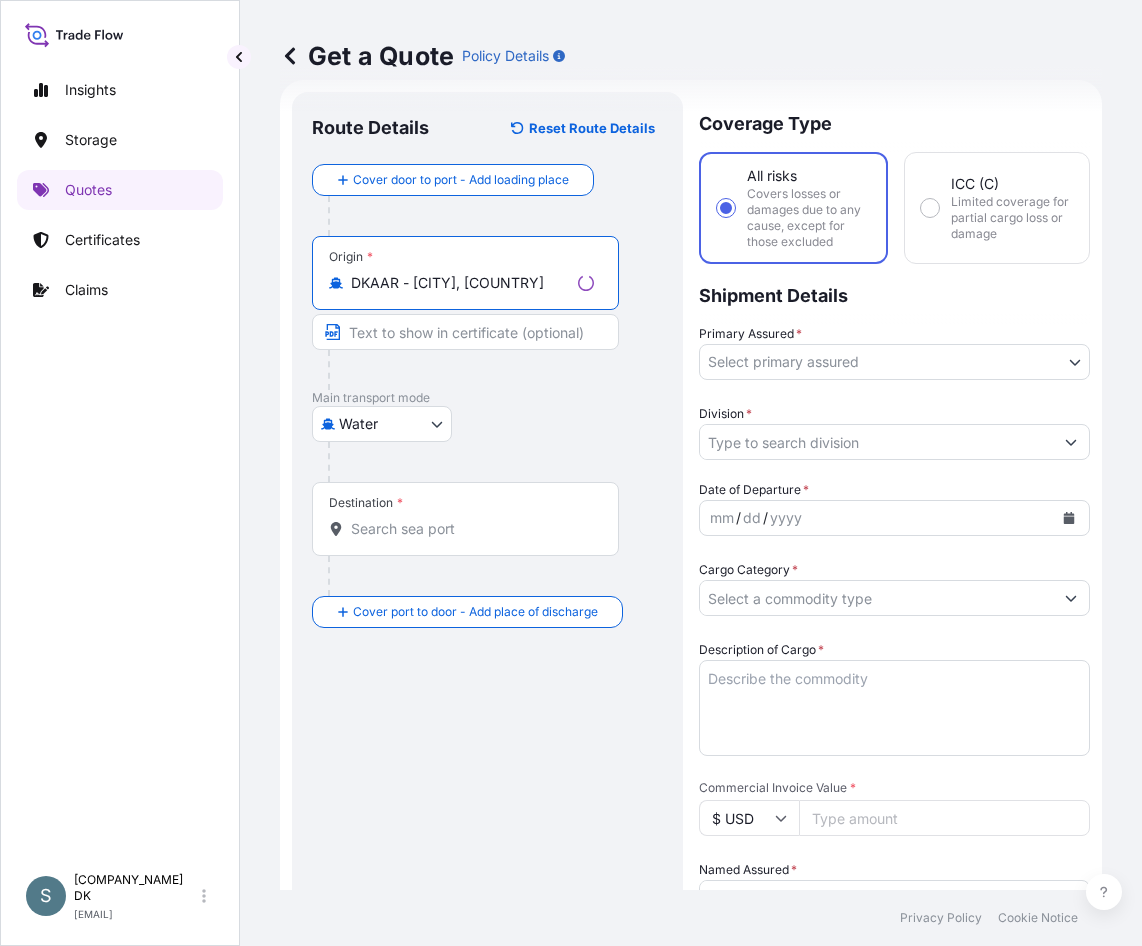 type on "DKAAR - [CITY], [COUNTRY]" 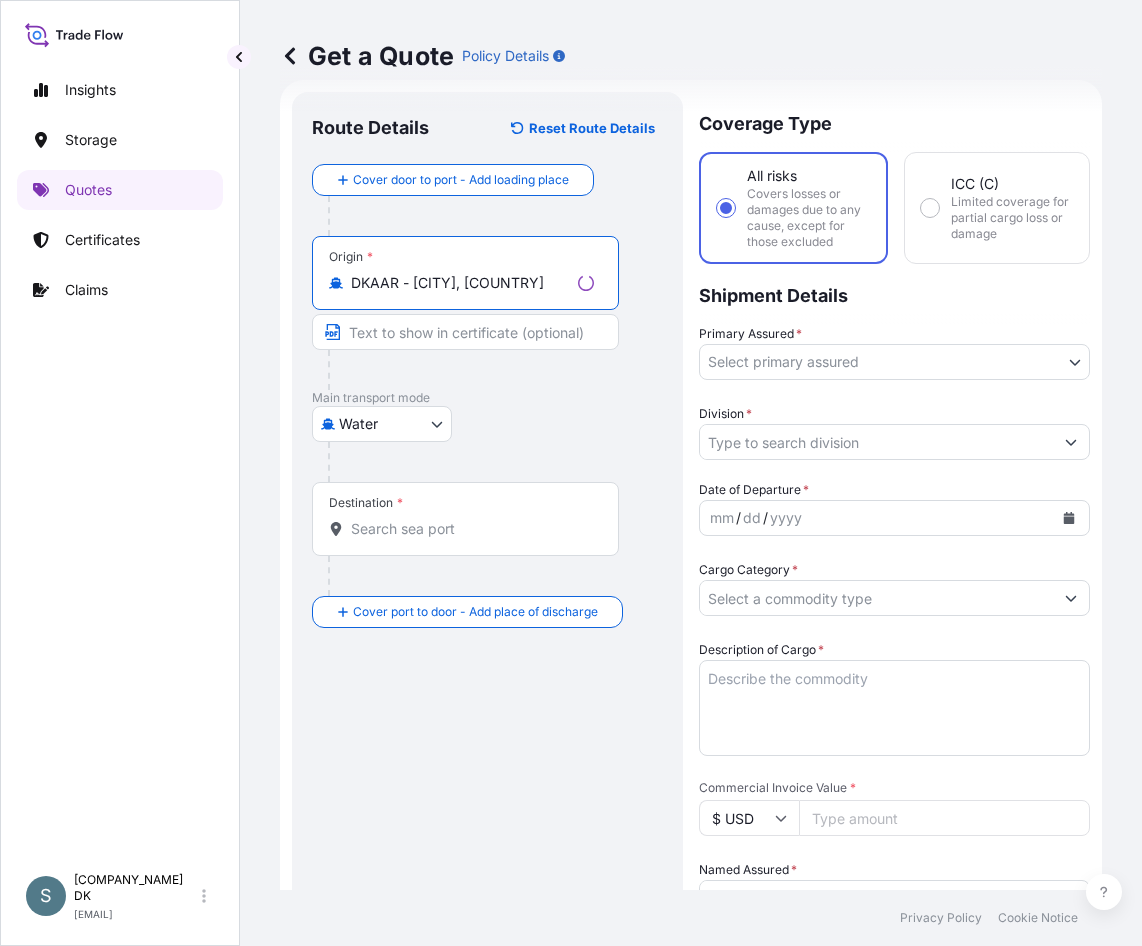 click on "0 options available. 3 options available.
Insights Storage Quotes Certificates Claims S Salins   DK salins.dk@bdpint.com Get a Quote Policy Details Route Details Reset Route Details   Cover door to port - Add loading place Place of loading Road / Inland Road / Inland Origin * DKAAR - Aarhus, Denmark Main transport mode Water Air Water Inland Destination * Cover port to door - Add place of discharge Road / Inland Road / Inland Place of Discharge Coverage Type All risks Covers losses or damages due to any cause, except for those excluded ICC (C) Limited coverage for partial cargo loss or damage Shipment Details Primary Assured * Select primary assured Denmark Netherlands Division * Date of Departure * mm / dd / yyyy Cargo Category * Description of Cargo * Commercial Invoice Value   * $ USD Named Assured * Packing Category Type to search a container mode Please select a primary mode of transportation first. Freight Cost   $ USD CIF Markup % 10 Reference Duty Cost   $ USD Vessel Name Marks & Numbers *" at bounding box center [571, 473] 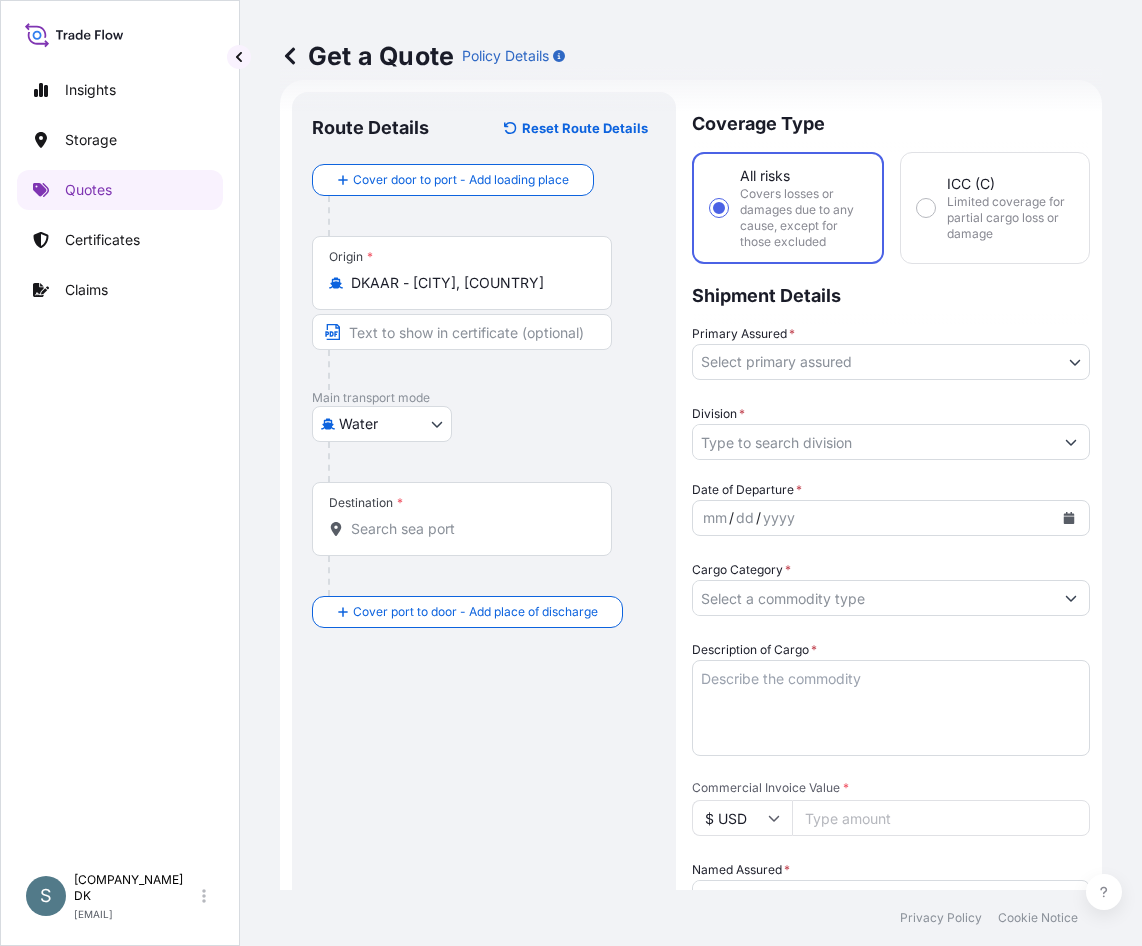 click on "Destination *" at bounding box center [469, 529] 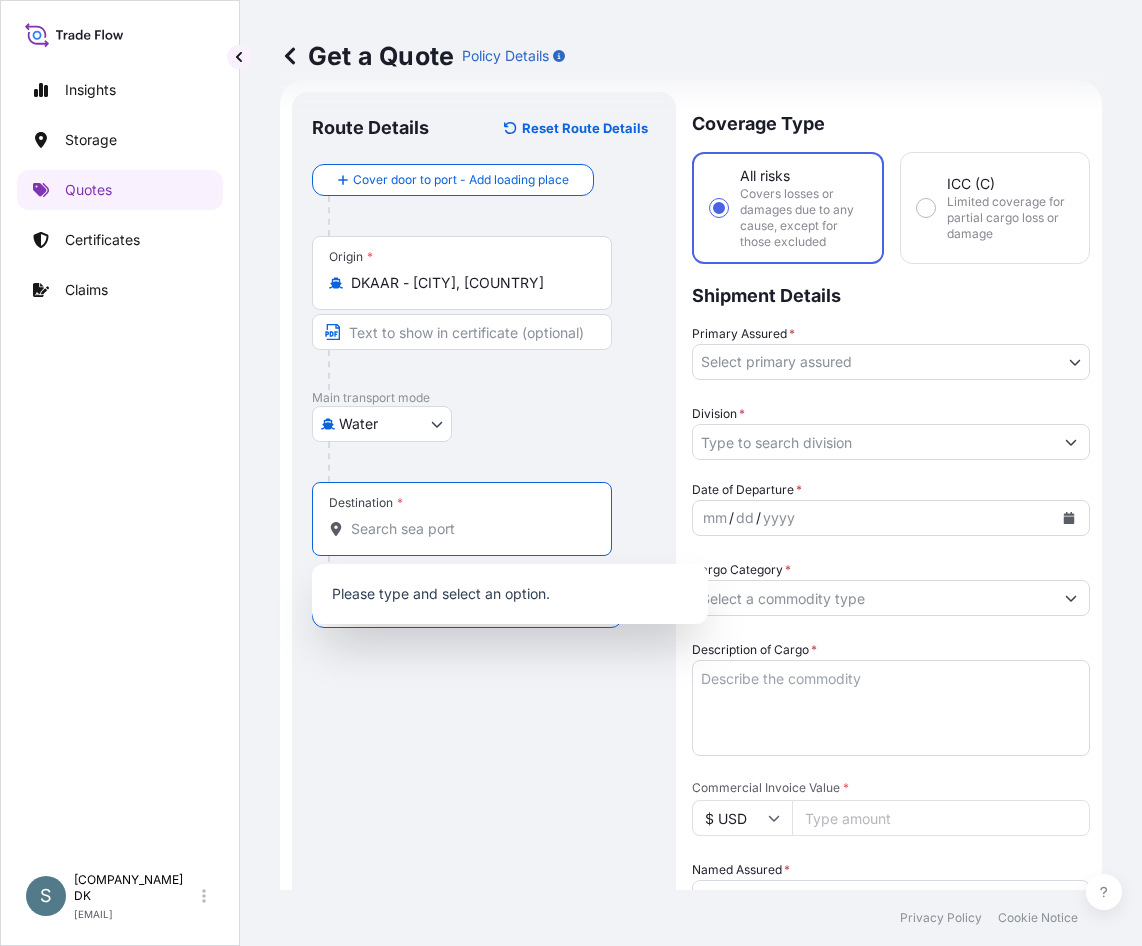 paste on "PORT KELANG, MALAYSIA" 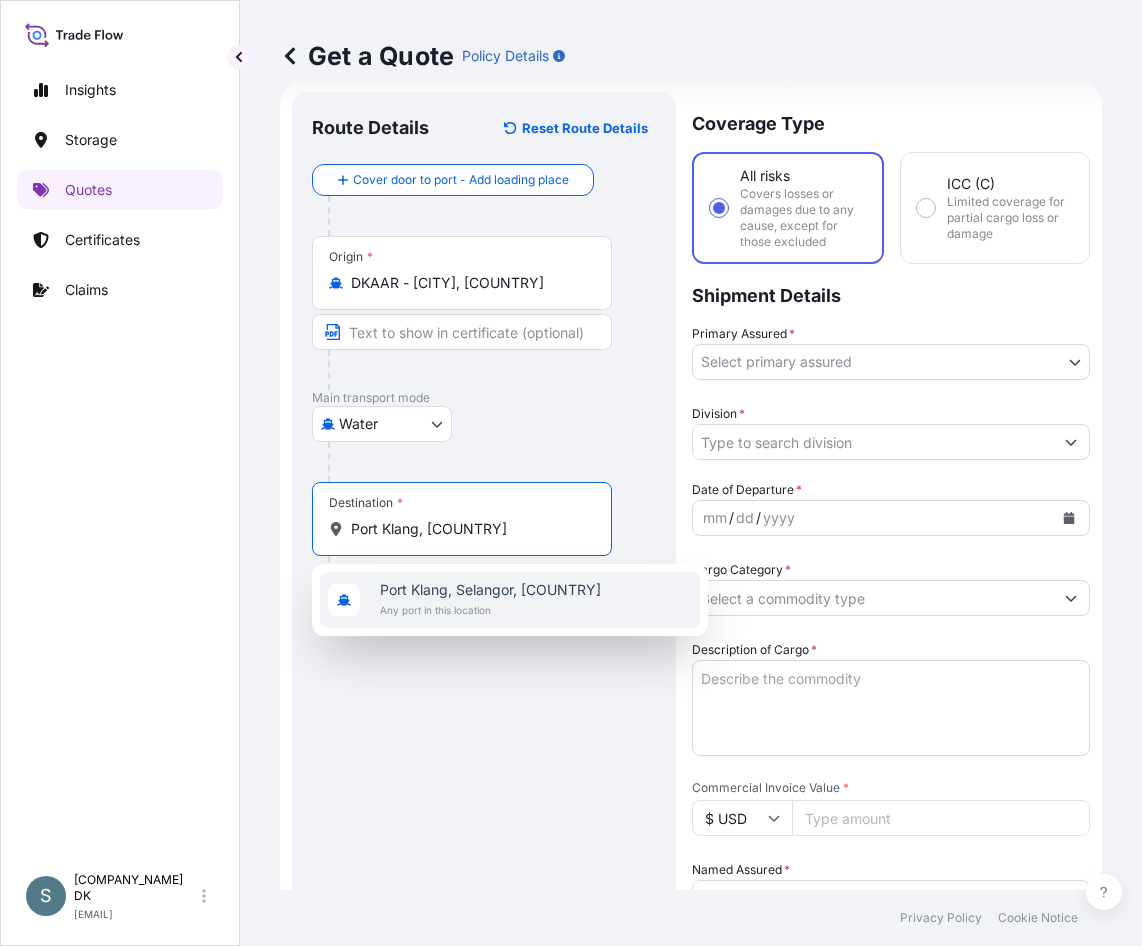 click on "Port Klang, Selangor, Malaysia" at bounding box center [490, 590] 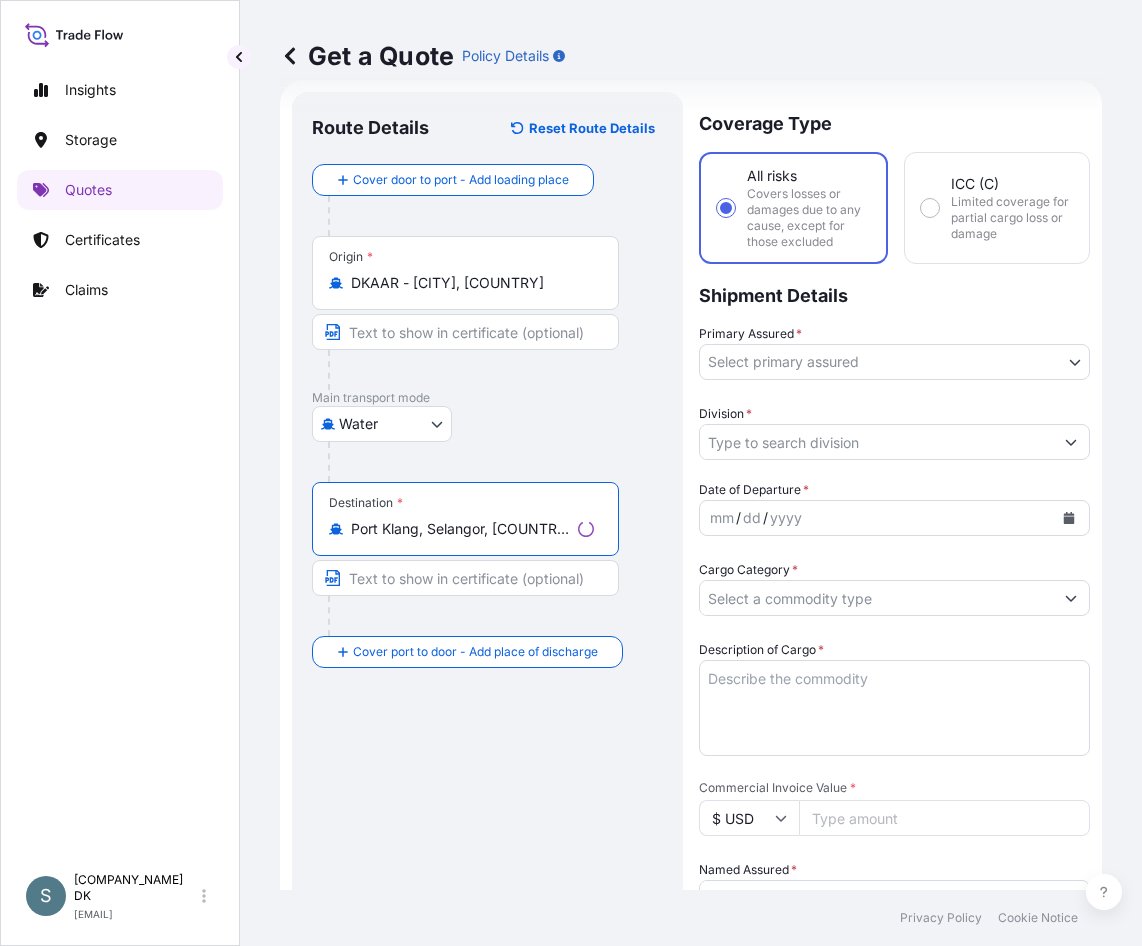 type on "Port Klang, Selangor, Malaysia" 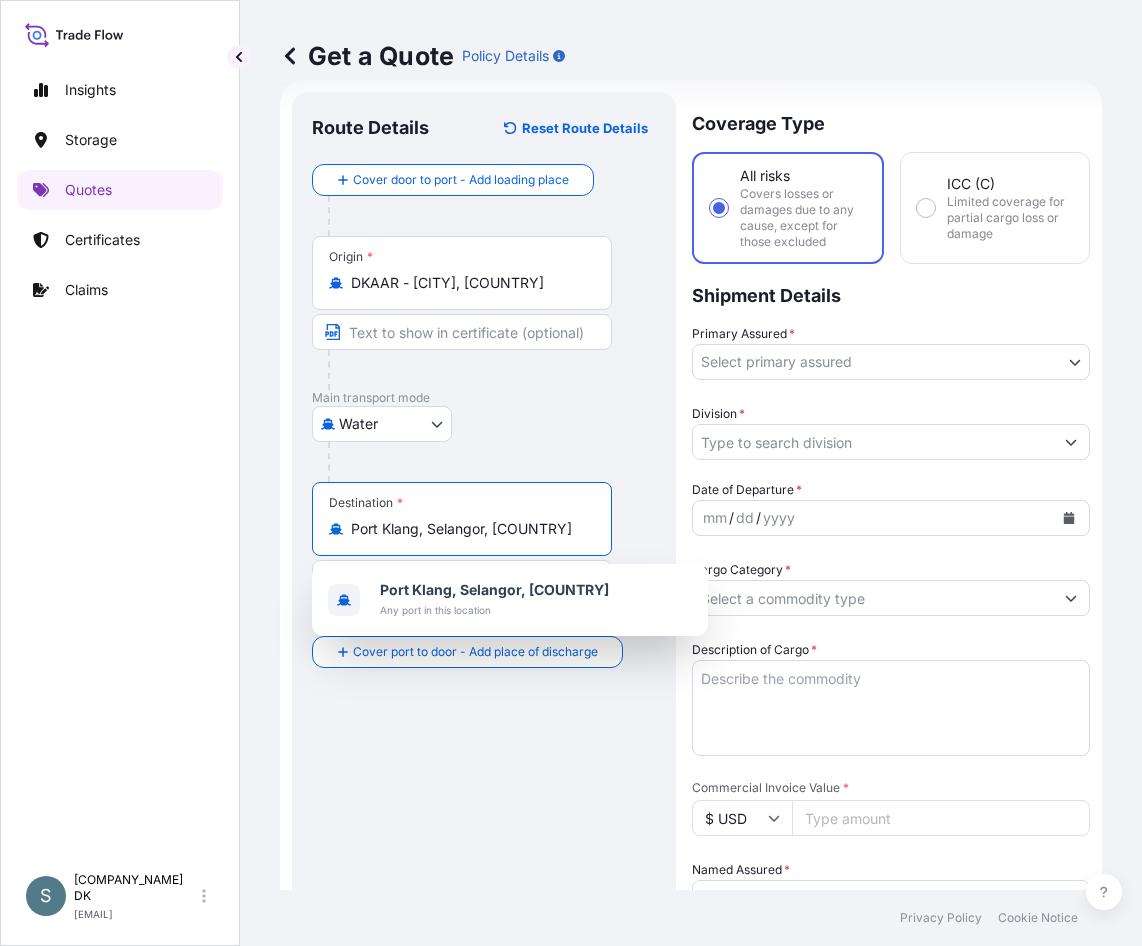 click on "1 option available.
Insights Storage Quotes Certificates Claims S Salins   DK salins.dk@bdpint.com Get a Quote Policy Details Route Details Reset Route Details   Cover door to port - Add loading place Place of loading Road / Inland Road / Inland Origin * DKAAR - Aarhus, Denmark Main transport mode Water Air Water Inland Destination * Port Klang, Selangor, Malaysia Cover port to door - Add place of discharge Road / Inland Road / Inland Place of Discharge Coverage Type All risks Covers losses or damages due to any cause, except for those excluded ICC (C) Limited coverage for partial cargo loss or damage Shipment Details Primary Assured * Select primary assured Denmark Netherlands Division * Date of Departure * mm / dd / yyyy Cargo Category * Description of Cargo * Commercial Invoice Value   * $ USD Named Assured * Packing Category Type to search a container mode Please select a primary mode of transportation first. Freight Cost   $ USD CIF Markup % 10 Reference Duty Cost   $ USD Vessel Name * Get a Quote" at bounding box center (571, 473) 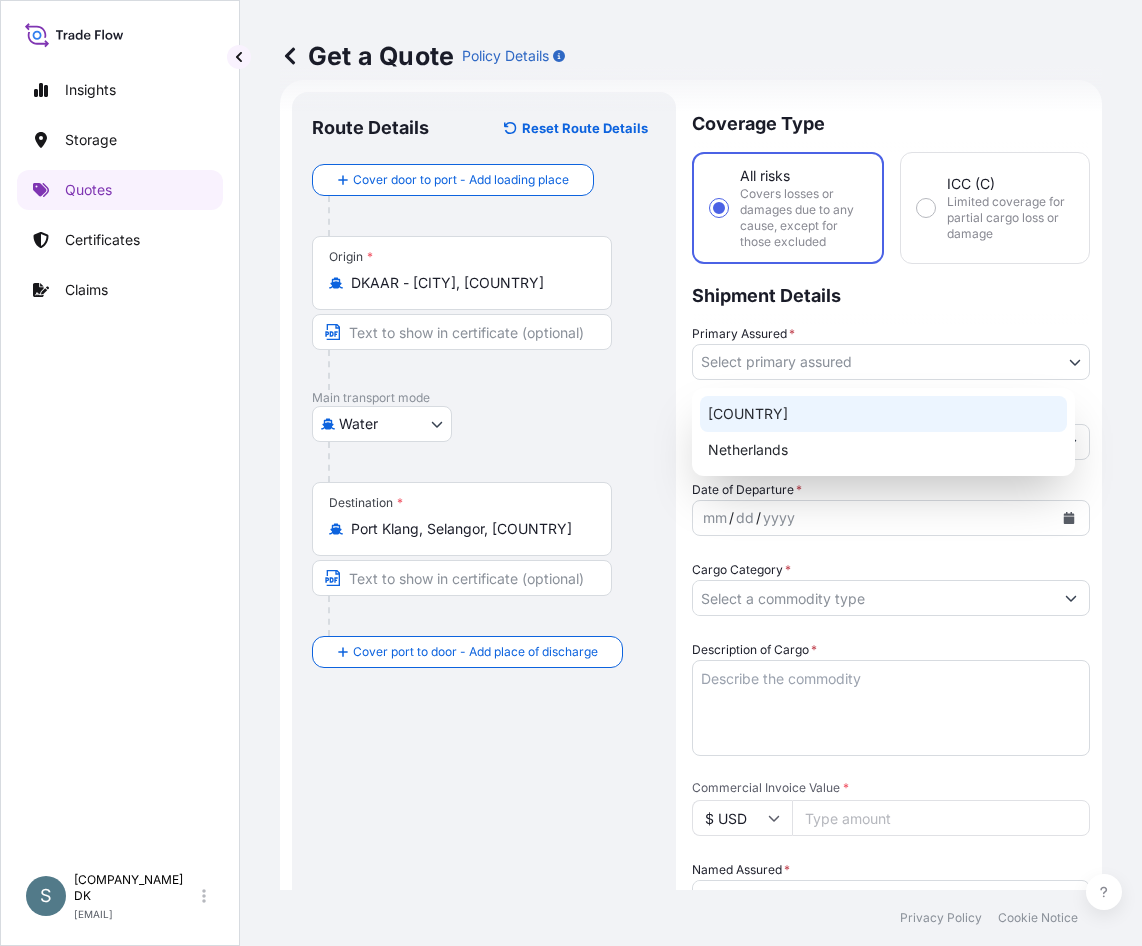 click on "[COUNTRY]" at bounding box center [883, 414] 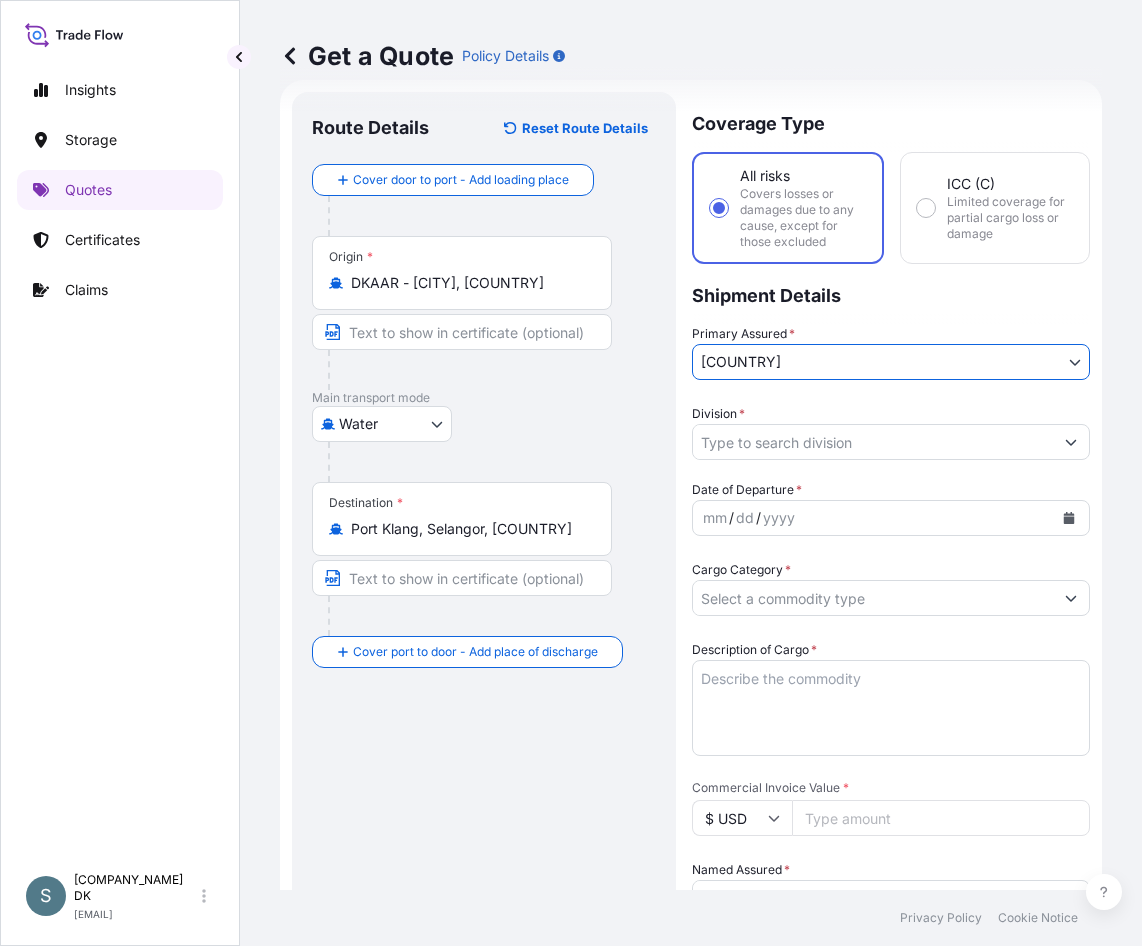 click on "Division *" at bounding box center (873, 442) 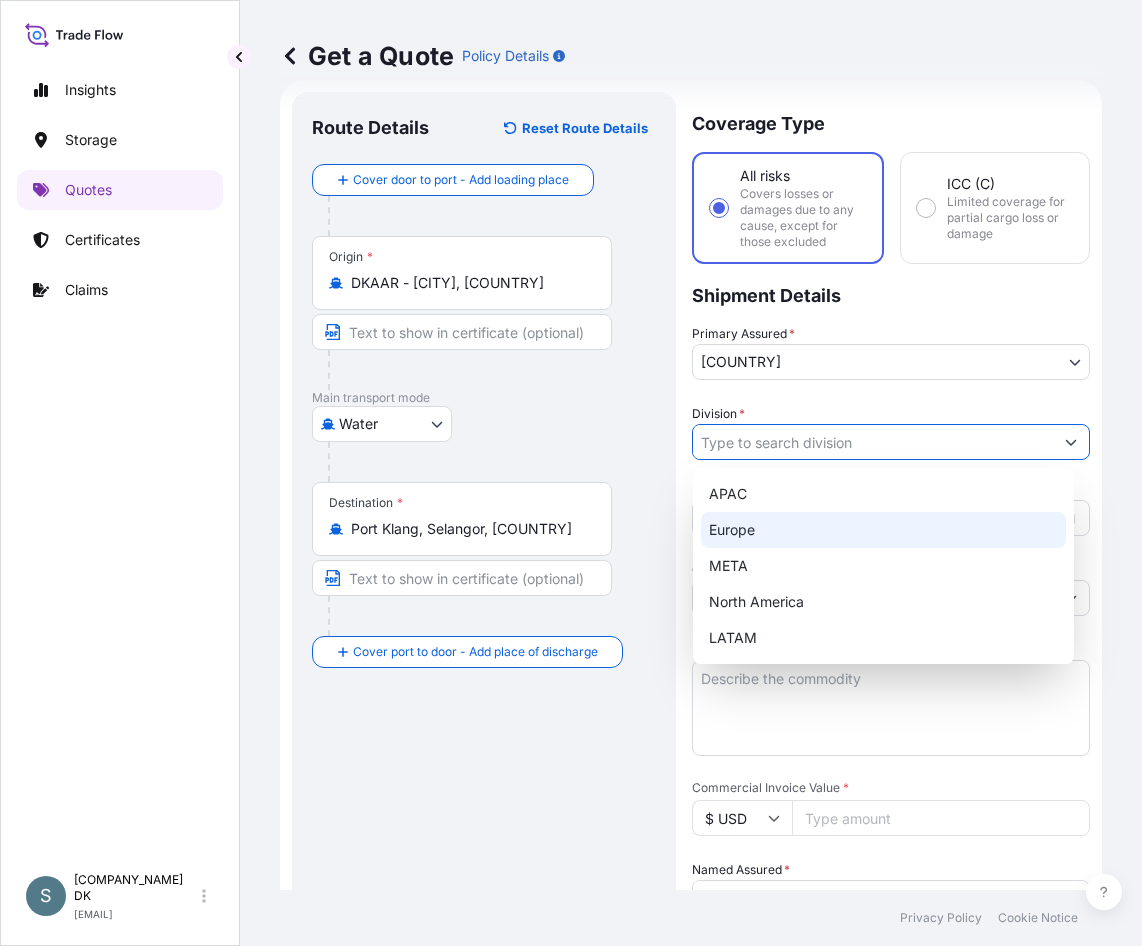 click on "Europe" at bounding box center (883, 530) 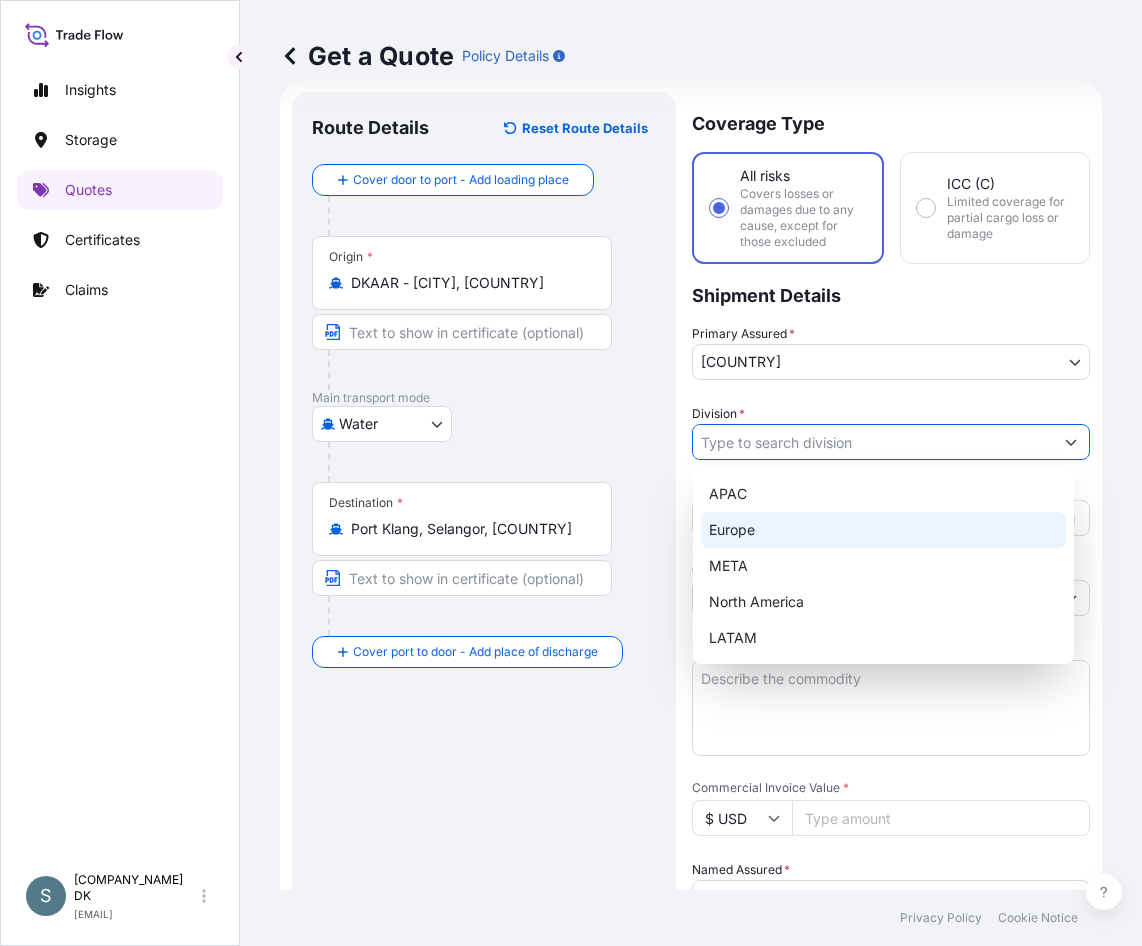 type on "Europe" 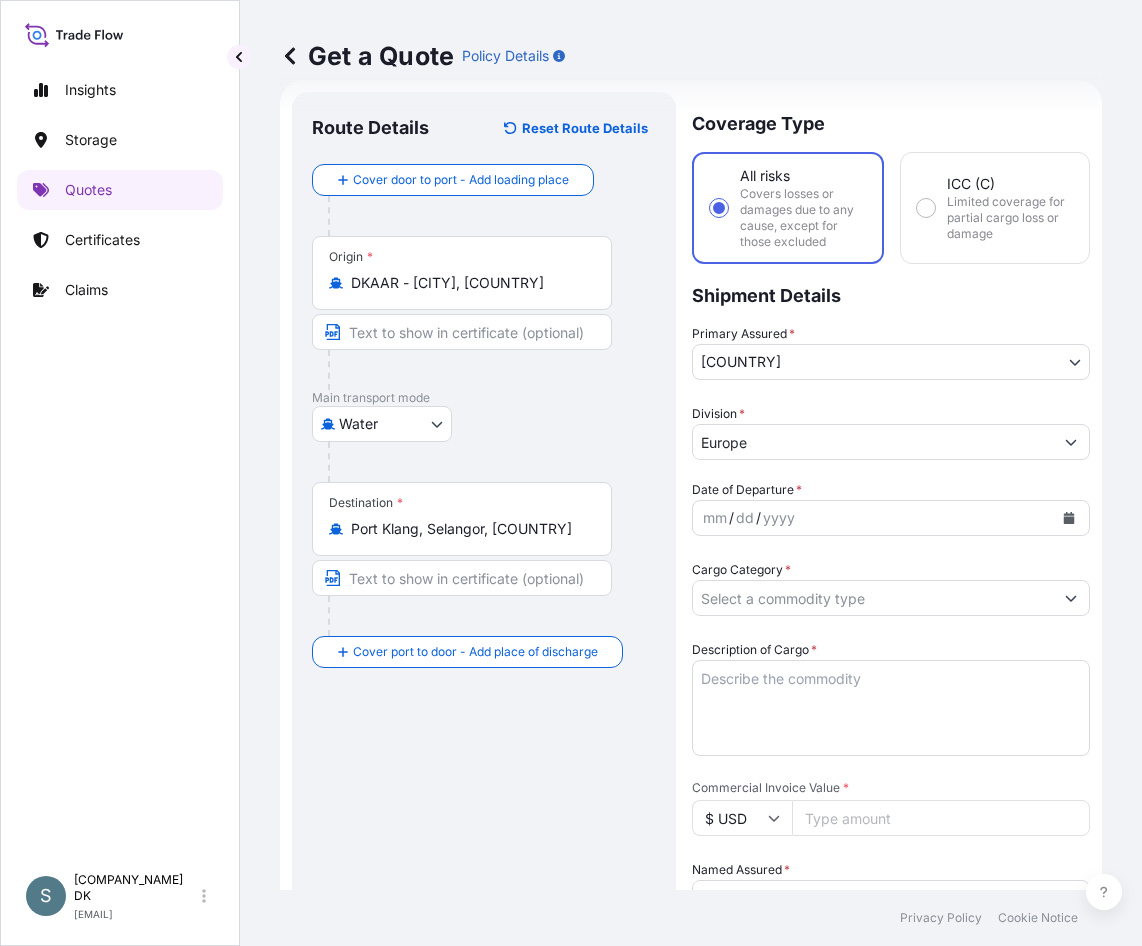click on "Origin * DKAAR - Aarhus, Denmark" at bounding box center (484, 313) 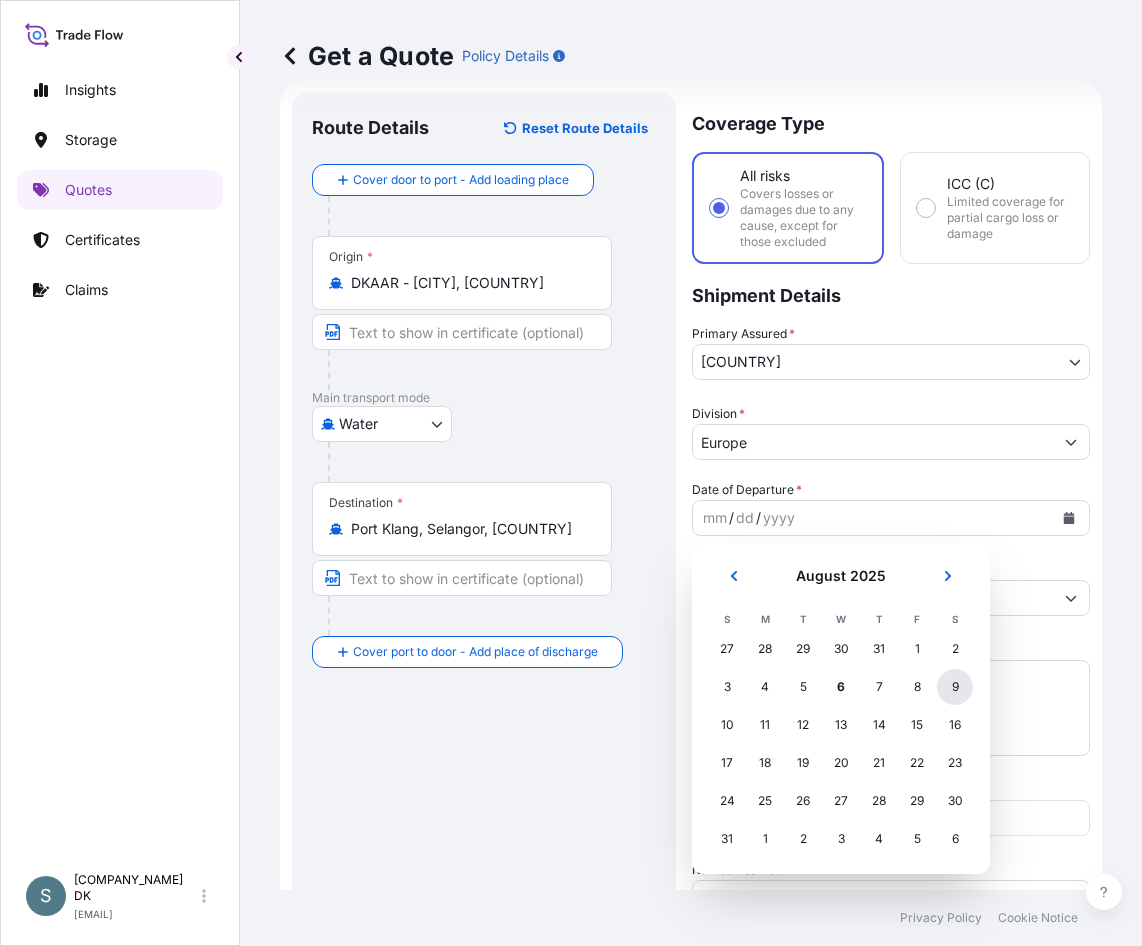 click on "9" at bounding box center [955, 687] 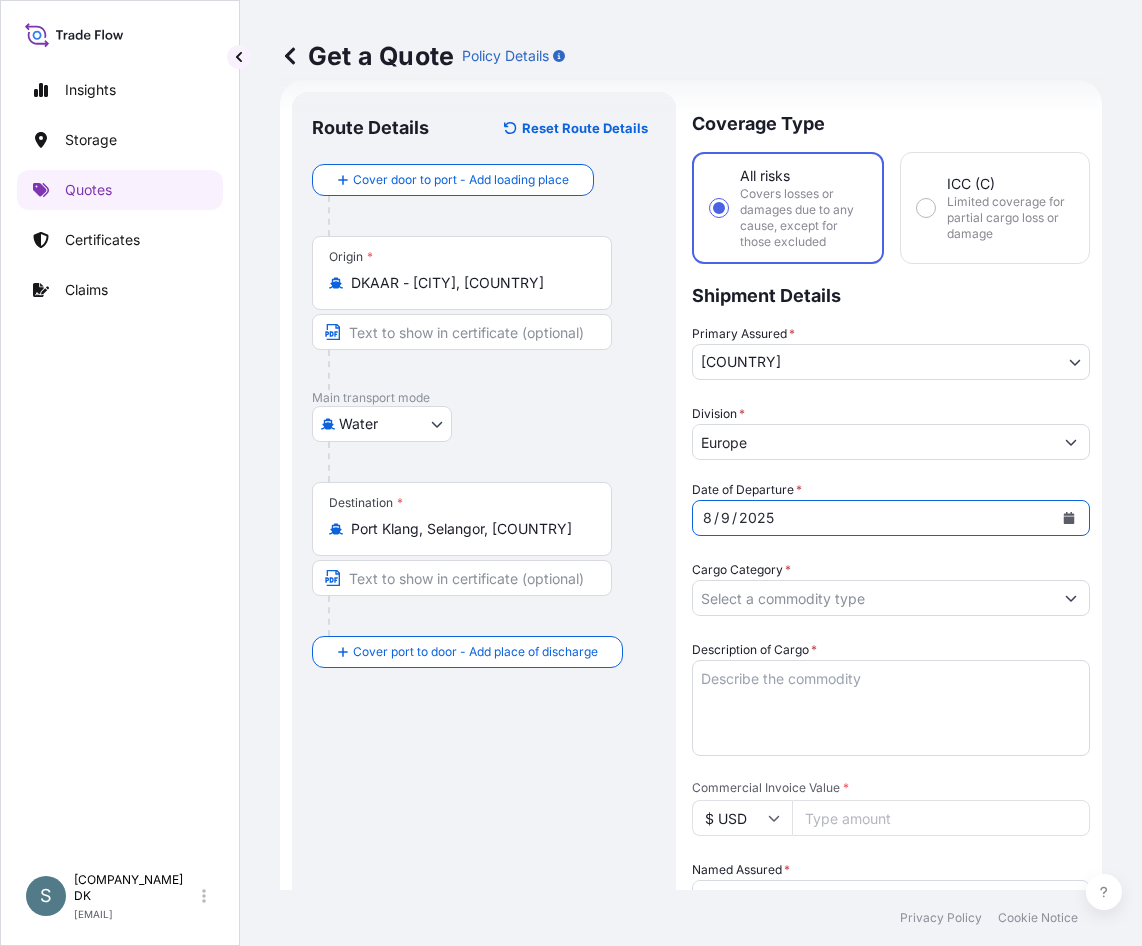 click on "Cargo Category *" at bounding box center (873, 598) 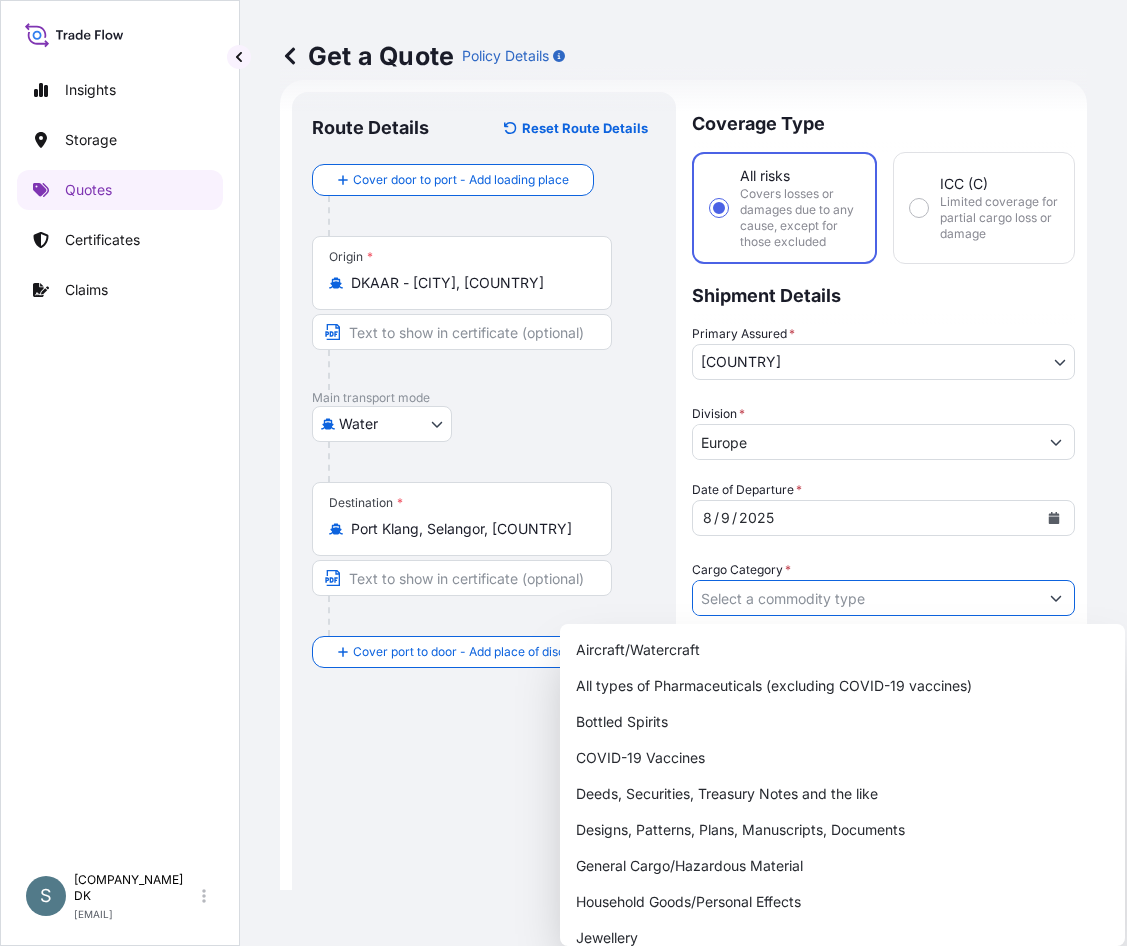 click on "Cargo Category *" at bounding box center (865, 598) 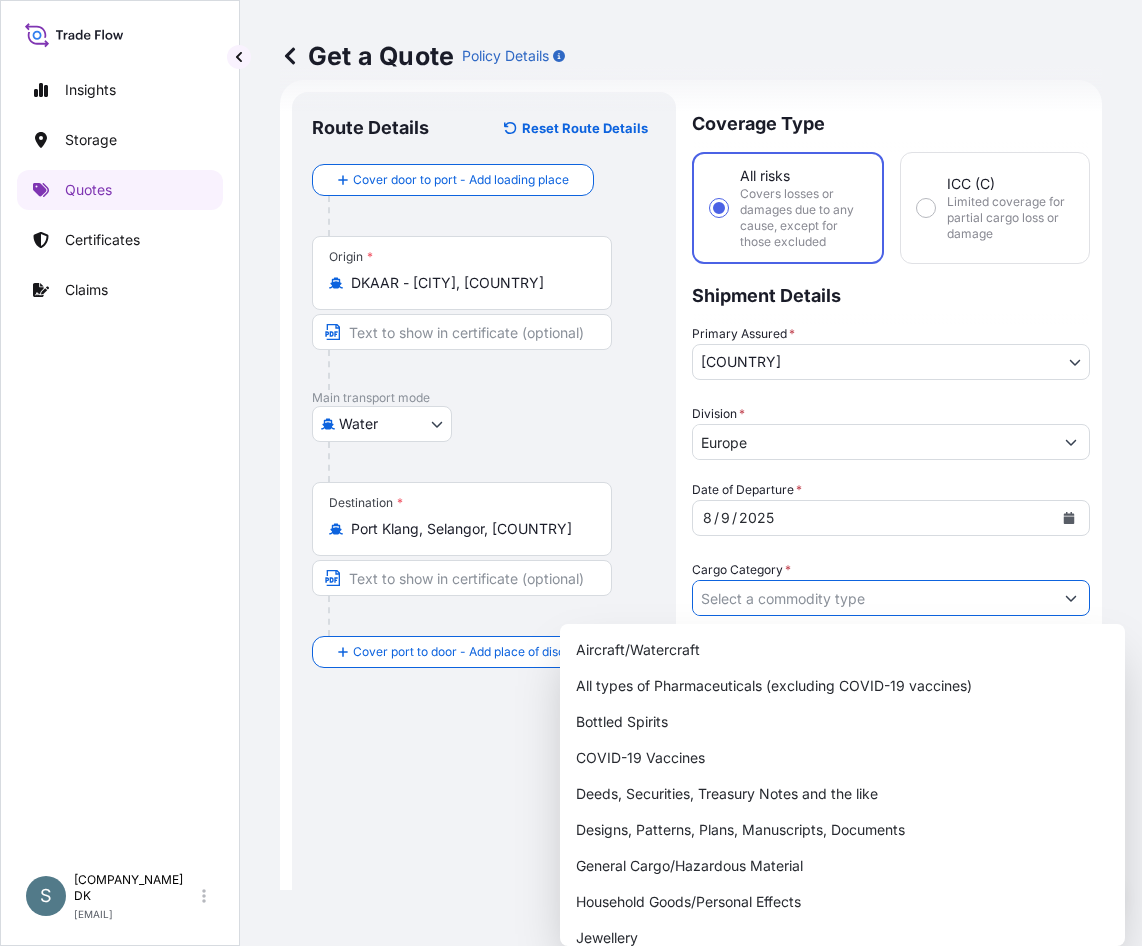 click at bounding box center [1071, 598] 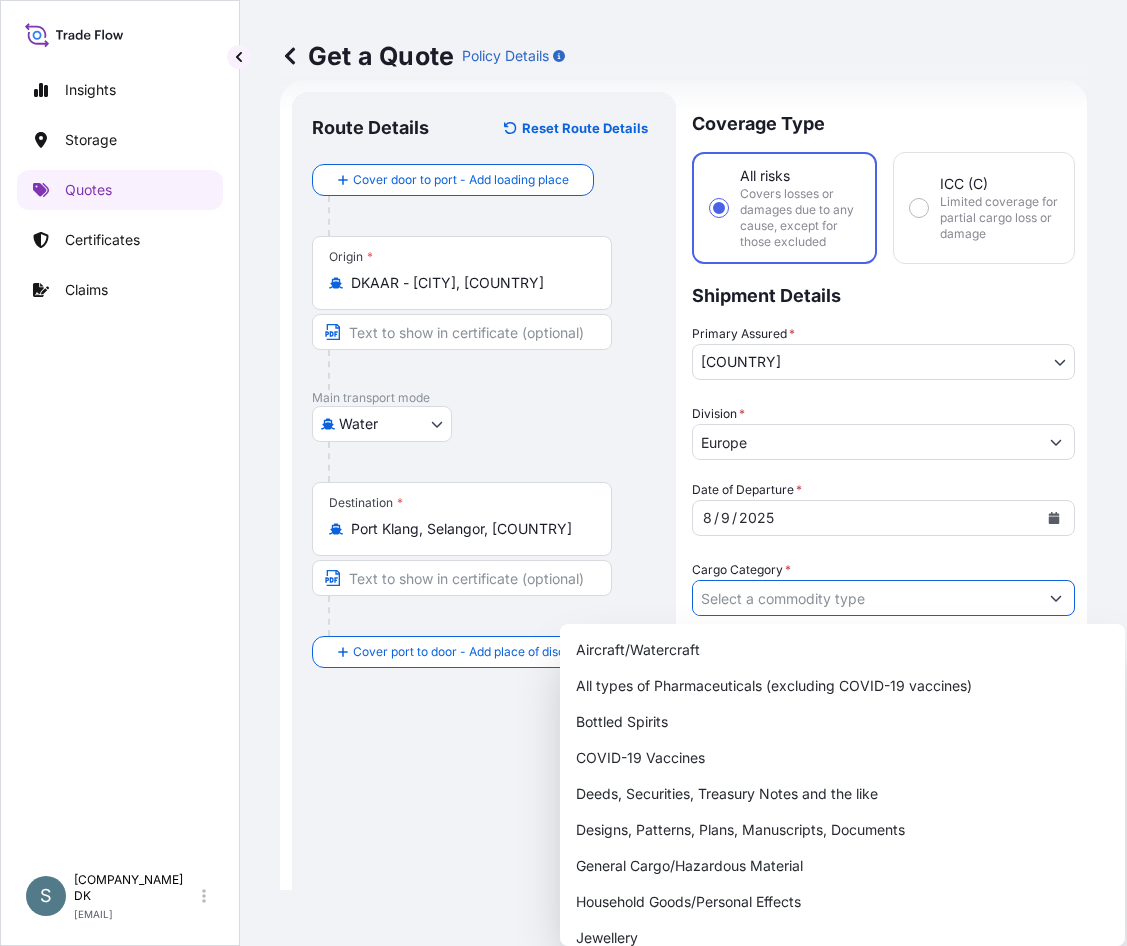 click on "Cargo Category *" at bounding box center [865, 598] 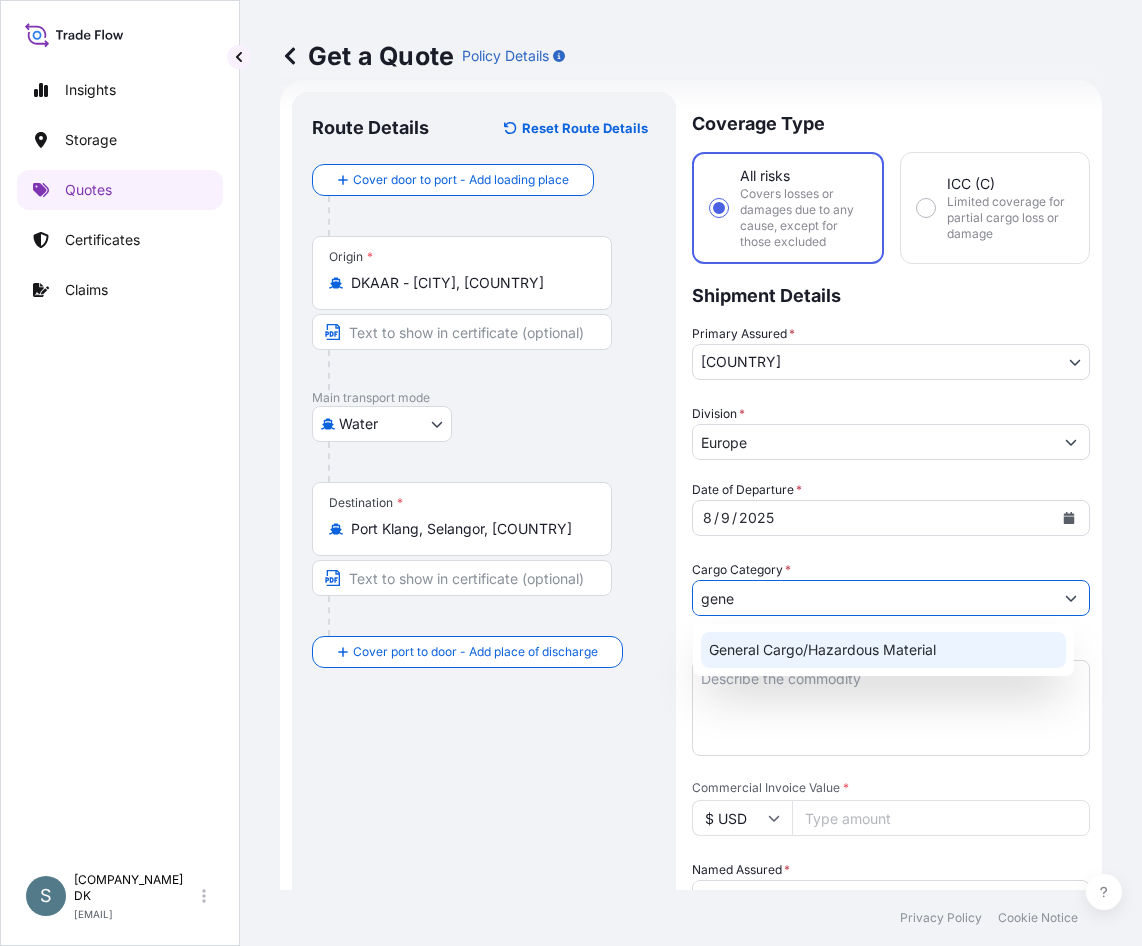 click on "General Cargo/Hazardous Material" at bounding box center (883, 650) 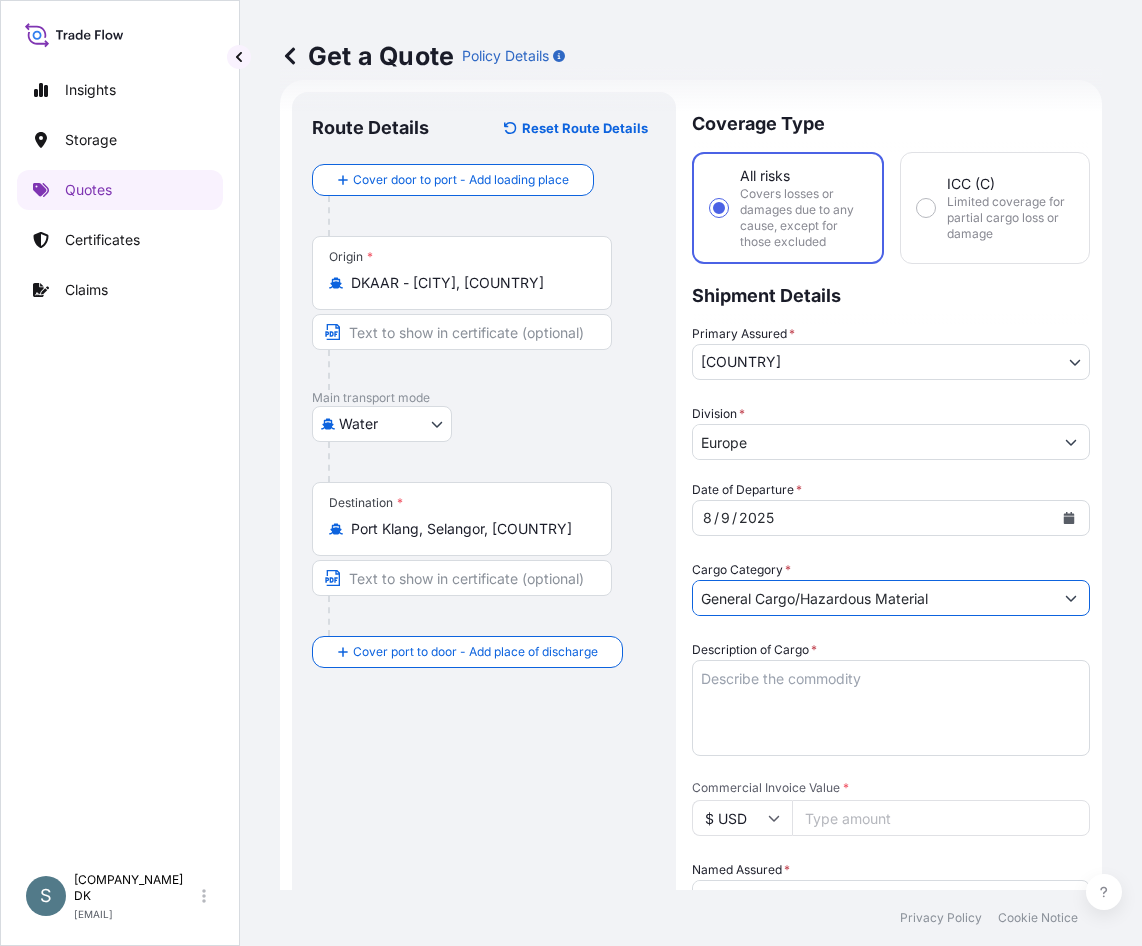 type on "General Cargo/Hazardous Material" 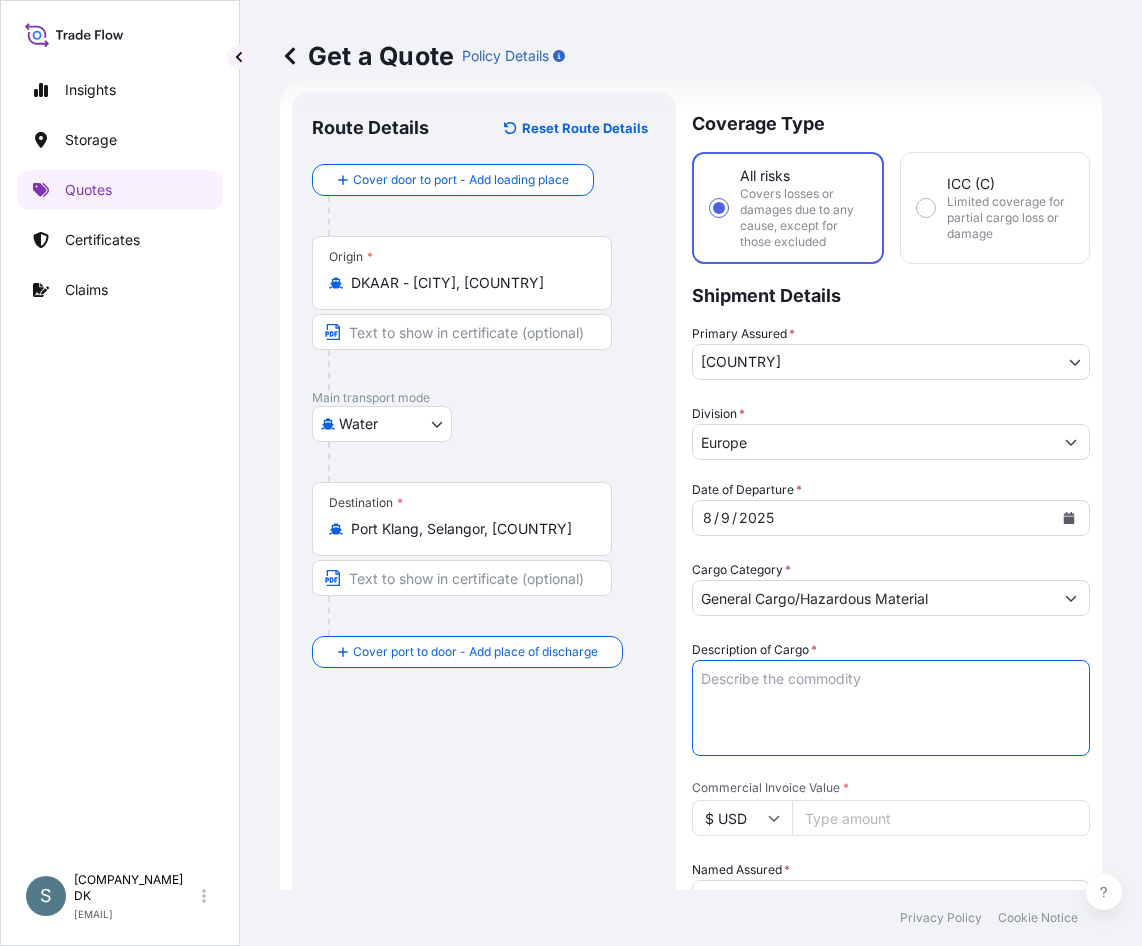 click on "Description of Cargo *" at bounding box center (891, 708) 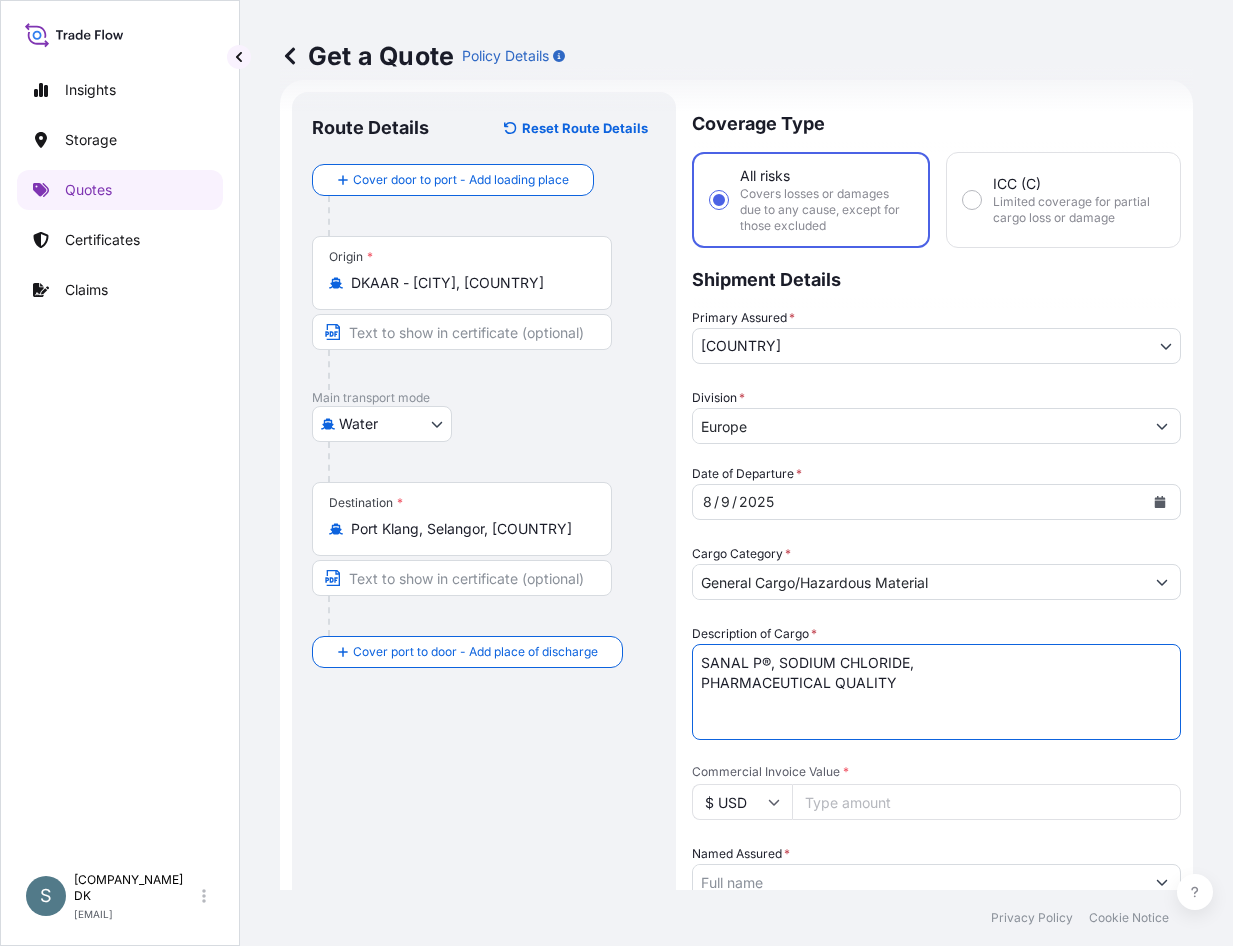 click on "SANAL P®, SODIUM CHLORIDE,
[QUALITY]" at bounding box center (936, 692) 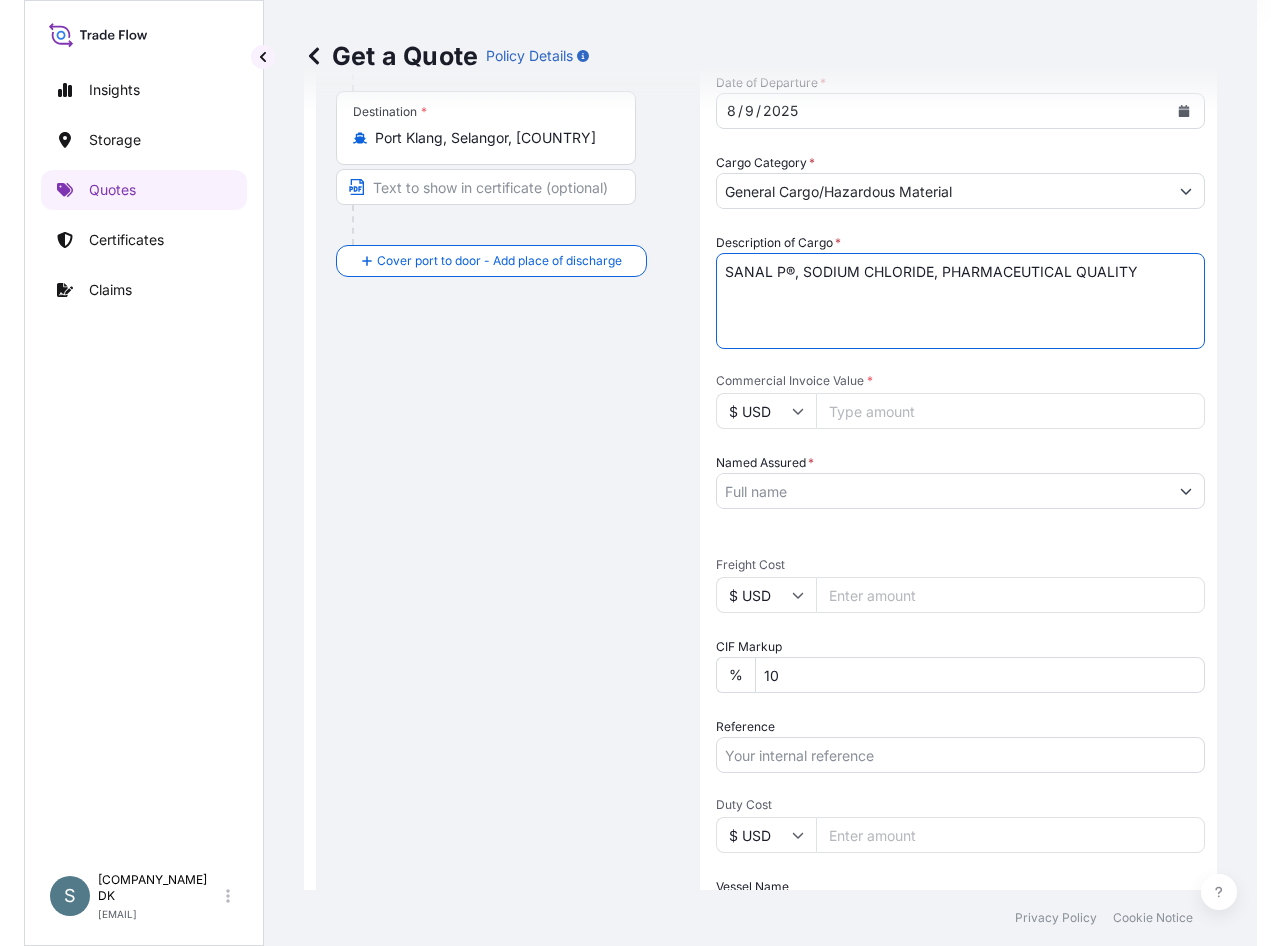scroll, scrollTop: 432, scrollLeft: 0, axis: vertical 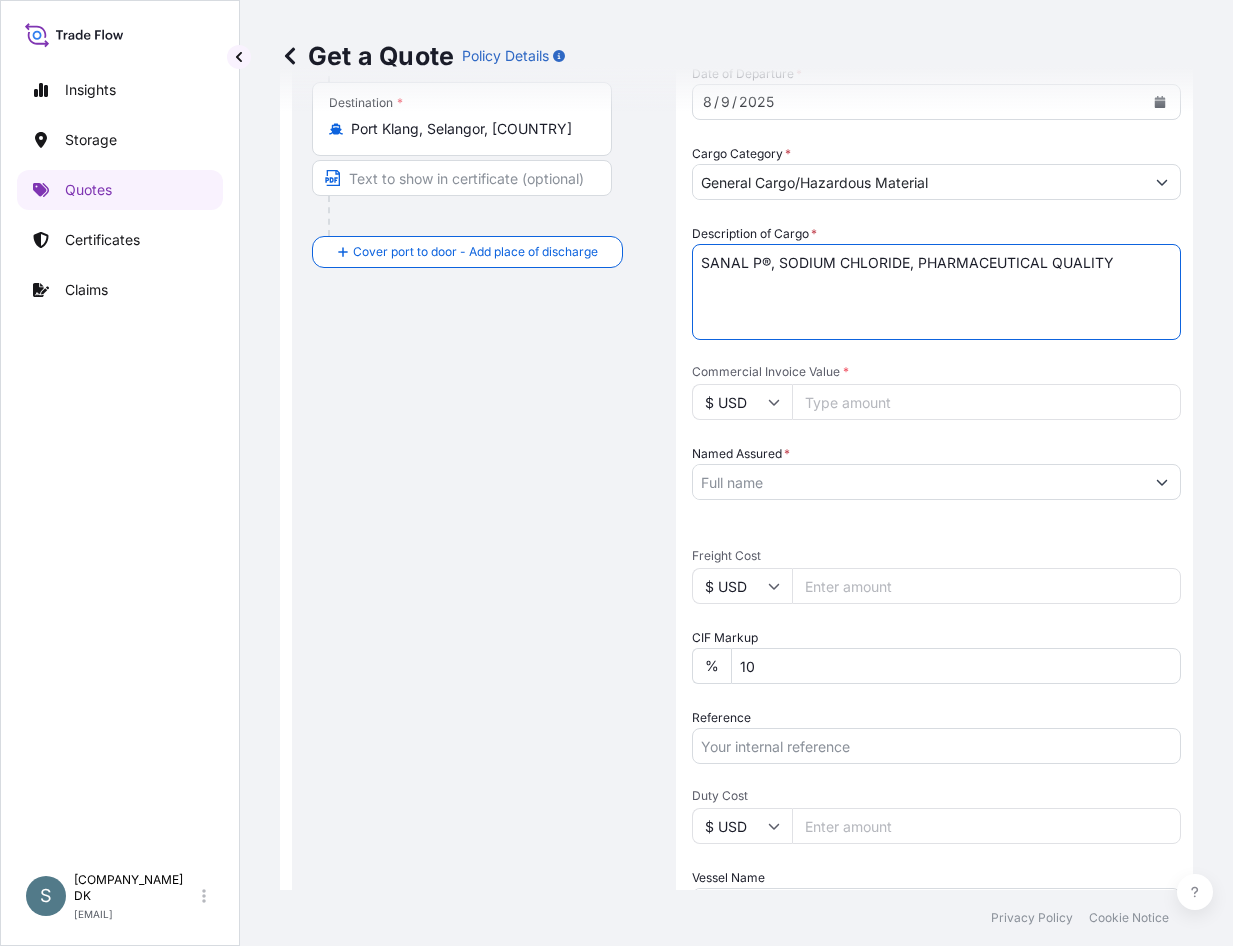 type on "SANAL P®, SODIUM CHLORIDE, PHARMACEUTICAL QUALITY" 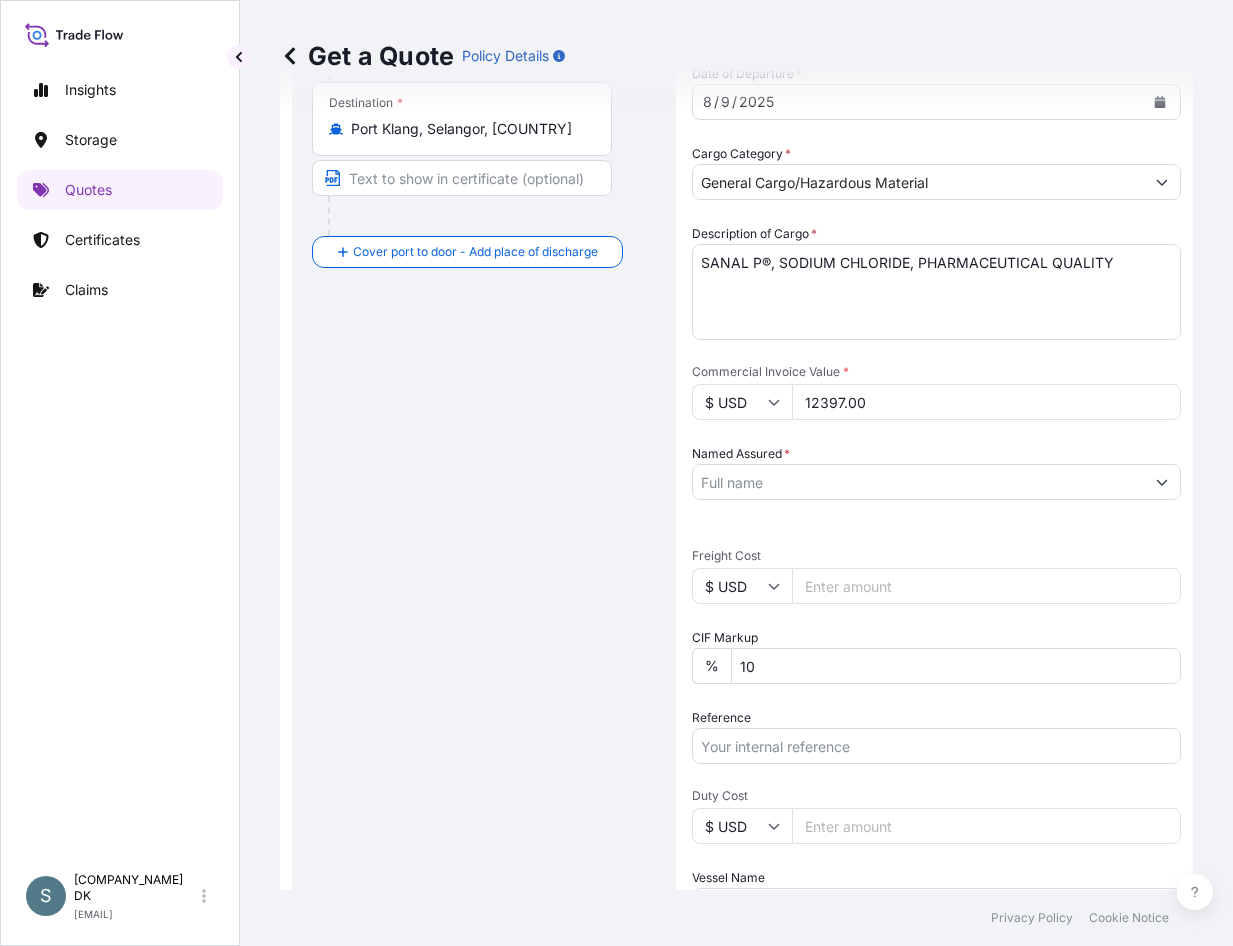 type on "12397.00" 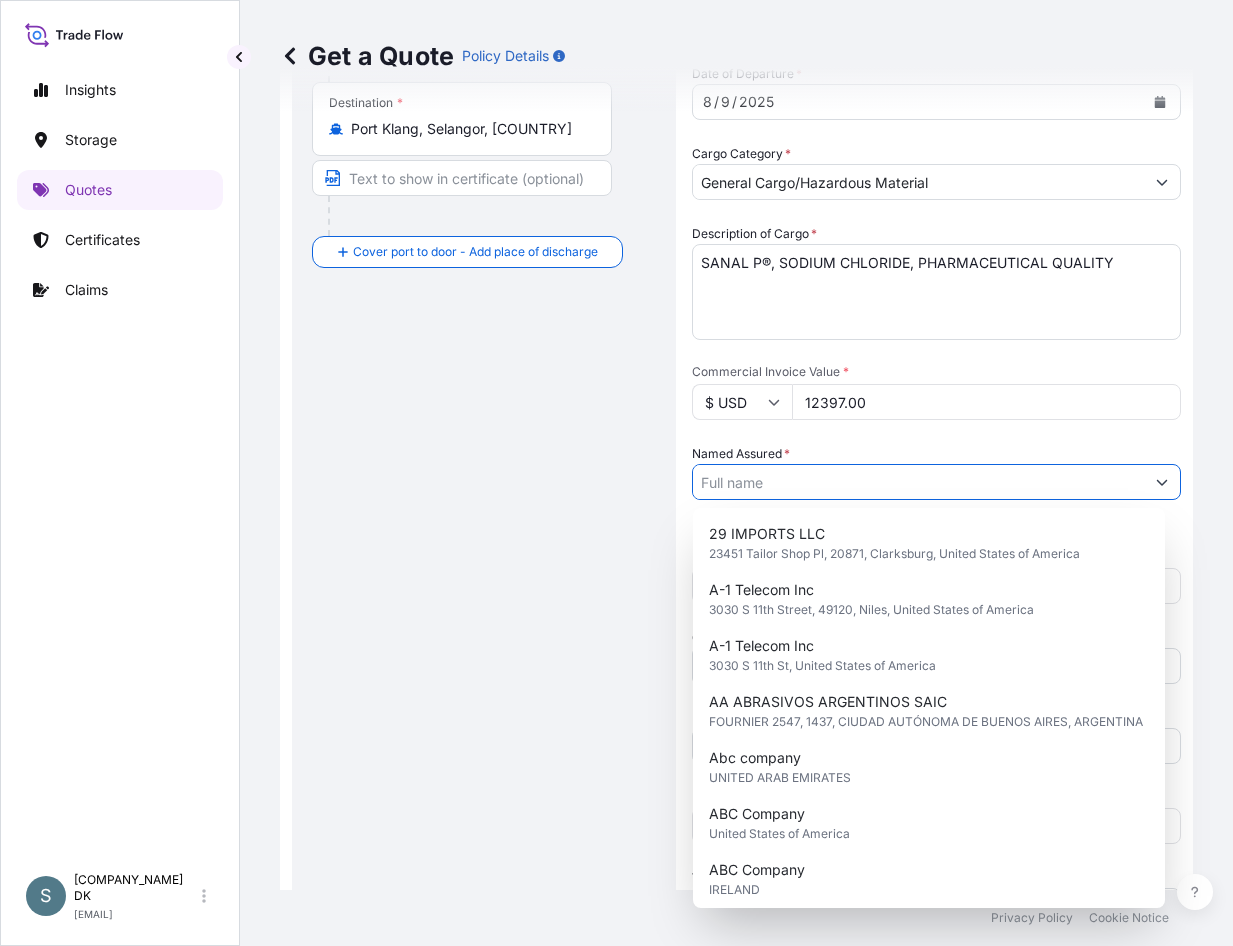 click on "Named Assured *" at bounding box center (918, 482) 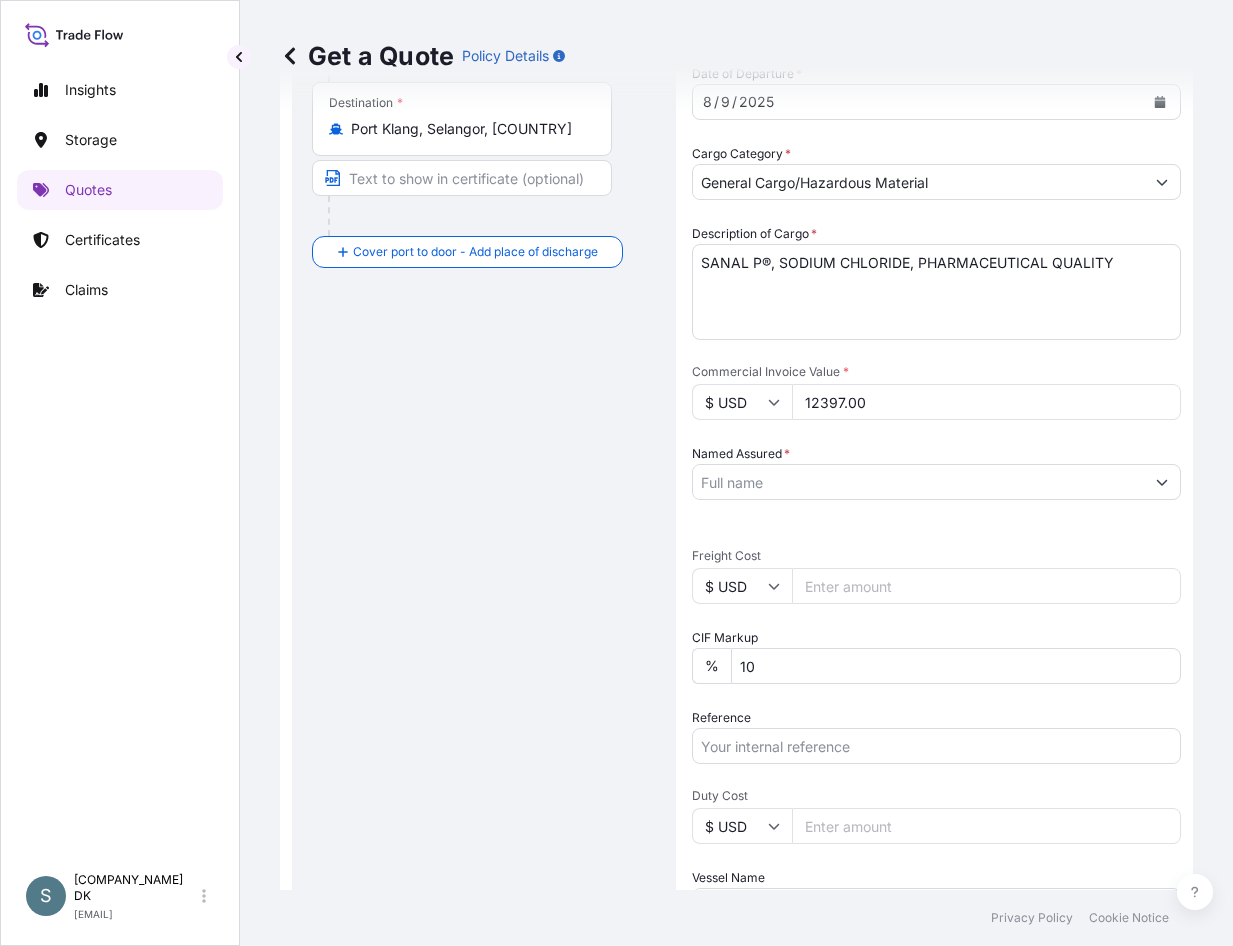 click on "Named Assured *" at bounding box center (918, 482) 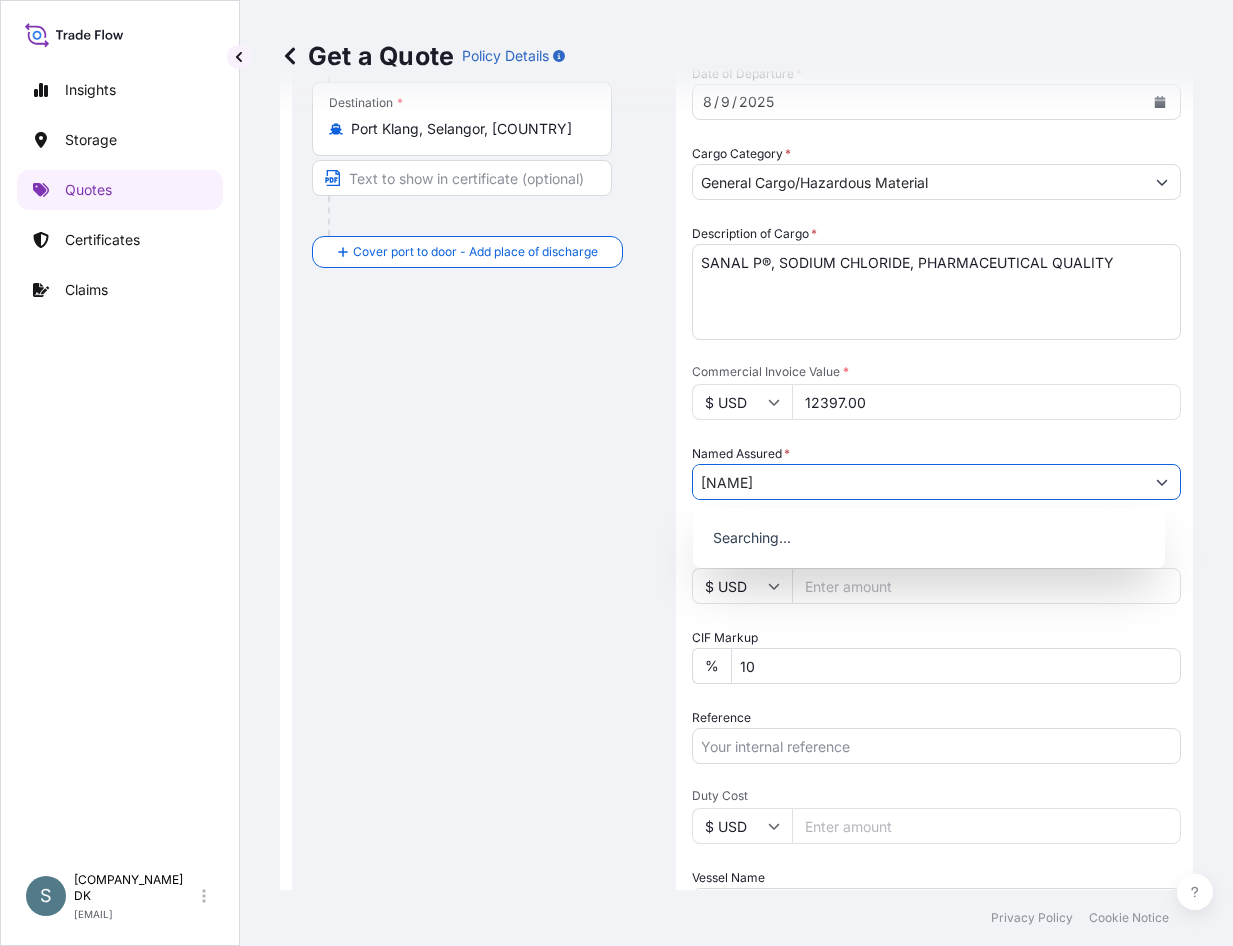 click on "mariGER" at bounding box center (918, 482) 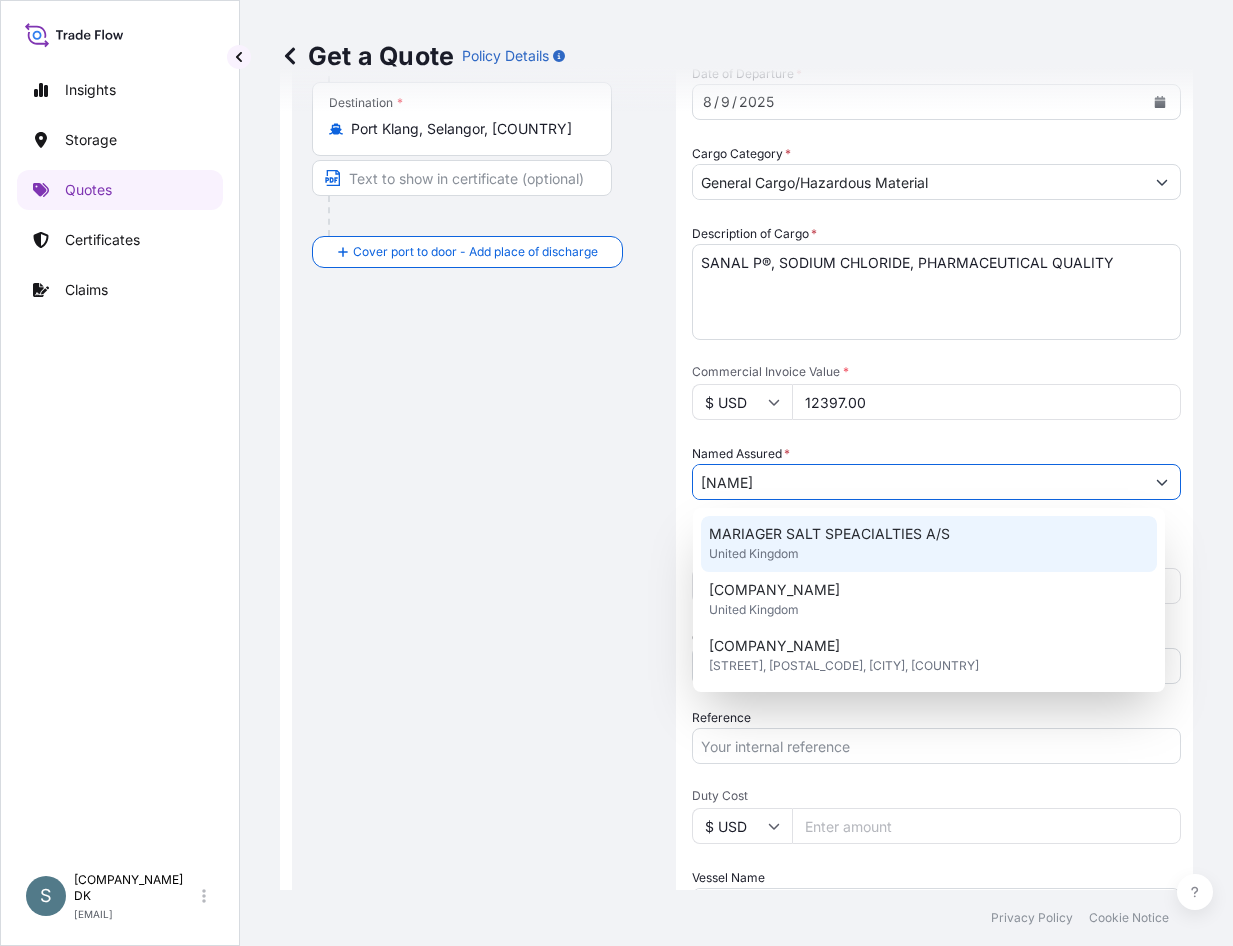 click on "MARIAGER SALT SPEACIALTIES A/S" at bounding box center [829, 534] 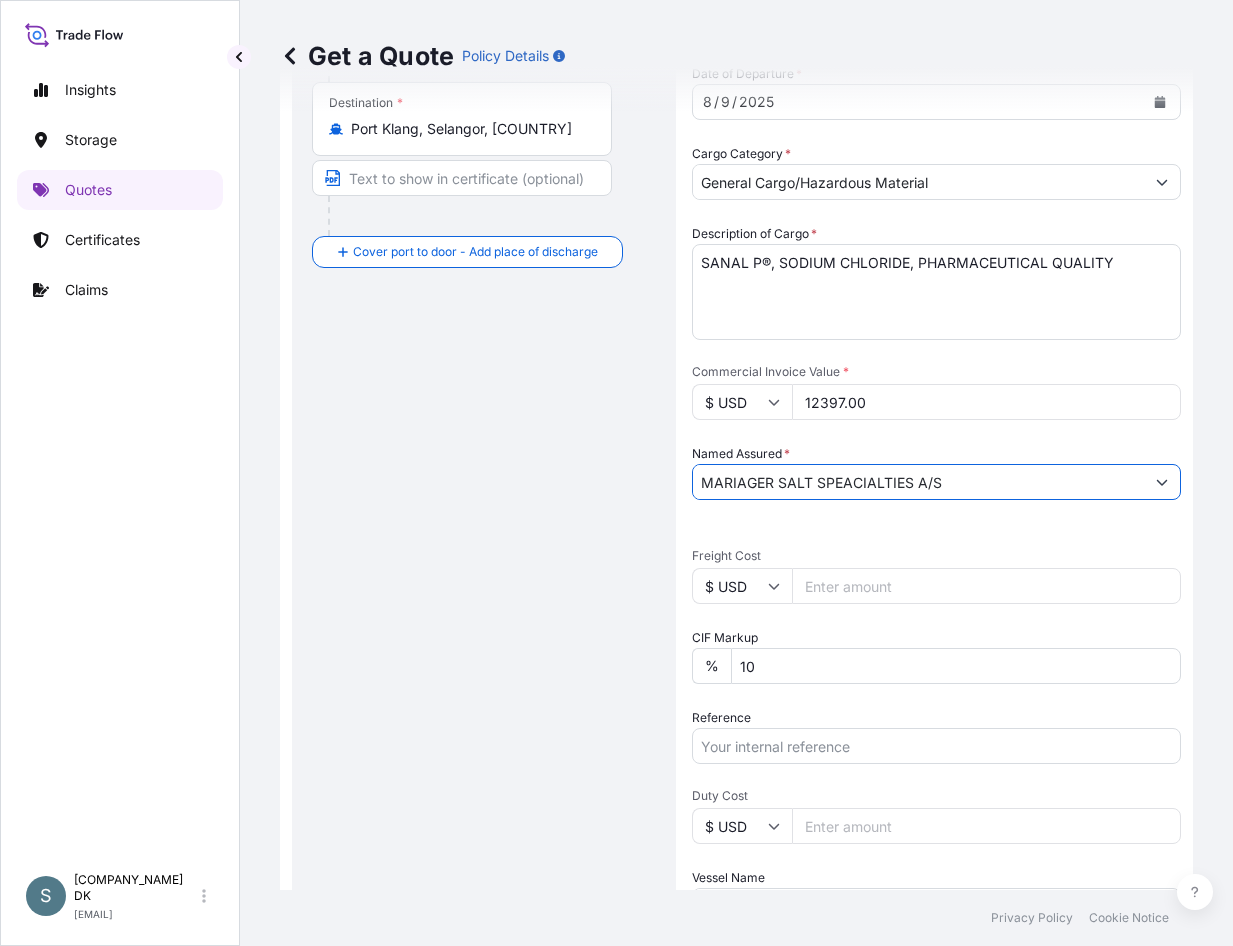 type on "MARIAGER SALT SPEACIALTIES A/S" 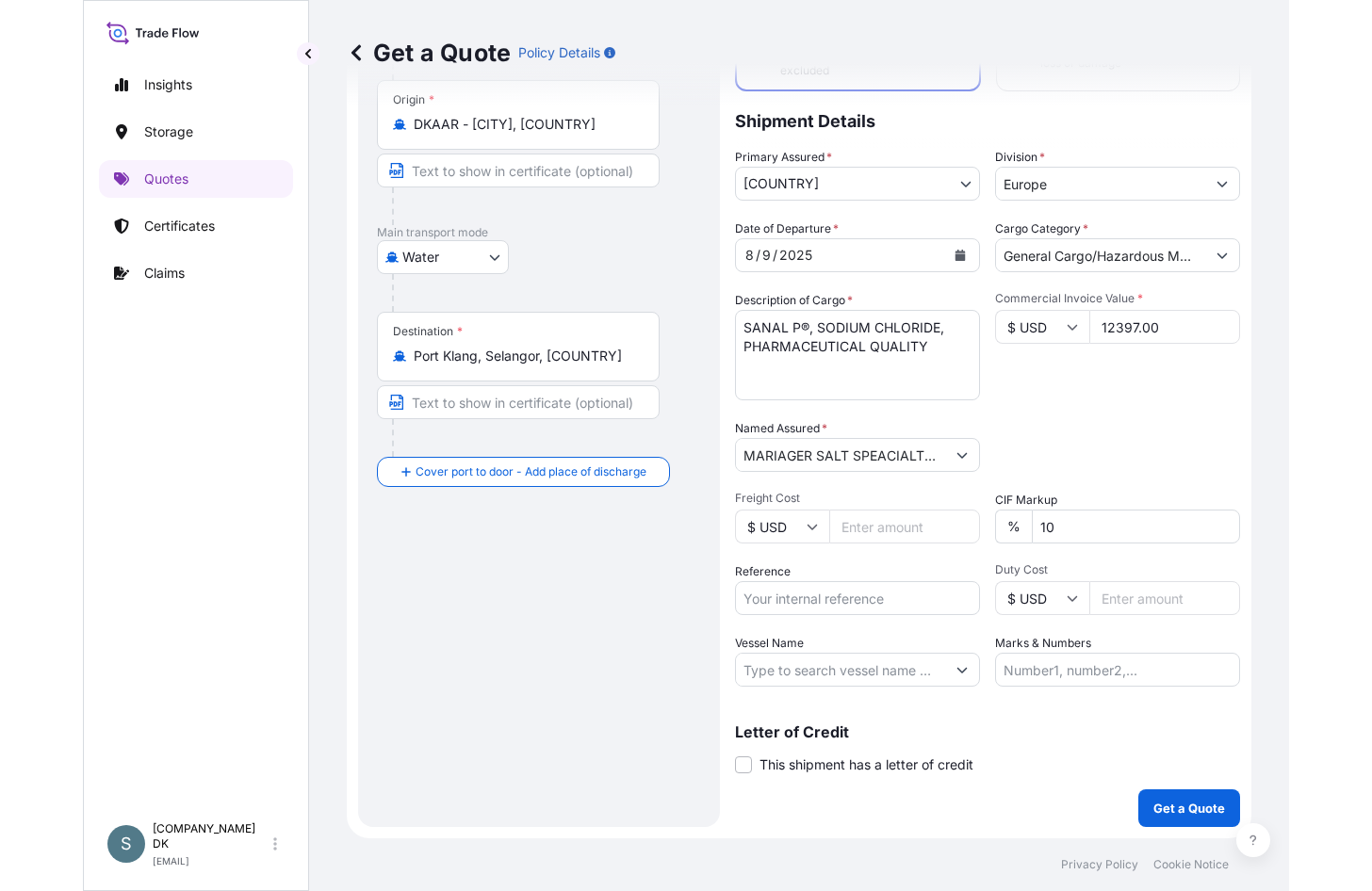 scroll, scrollTop: 172, scrollLeft: 0, axis: vertical 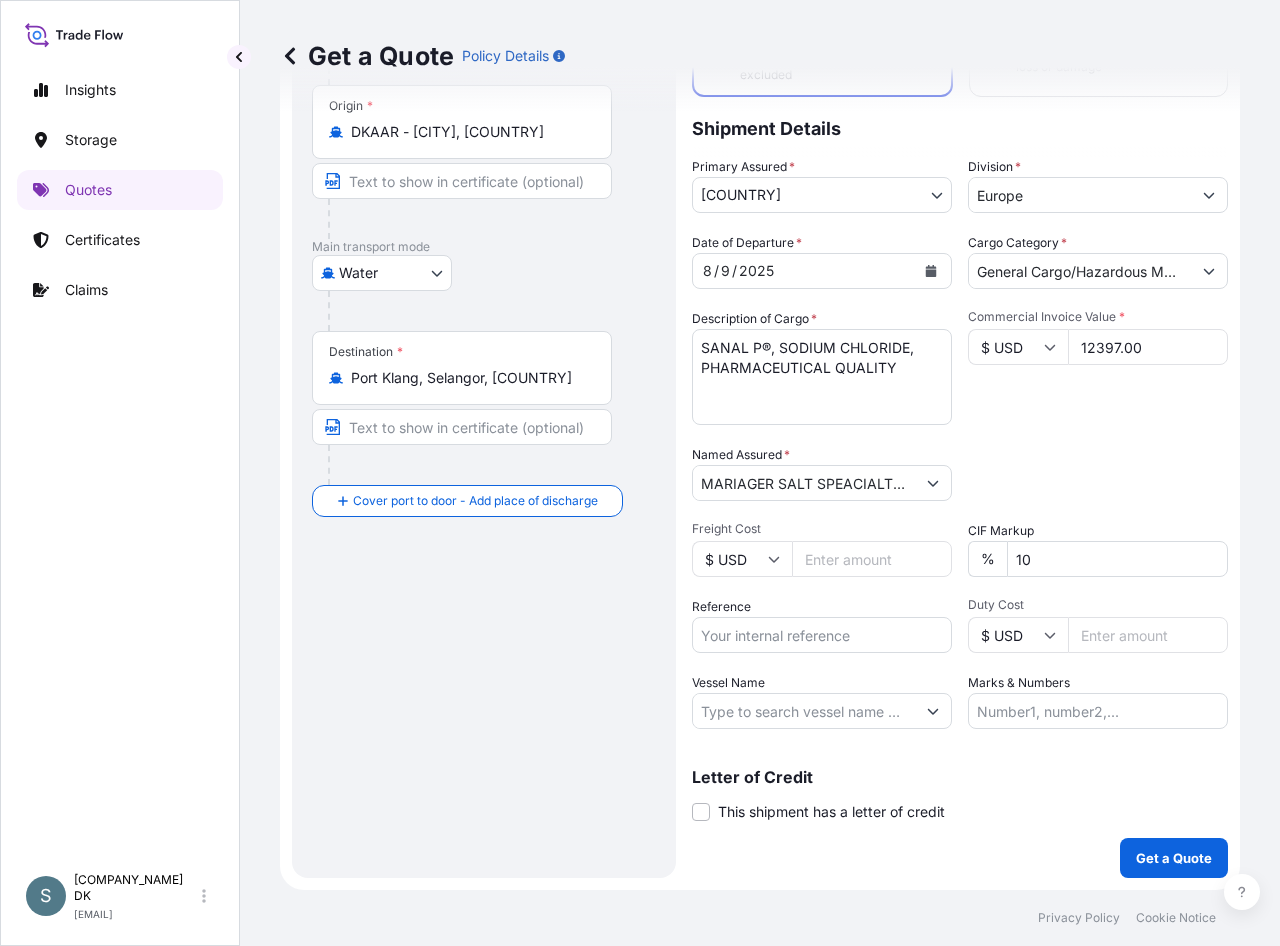 click on "Freight Cost" at bounding box center (872, 559) 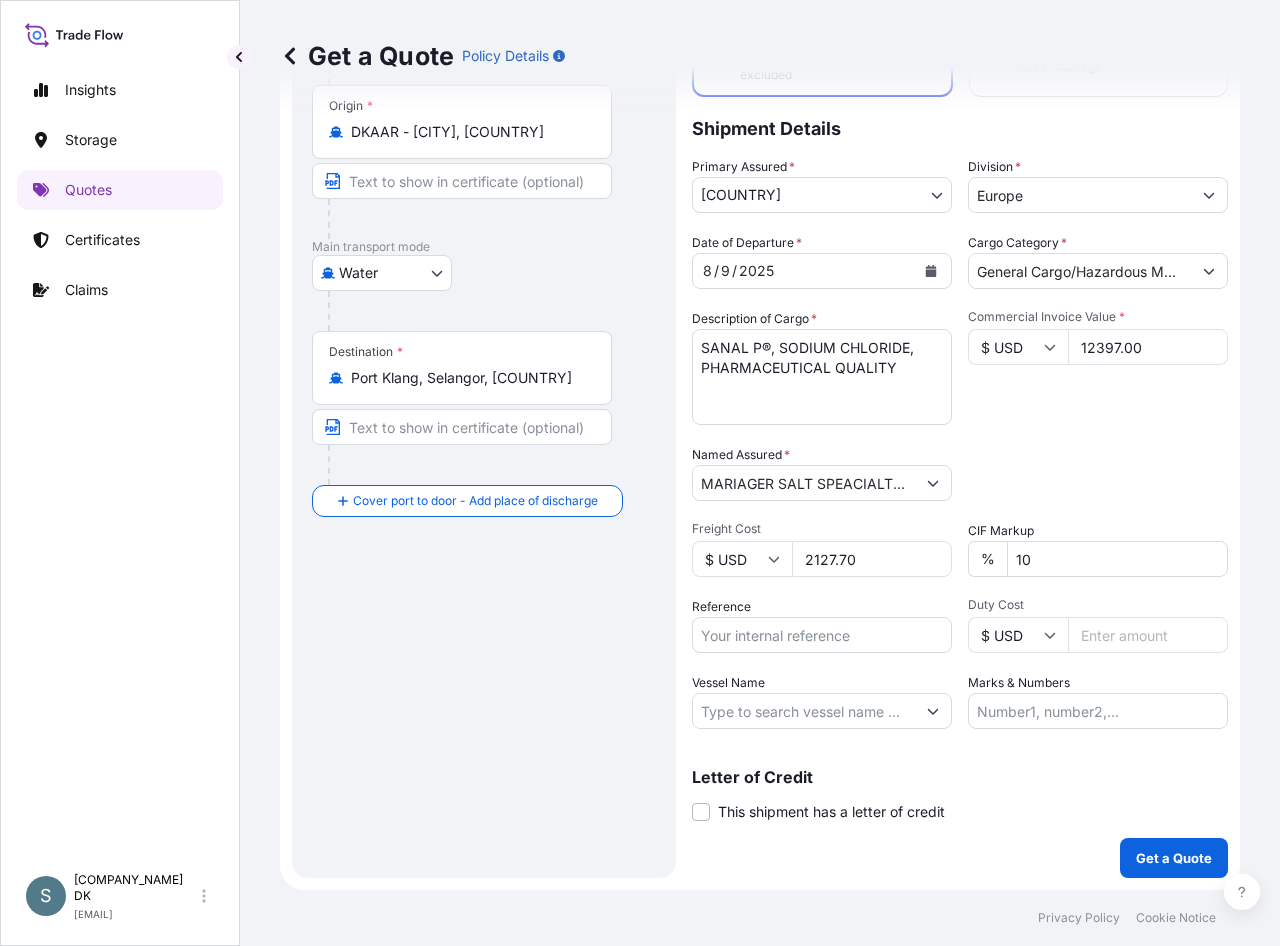 type on "2127.70" 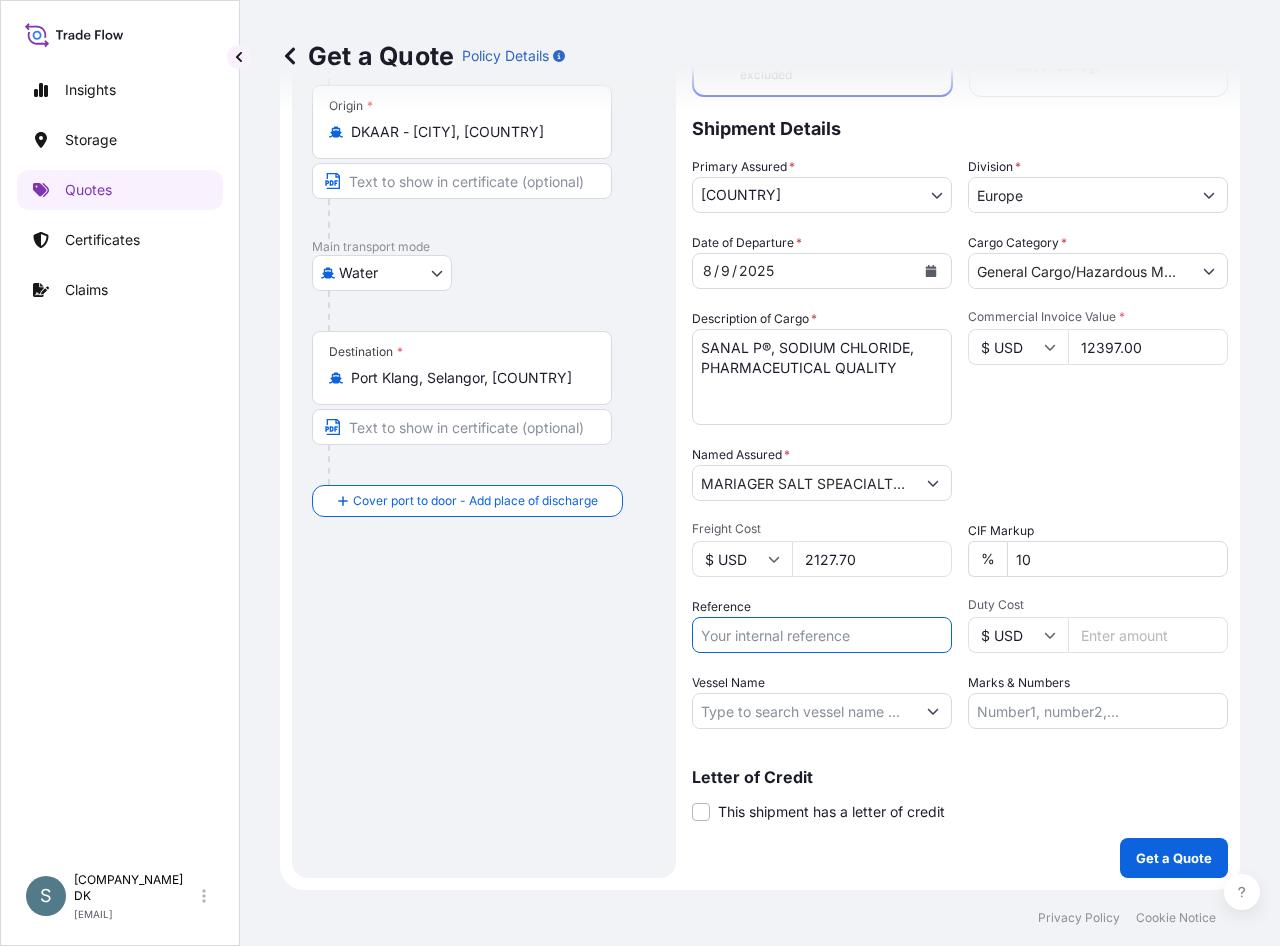 click on "Reference" at bounding box center [822, 635] 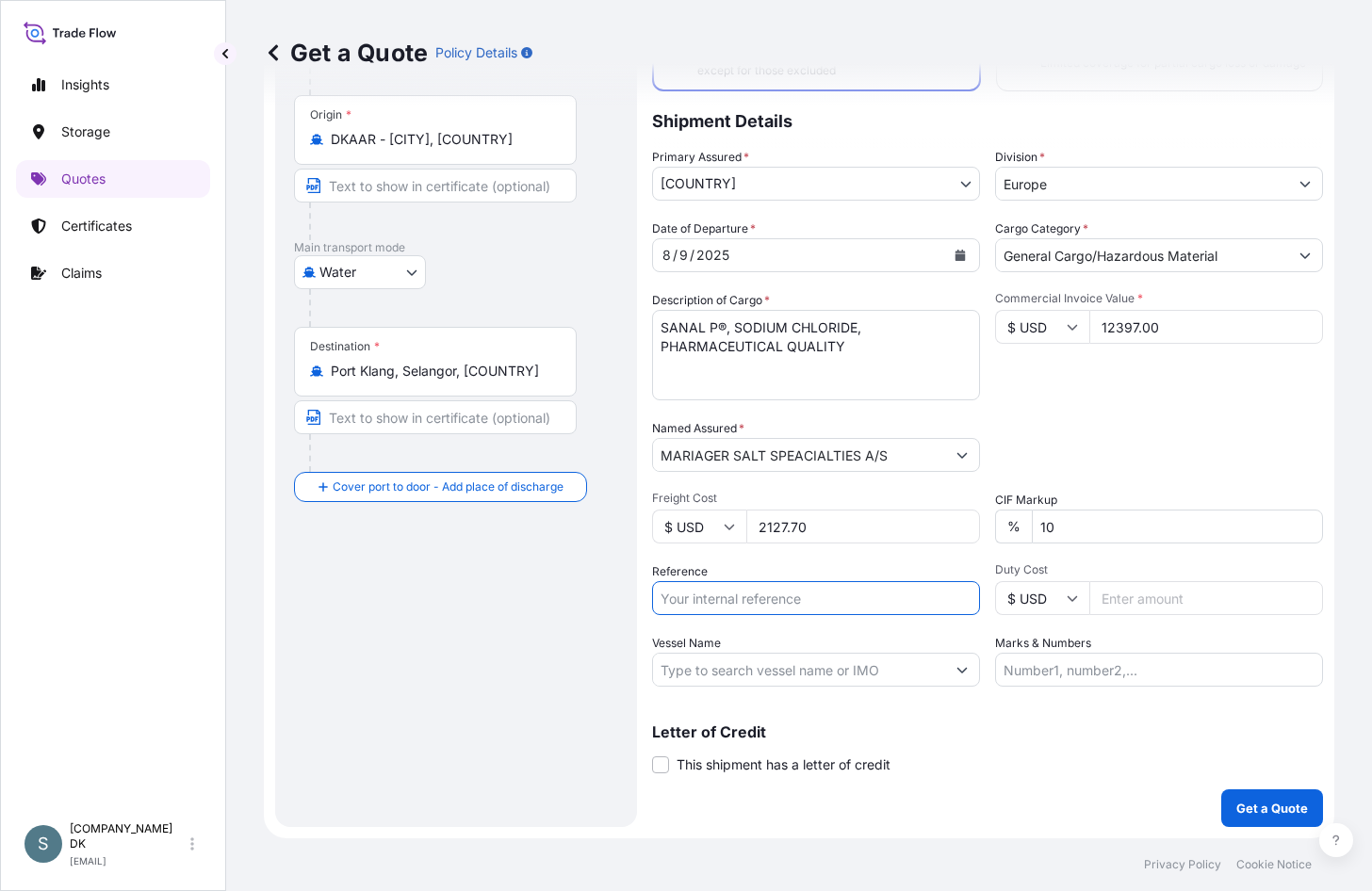scroll, scrollTop: 157, scrollLeft: 0, axis: vertical 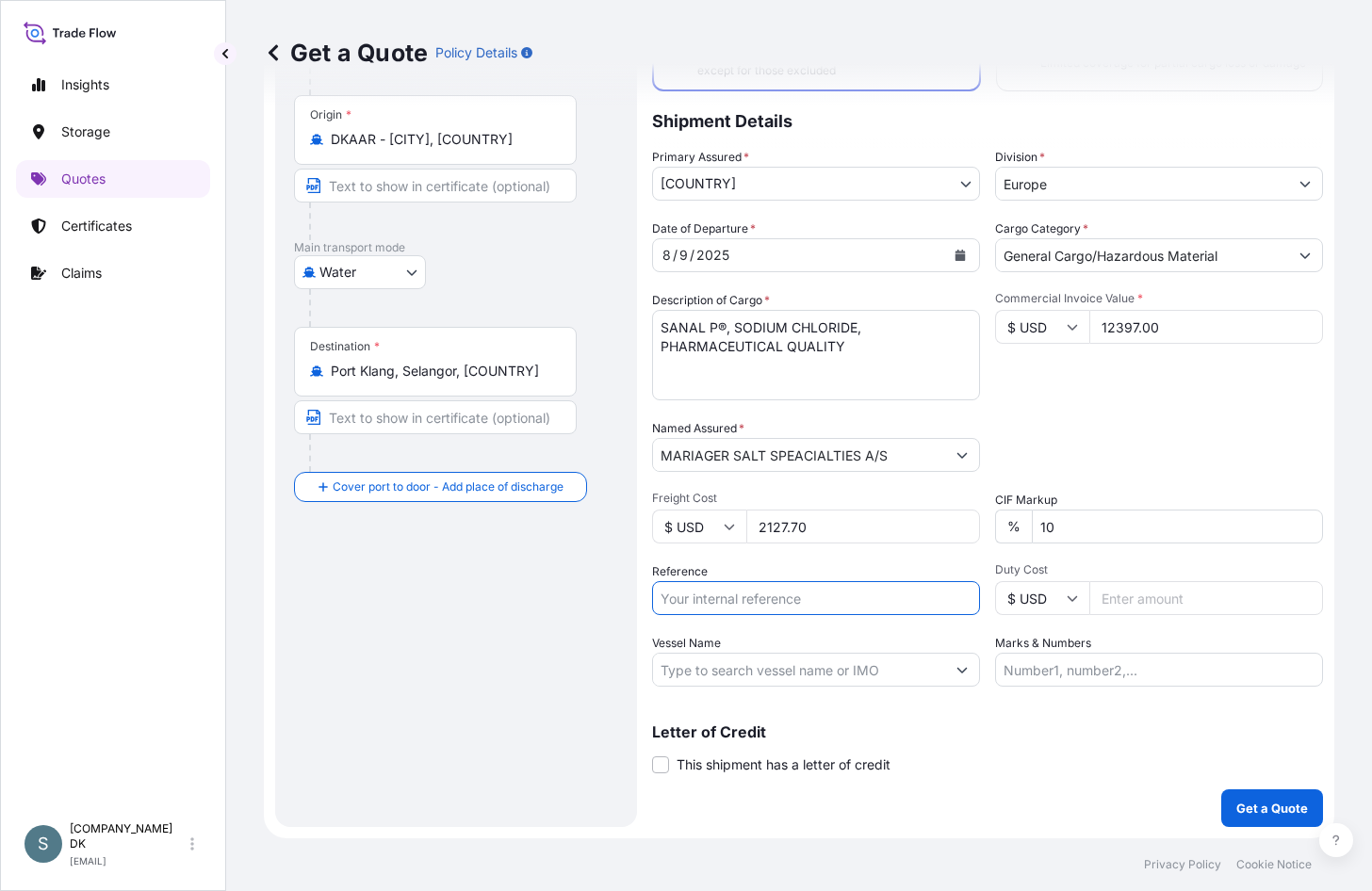 click on "Reference" at bounding box center [816, 598] 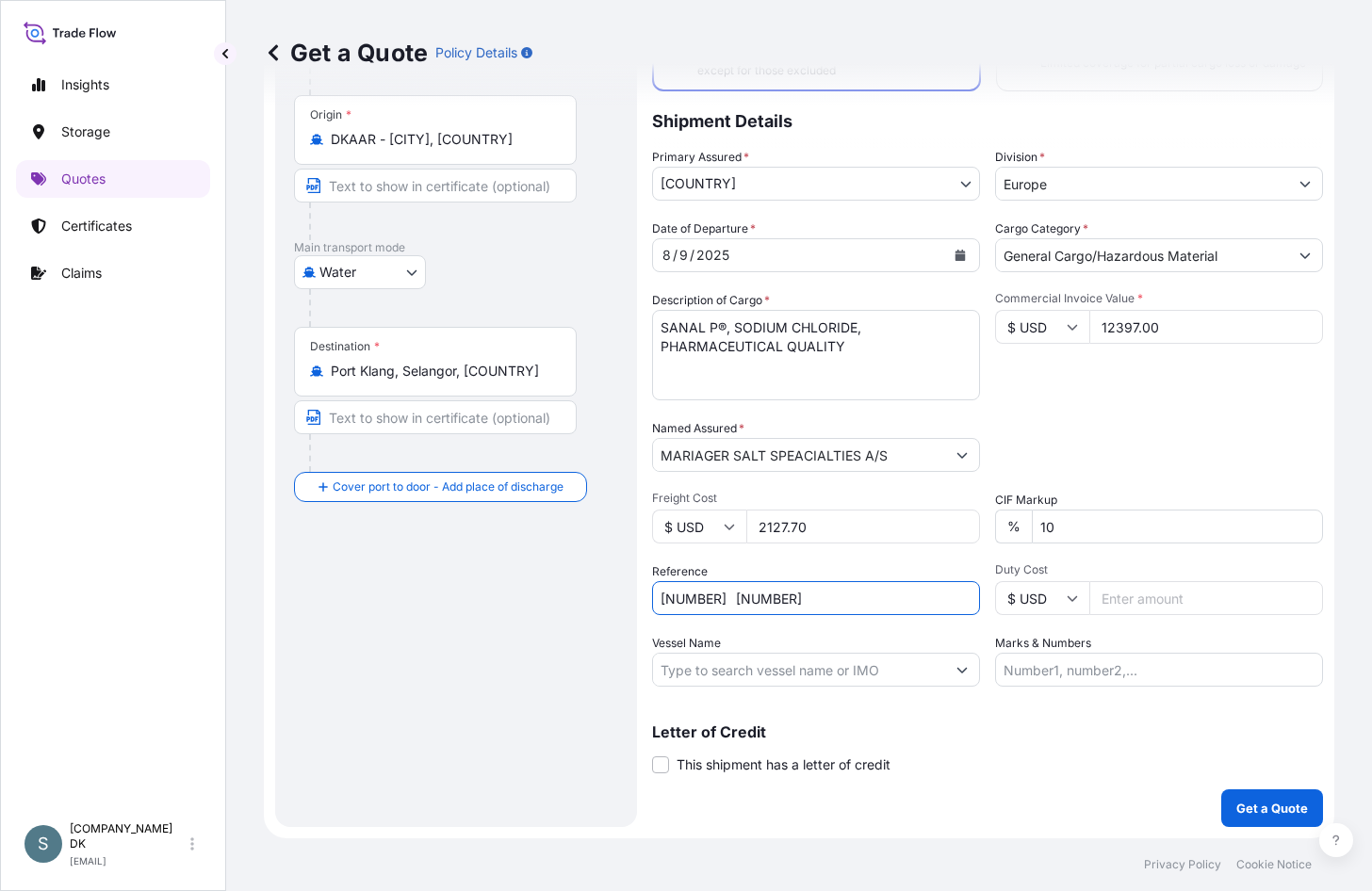 click on "DK1001019157	2541386" at bounding box center [816, 598] 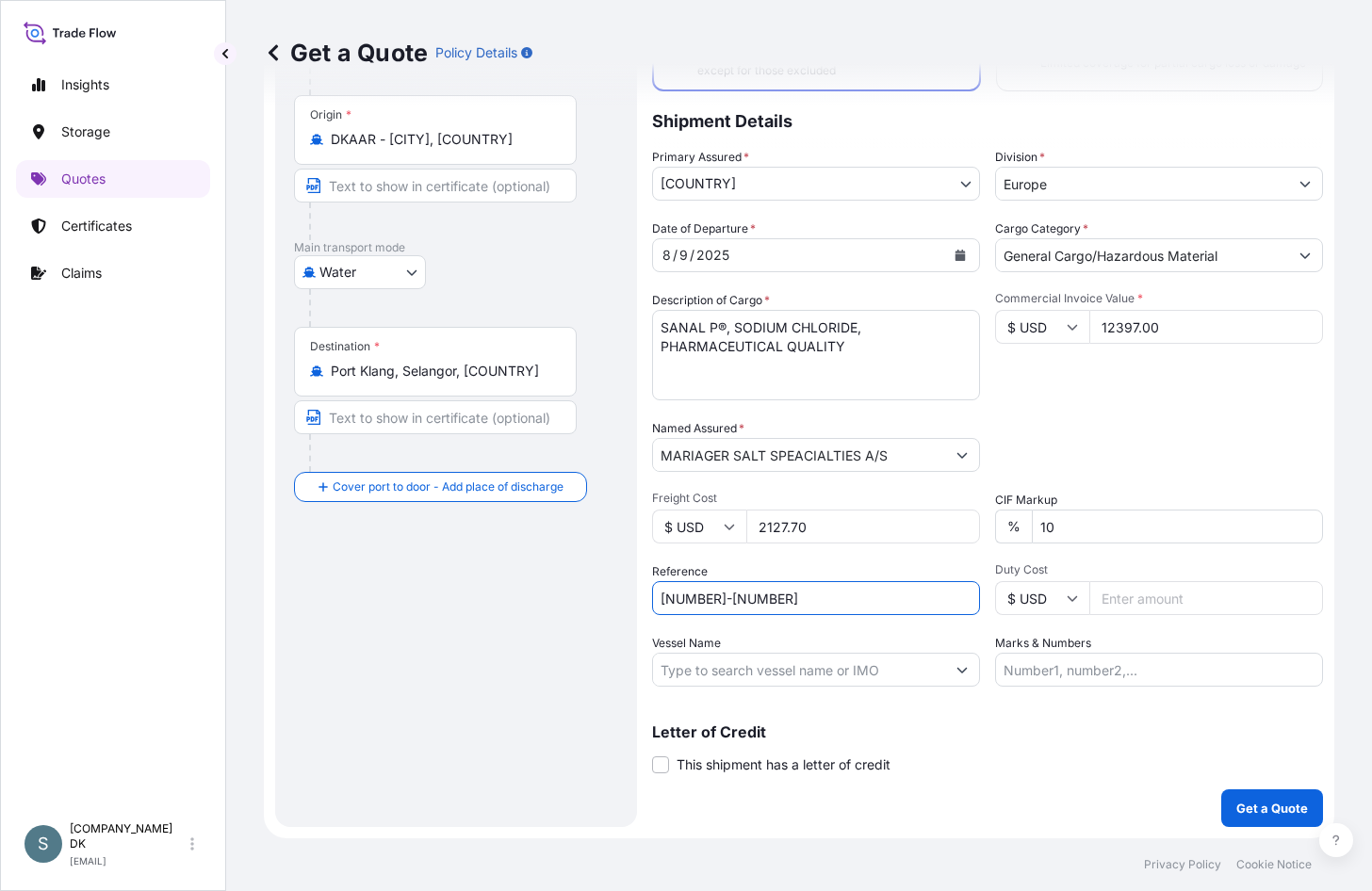 type on "DK1001019157-2541386" 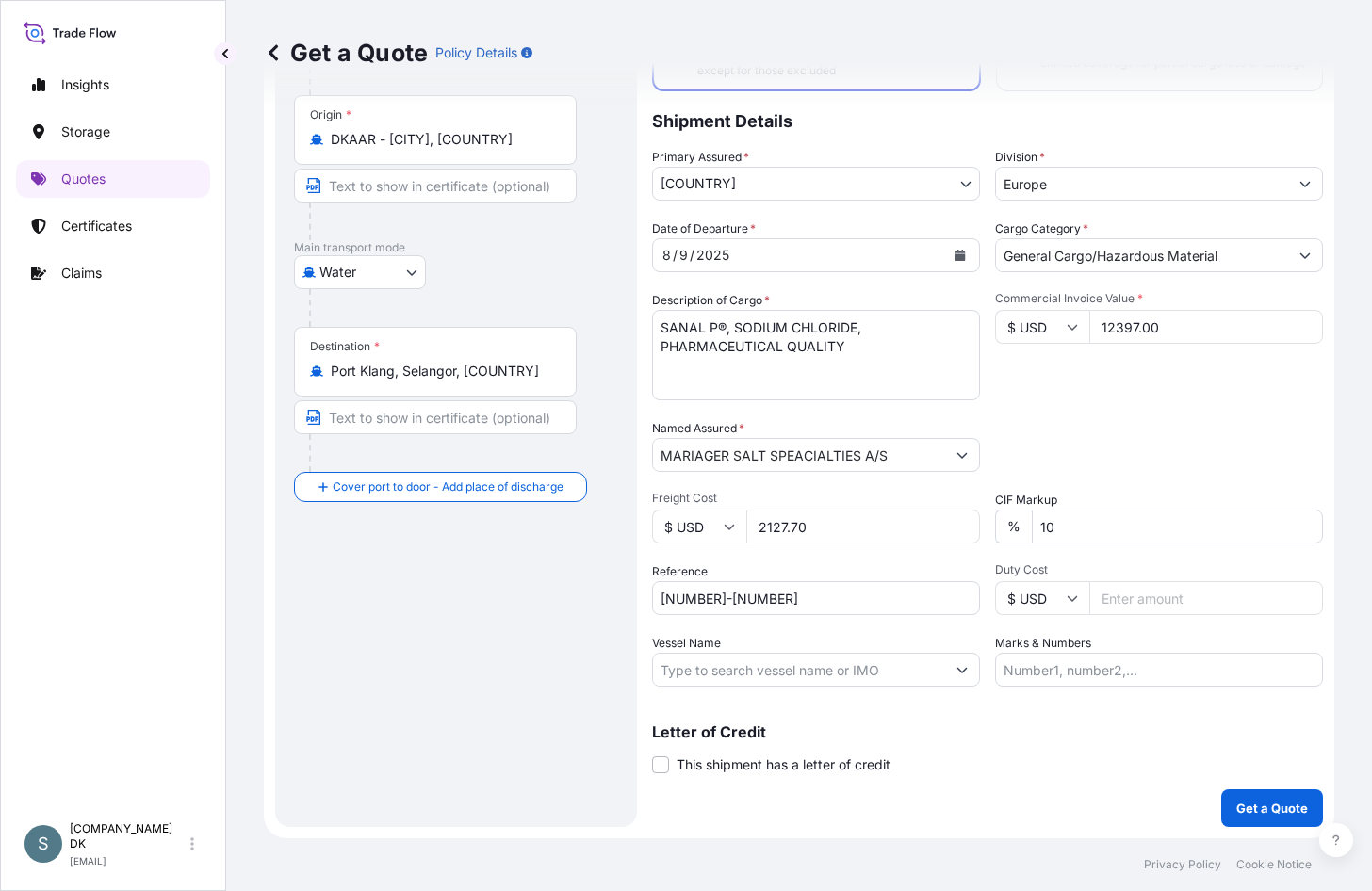 click on "Route Details Reset Route Details   Cover door to port - Add loading place Place of loading Road / Inland Road / Inland Origin * DKAAR - Aarhus, Denmark Main transport mode Water Air Water Inland Destination * Port Klang, Selangor, Malaysia Cover port to door - Add place of discharge Road / Inland Road / Inland Place of Discharge" at bounding box center (456, 393) 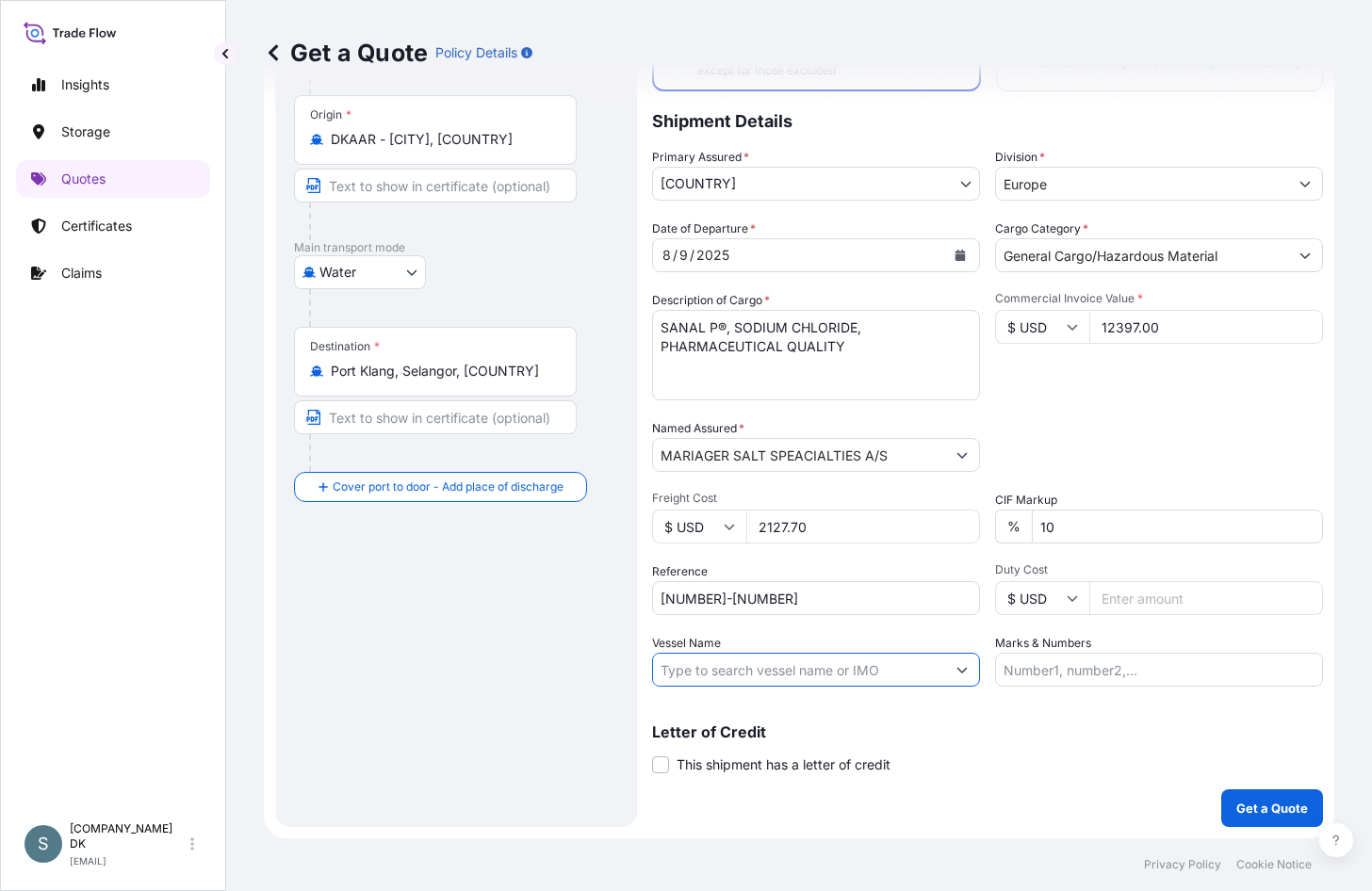 paste on "CAPE FERROL" 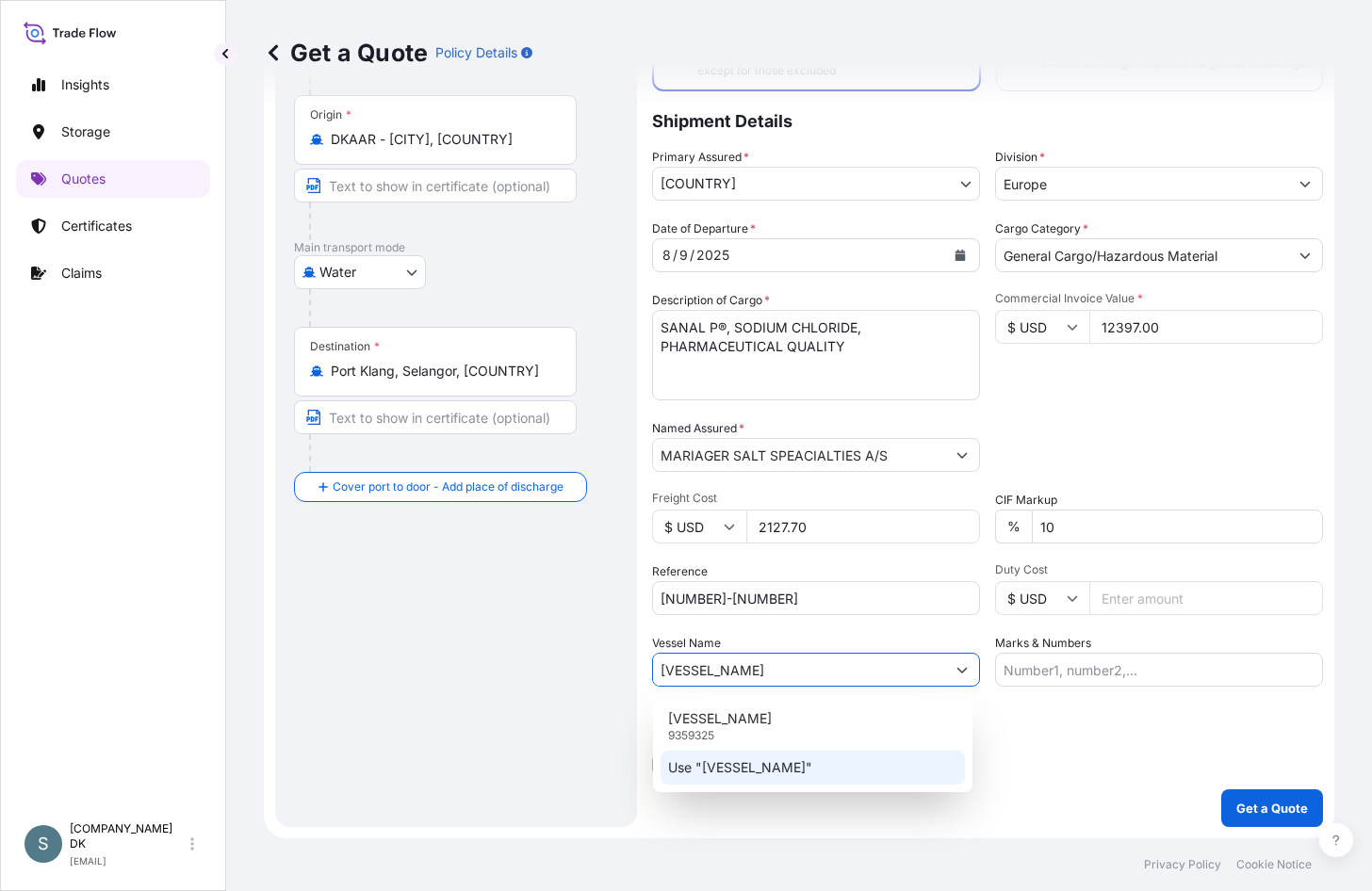 click on "Use "CAPE FERROL"" 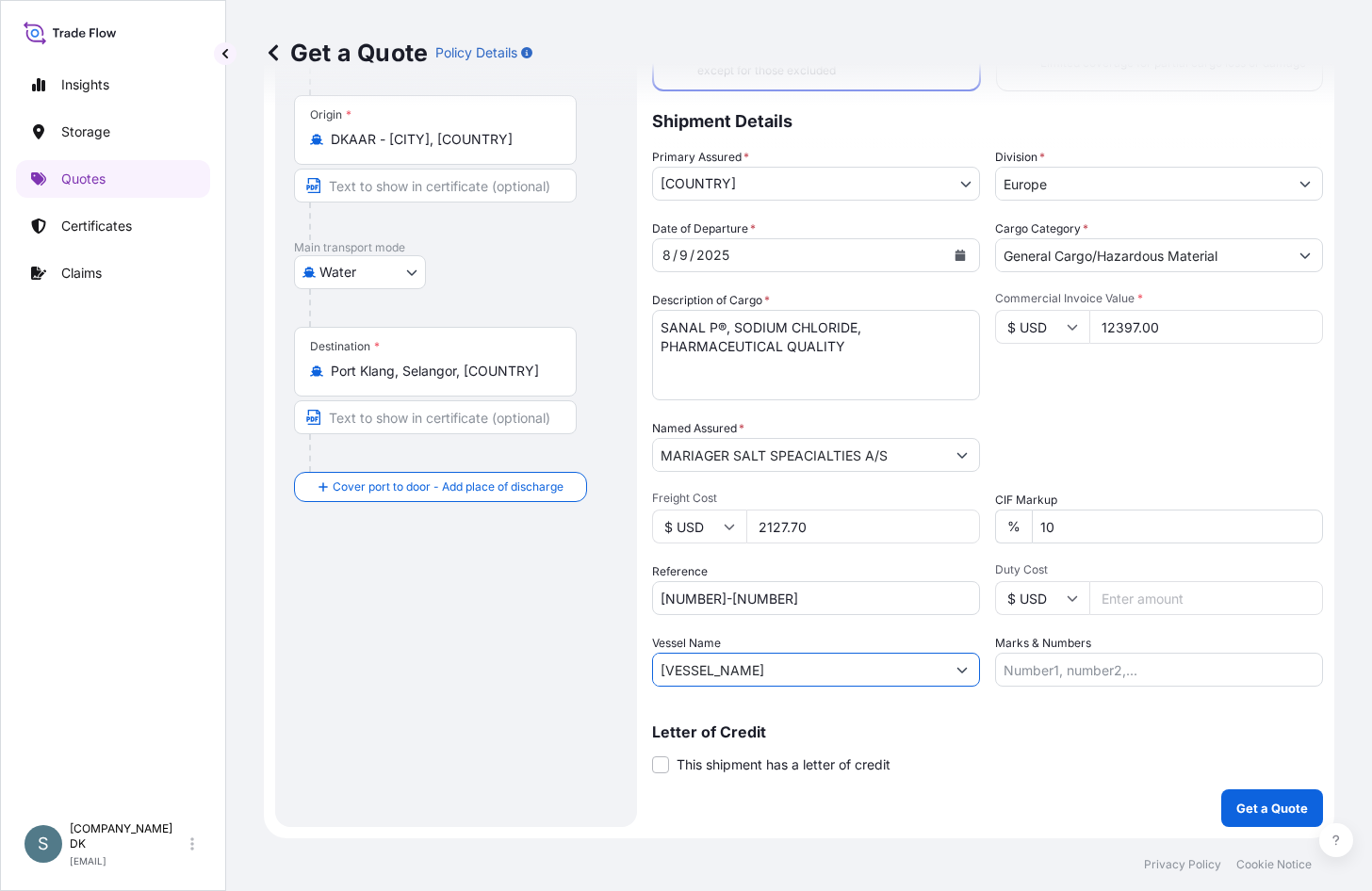 type on "CAPE FERROL" 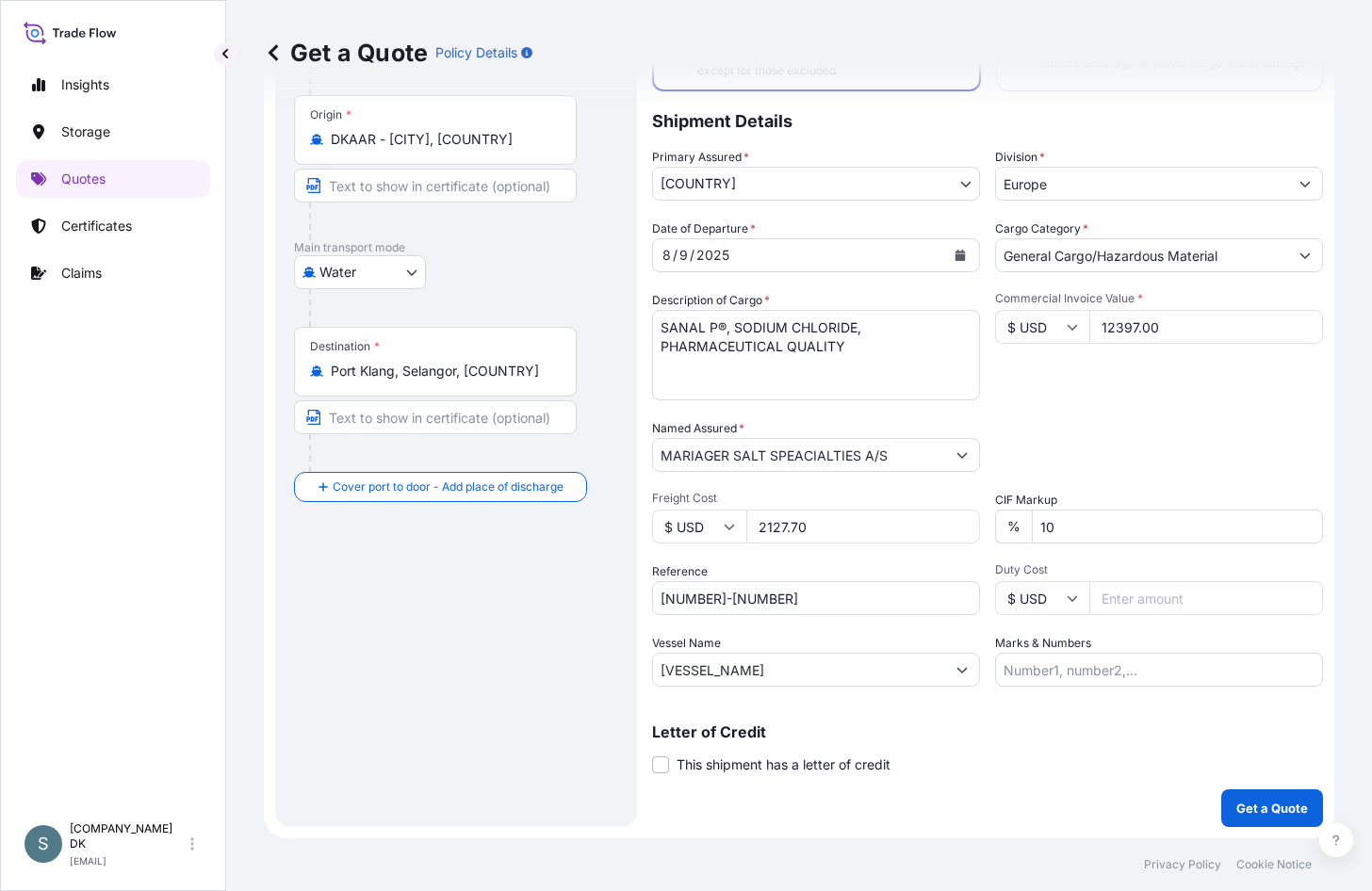 click on "Letter of Credit" at bounding box center [988, 732] 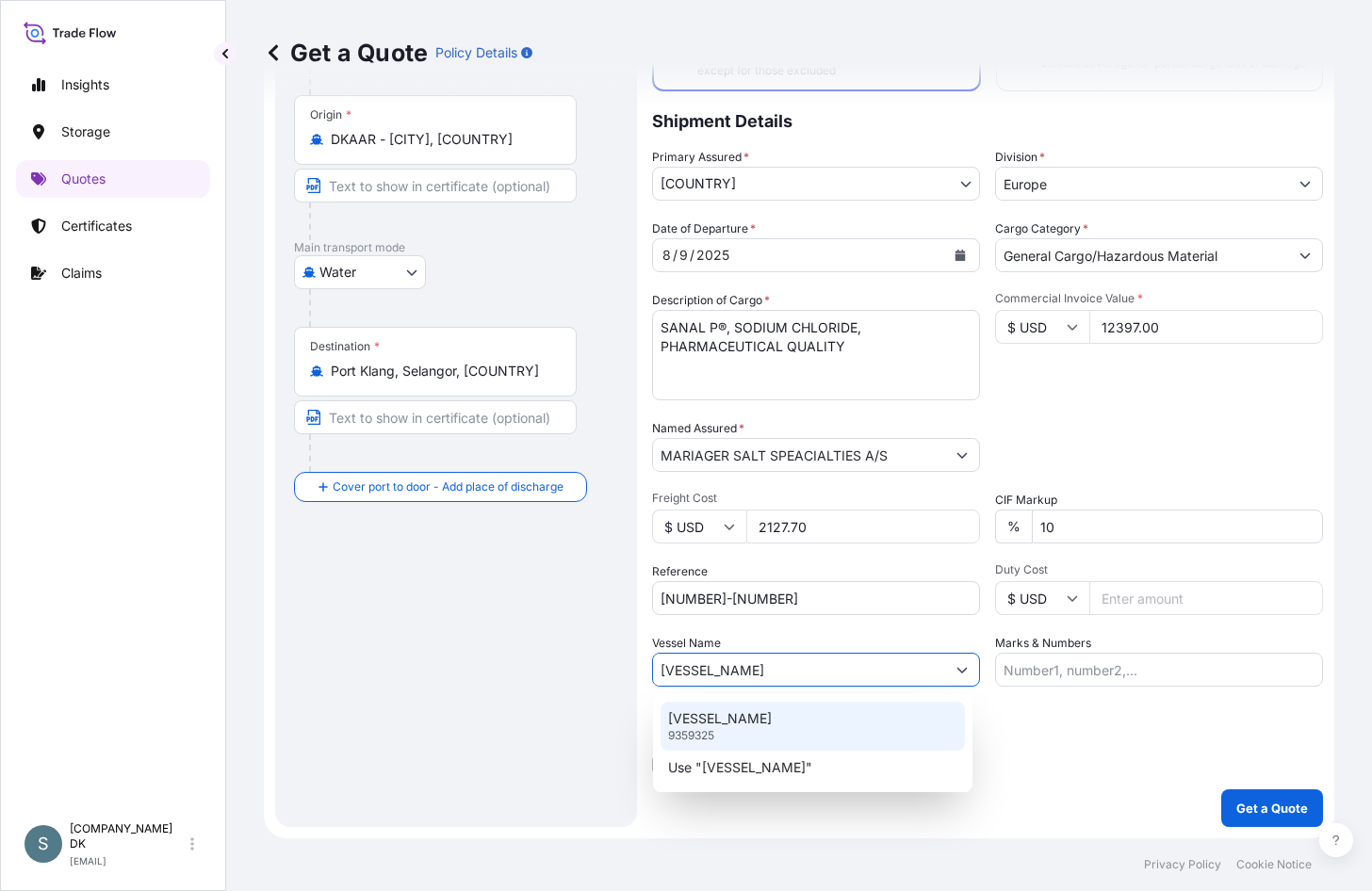 click 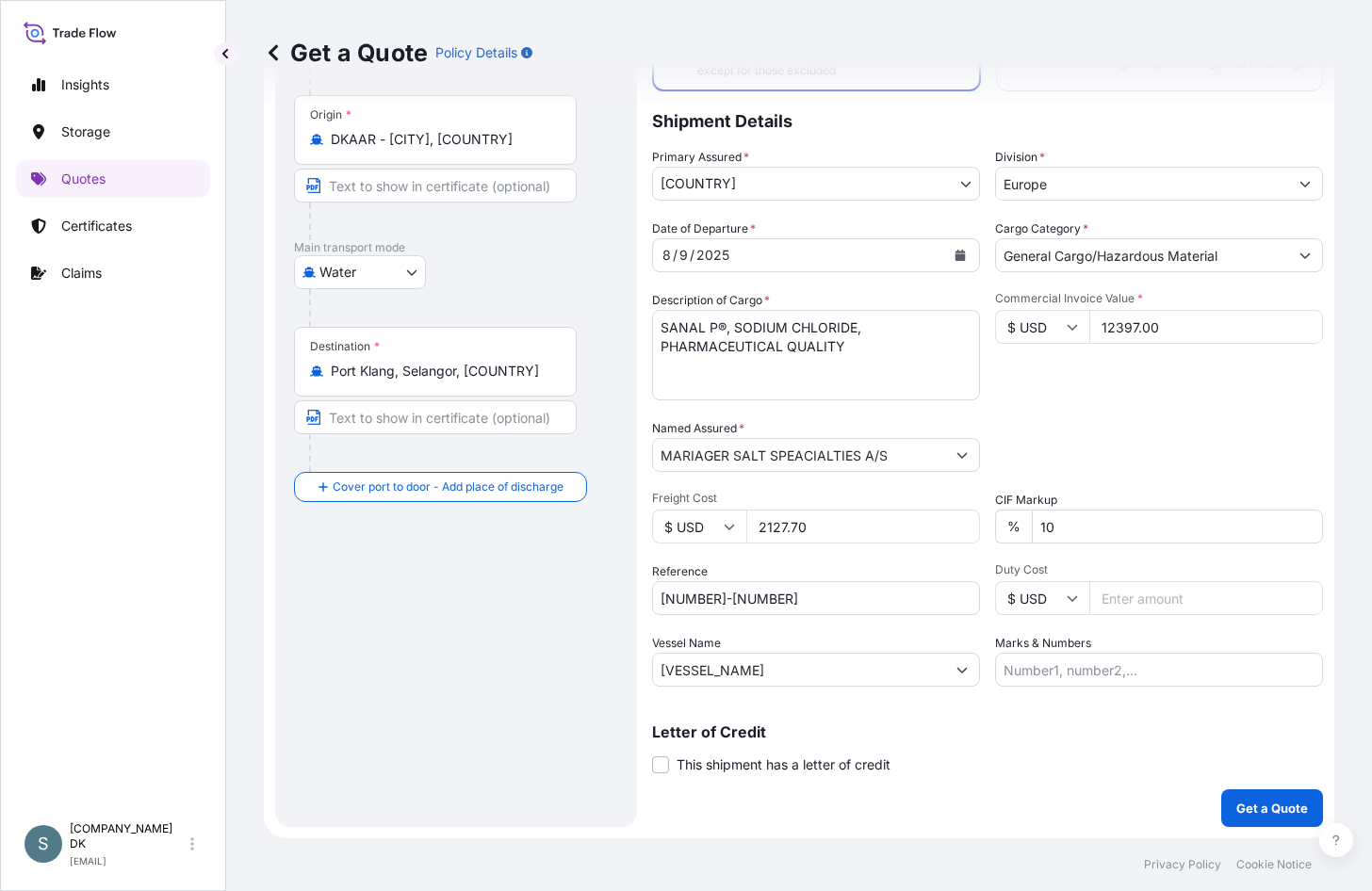 click at bounding box center [962, 670] 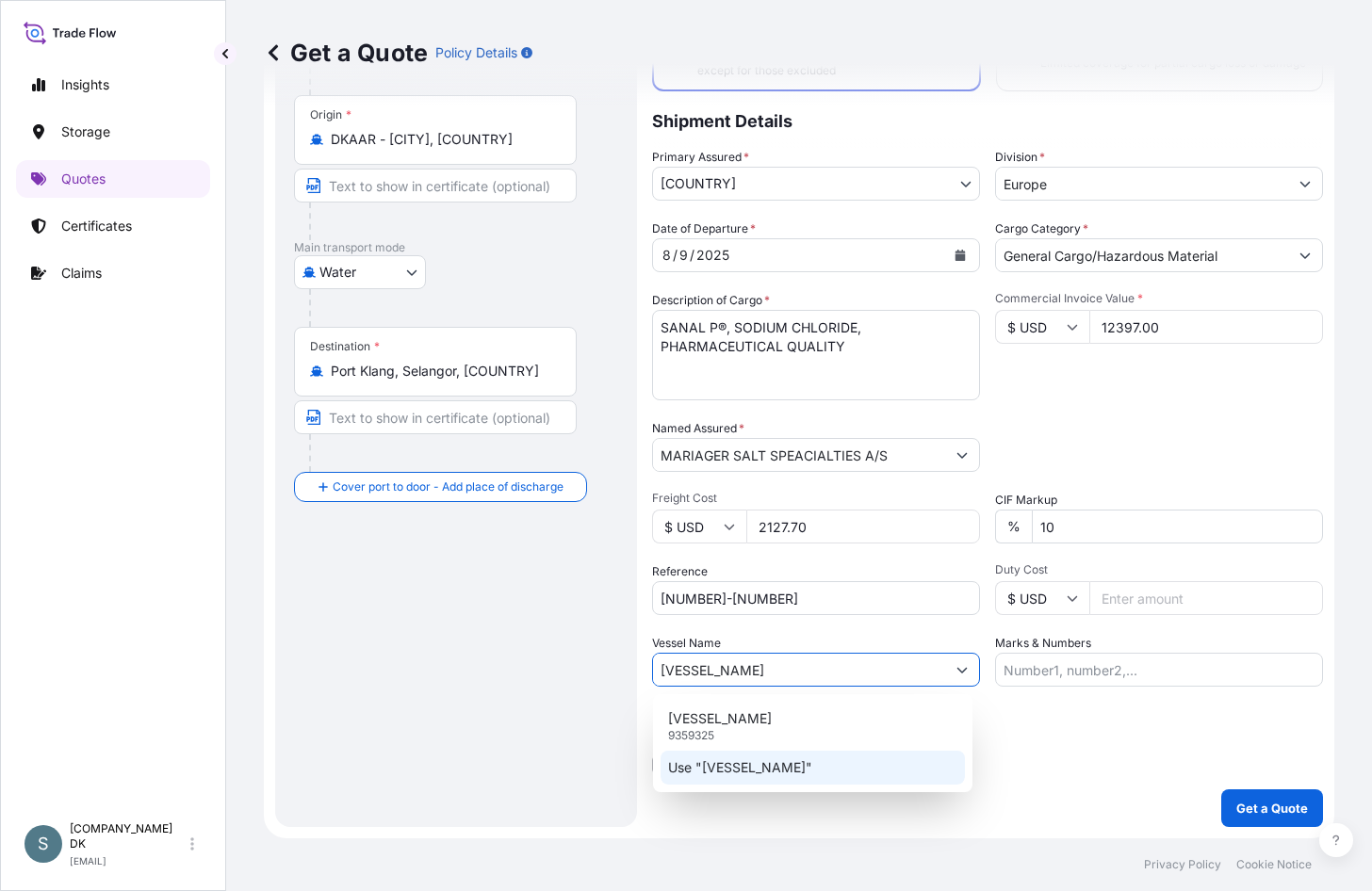 click on "Use "CAPE FERROL"" 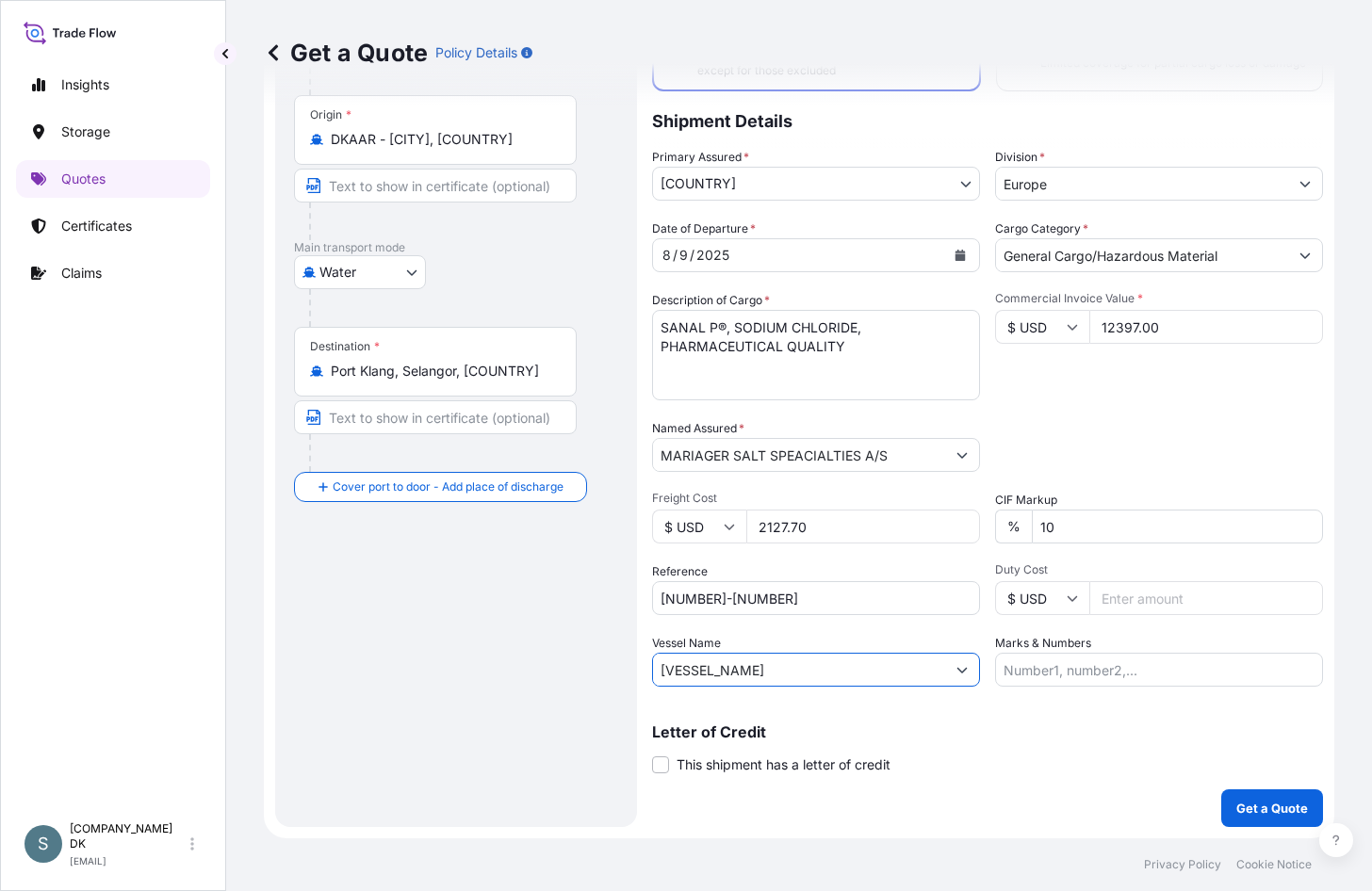 click on "Letter of Credit This shipment has a letter of credit Letter of credit * Letter of credit may not exceed 12000 characters" at bounding box center [988, 749] 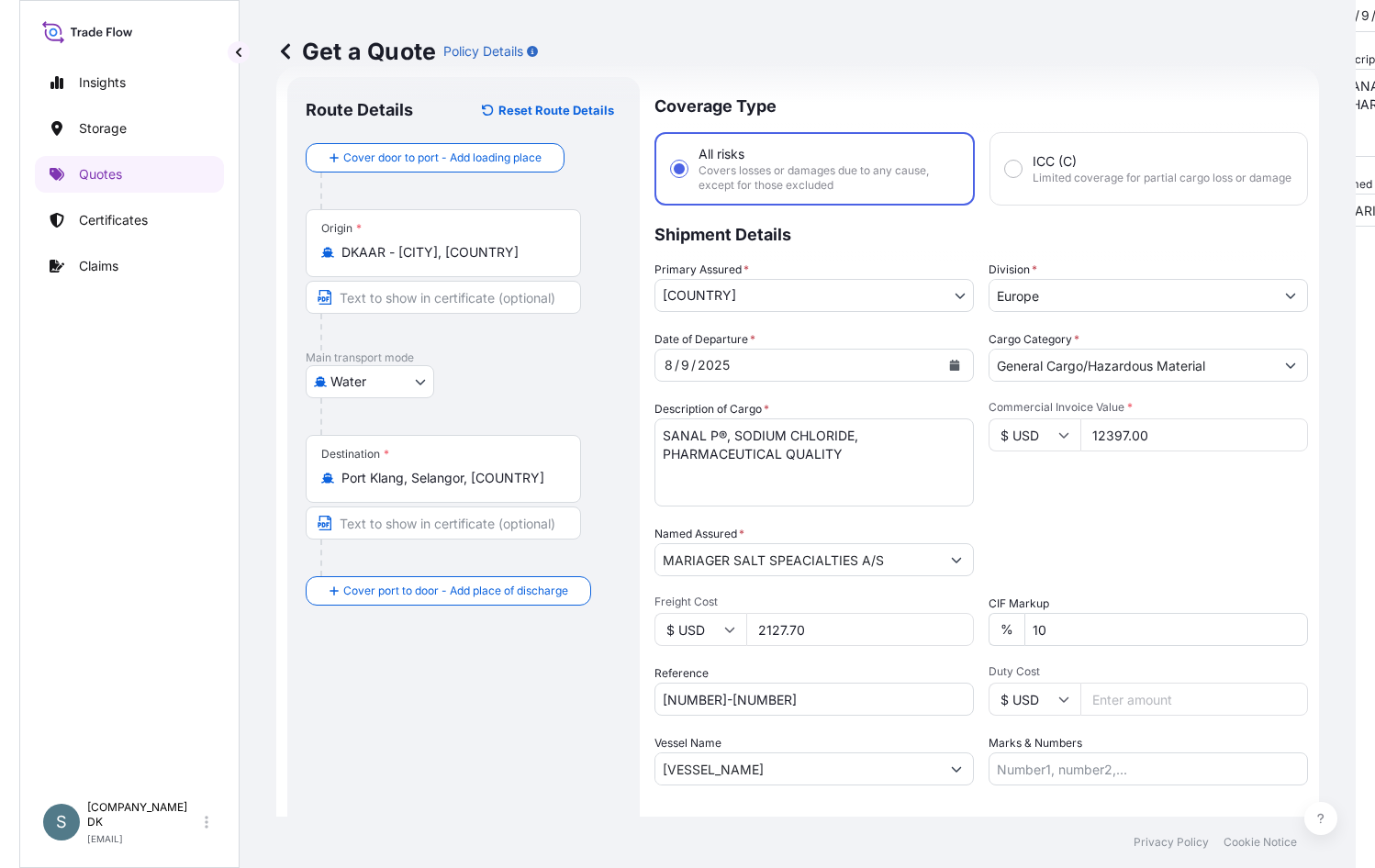 scroll, scrollTop: 0, scrollLeft: 0, axis: both 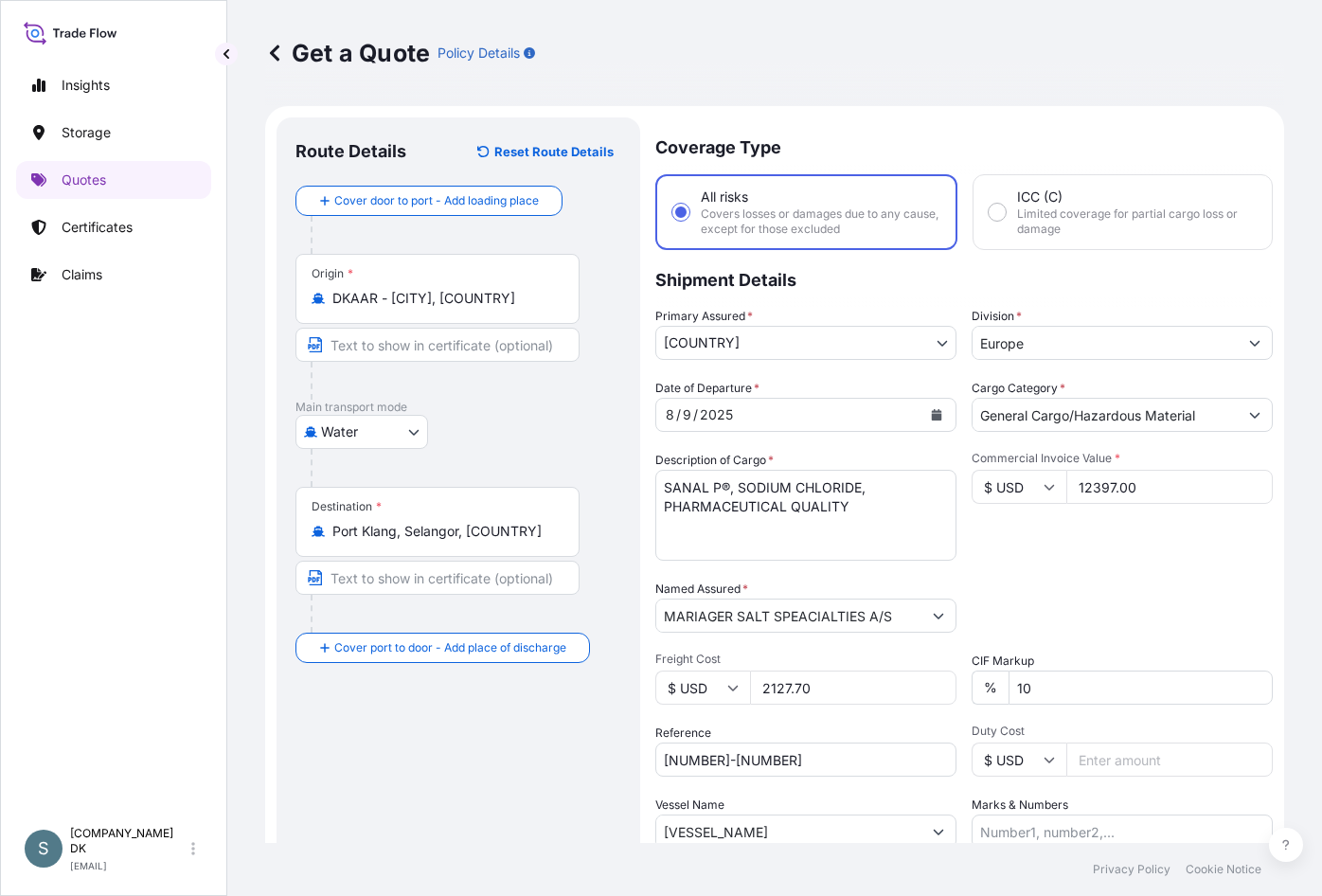 click on "Date of Departure * 8 / 9 / 2025 Cargo Category * General Cargo/Hazardous Material Description of Cargo * SANAL P®, SODIUM CHLORIDE, PHARMACEUTICAL QUALITY Commercial Invoice Value   * $ USD 12397.00 Named Assured * MARIAGER SALT SPEACIALTIES A/S Packing Category Type to search a container mode Please select a primary mode of transportation first. Freight Cost   $ USD 2127.70 CIF Markup % 10 Reference DK1001019157-2541386 Duty Cost   $ USD Vessel Name CAPE FERROL Marks & Numbers" at bounding box center [964, 614] 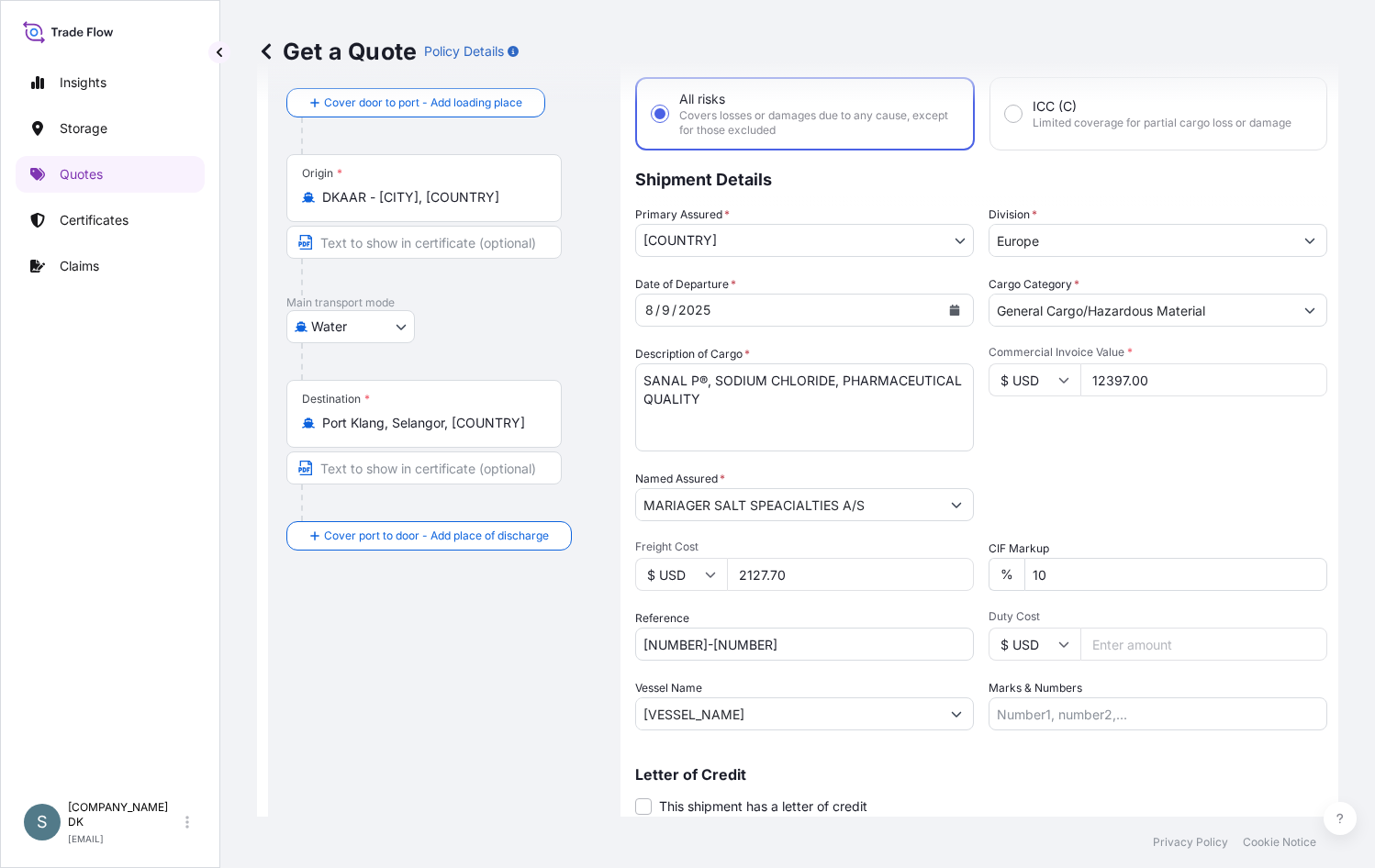 scroll, scrollTop: 153, scrollLeft: 0, axis: vertical 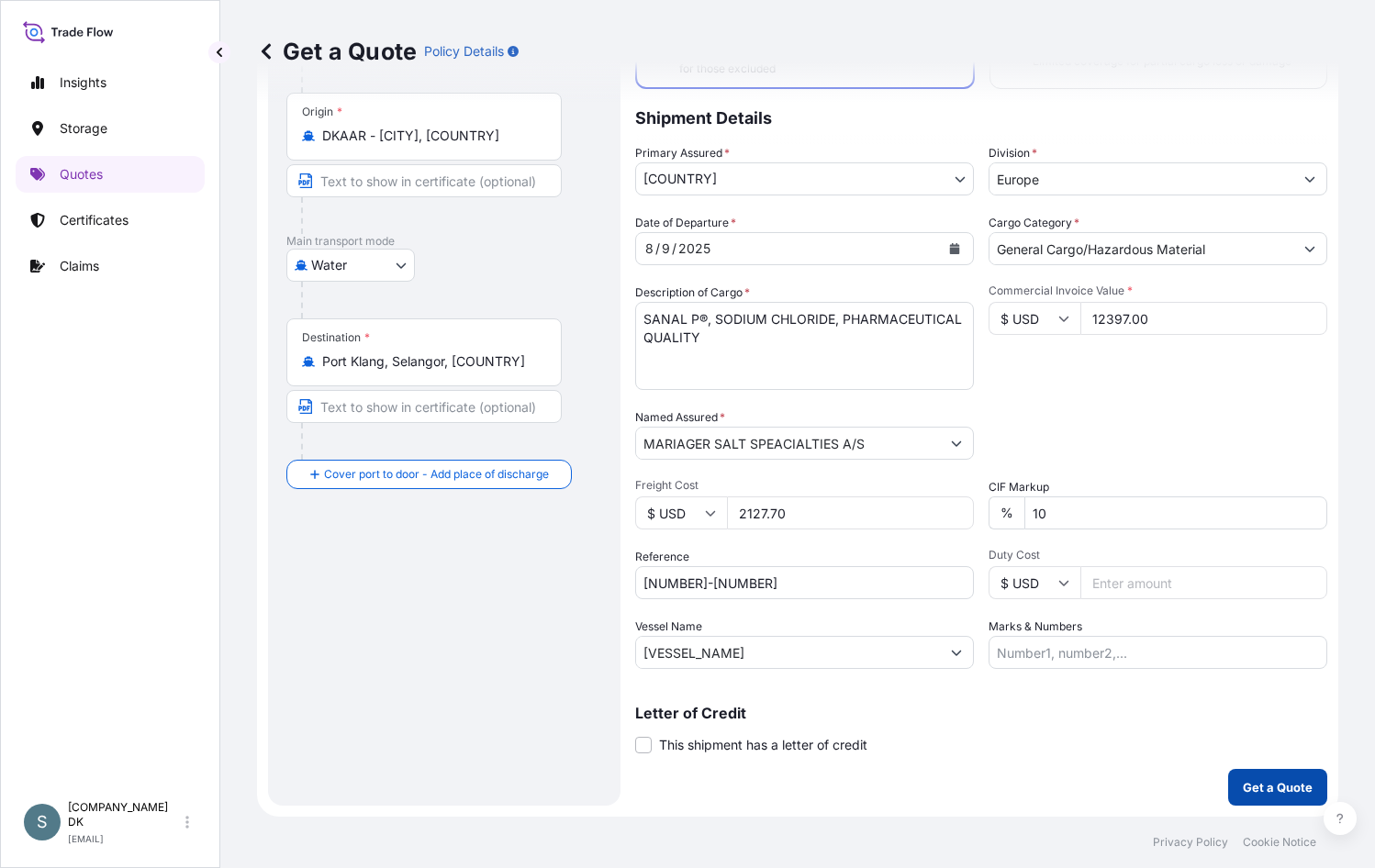 click on "Get a Quote" at bounding box center (1278, 787) 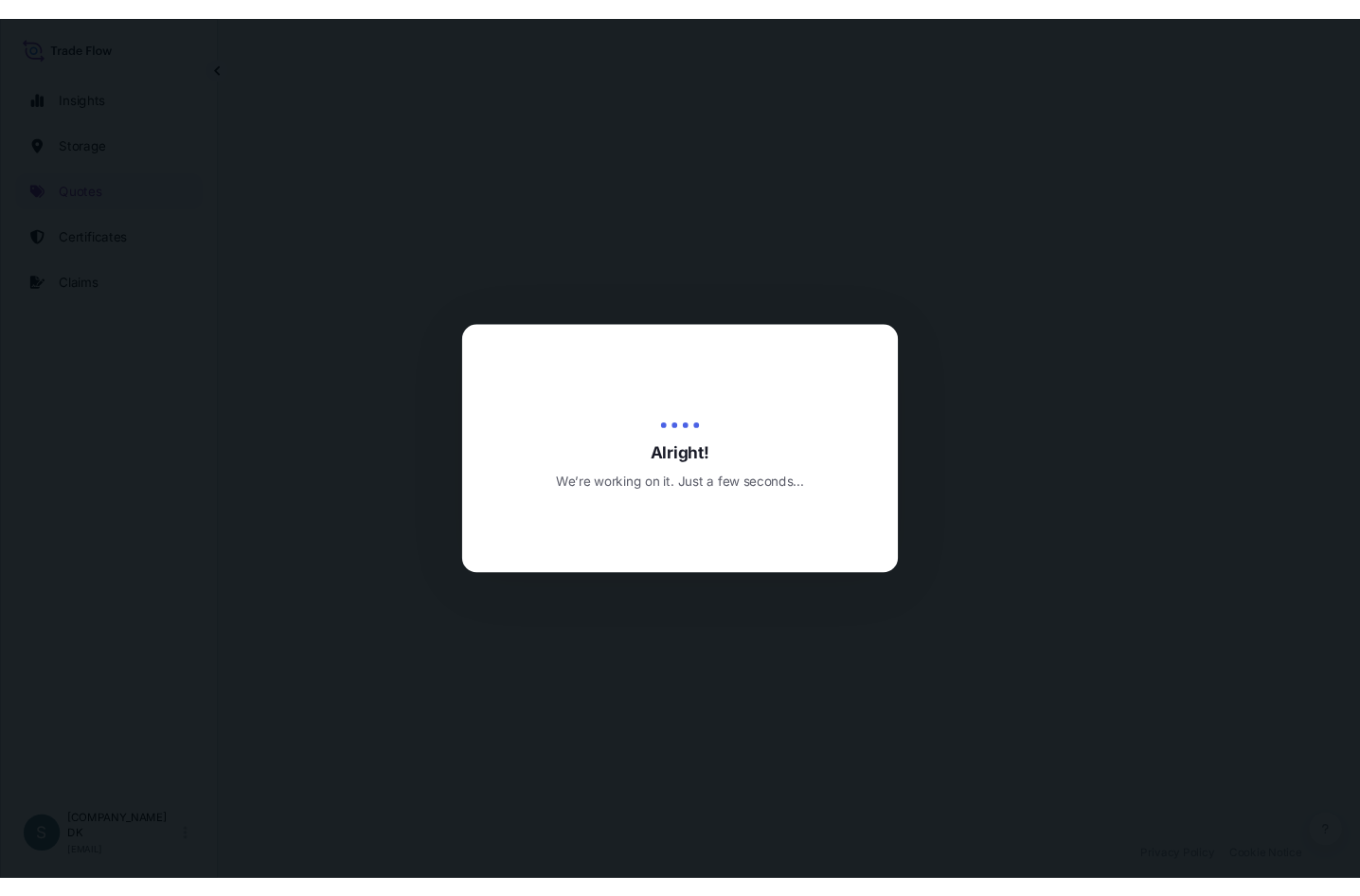 scroll, scrollTop: 0, scrollLeft: 0, axis: both 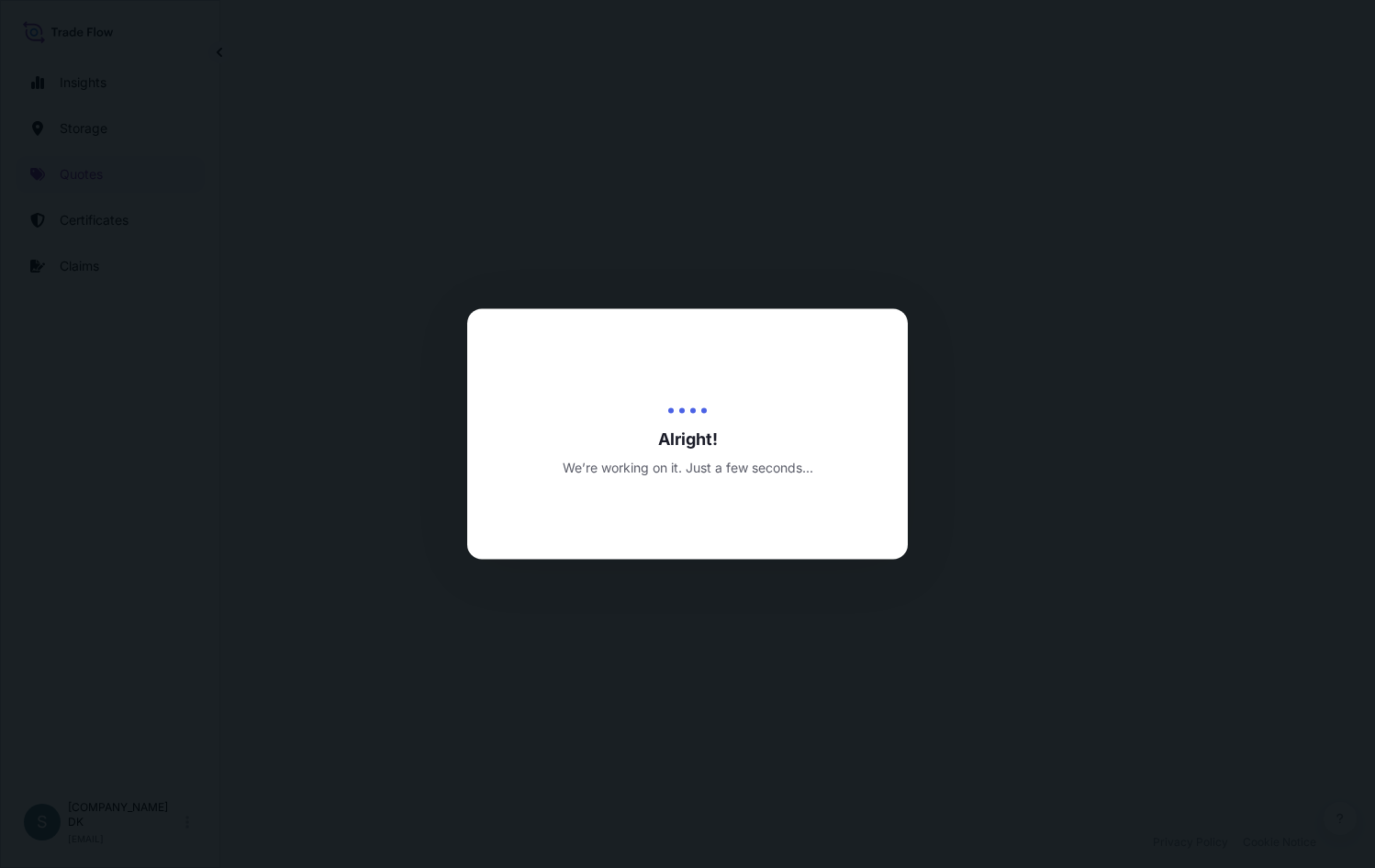 select on "Water" 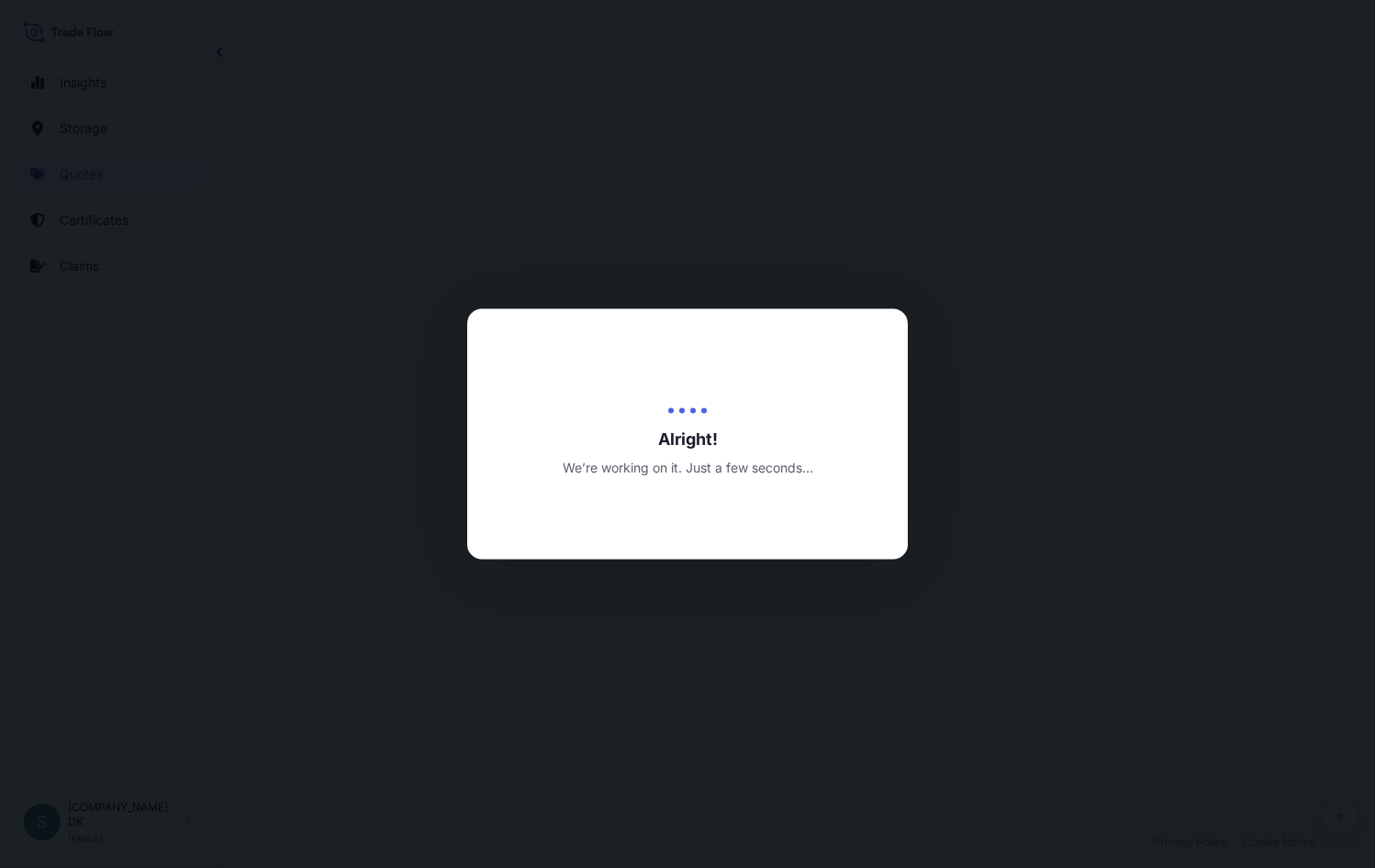 select on "[NUMBER]" 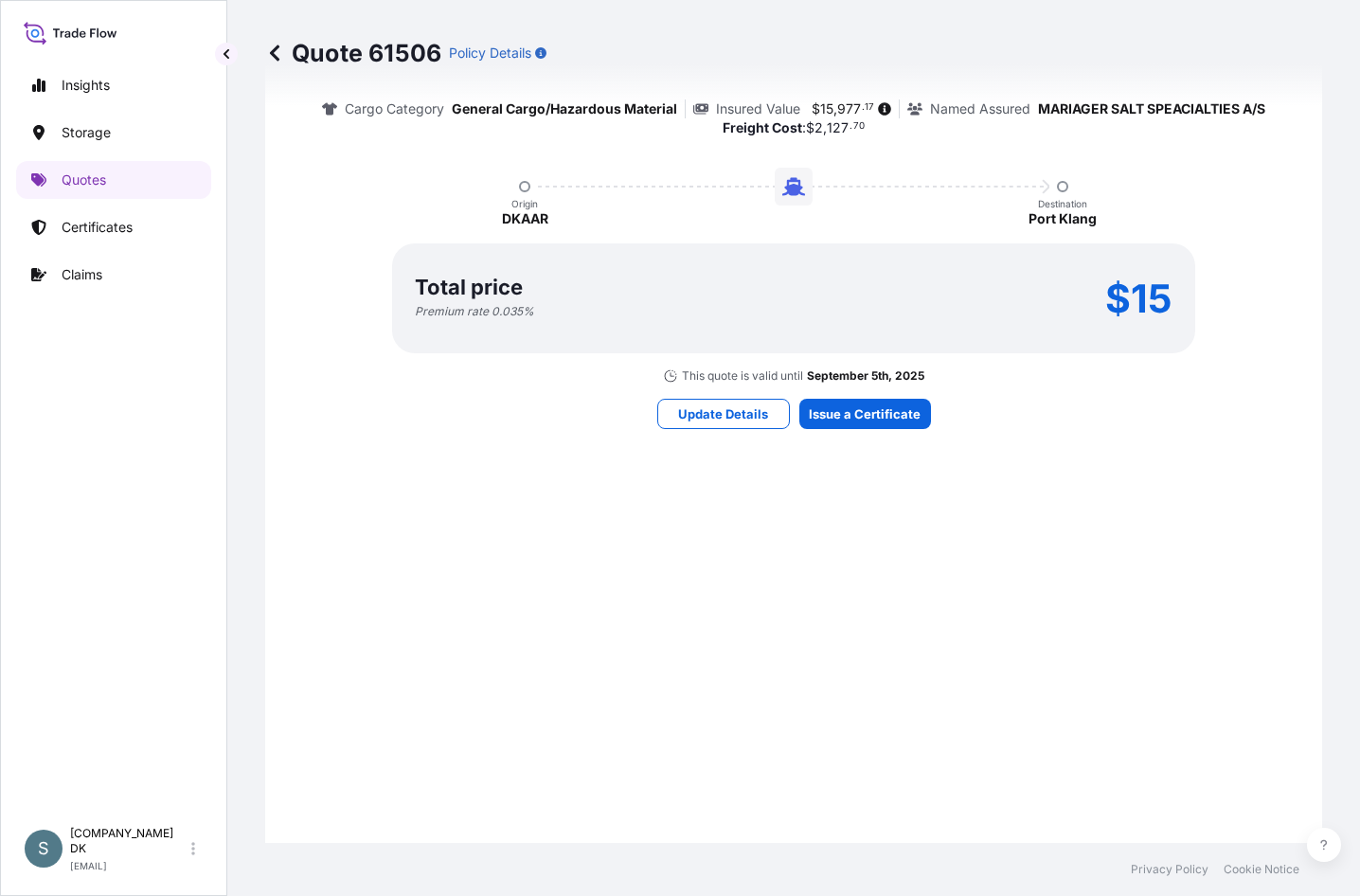 scroll, scrollTop: 1612, scrollLeft: 0, axis: vertical 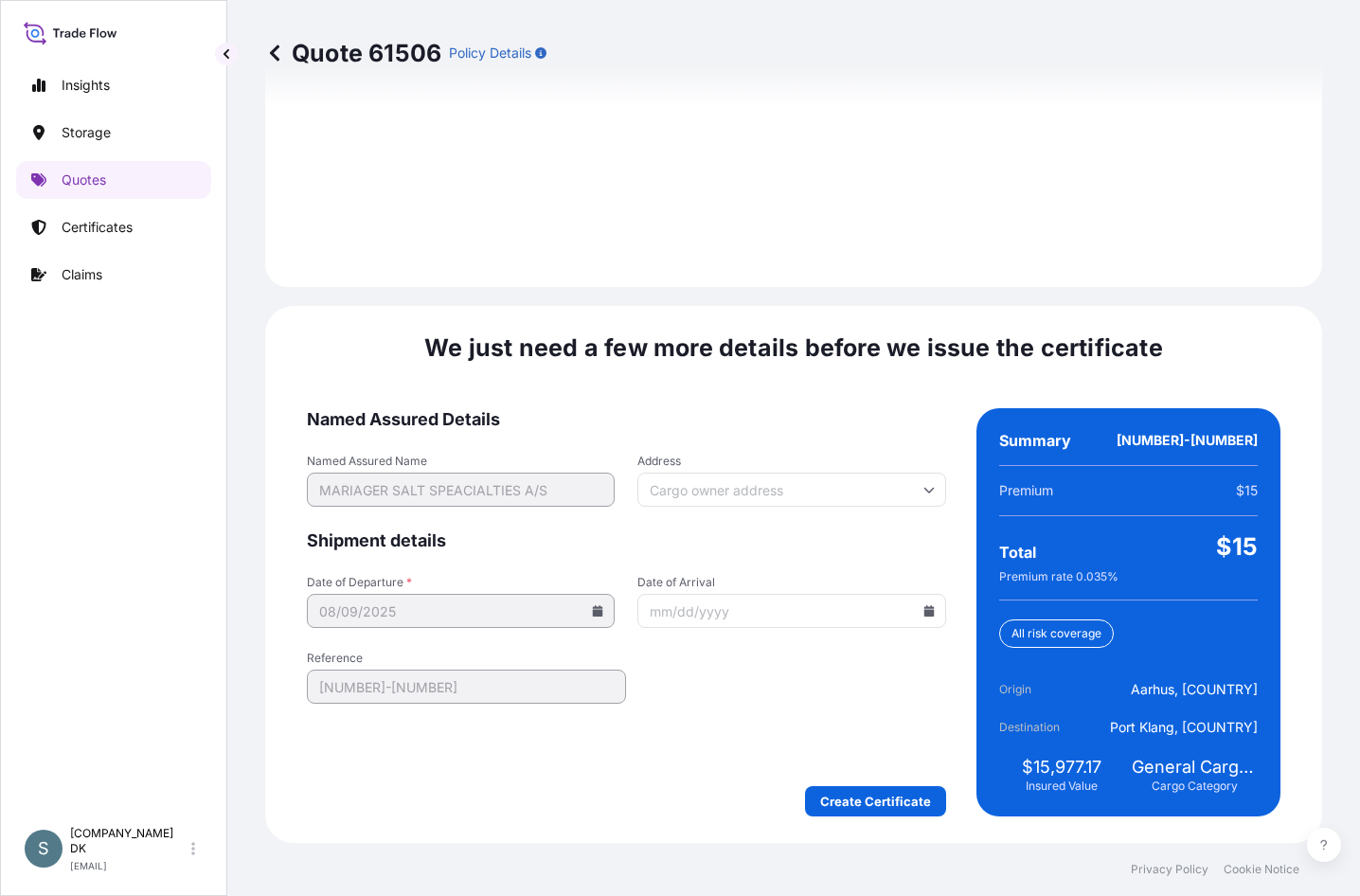 click on "Here's your insurance offer Primary Assured Denmark All risk coverage Cargo Category General Cargo/Hazardous Material Insured Value $ 15 , 977 . 17 Named Assured MARIAGER SALT SPEACIALTIES A/S Freight Cost :  $ 2 , 127 . 70 Origin DKAAR Destination Port Klang Total price Premium rate   0.035 % $15 This quote is valid until September 5th, 2025 Update Details Issue a Certificate" at bounding box center (794, -708) 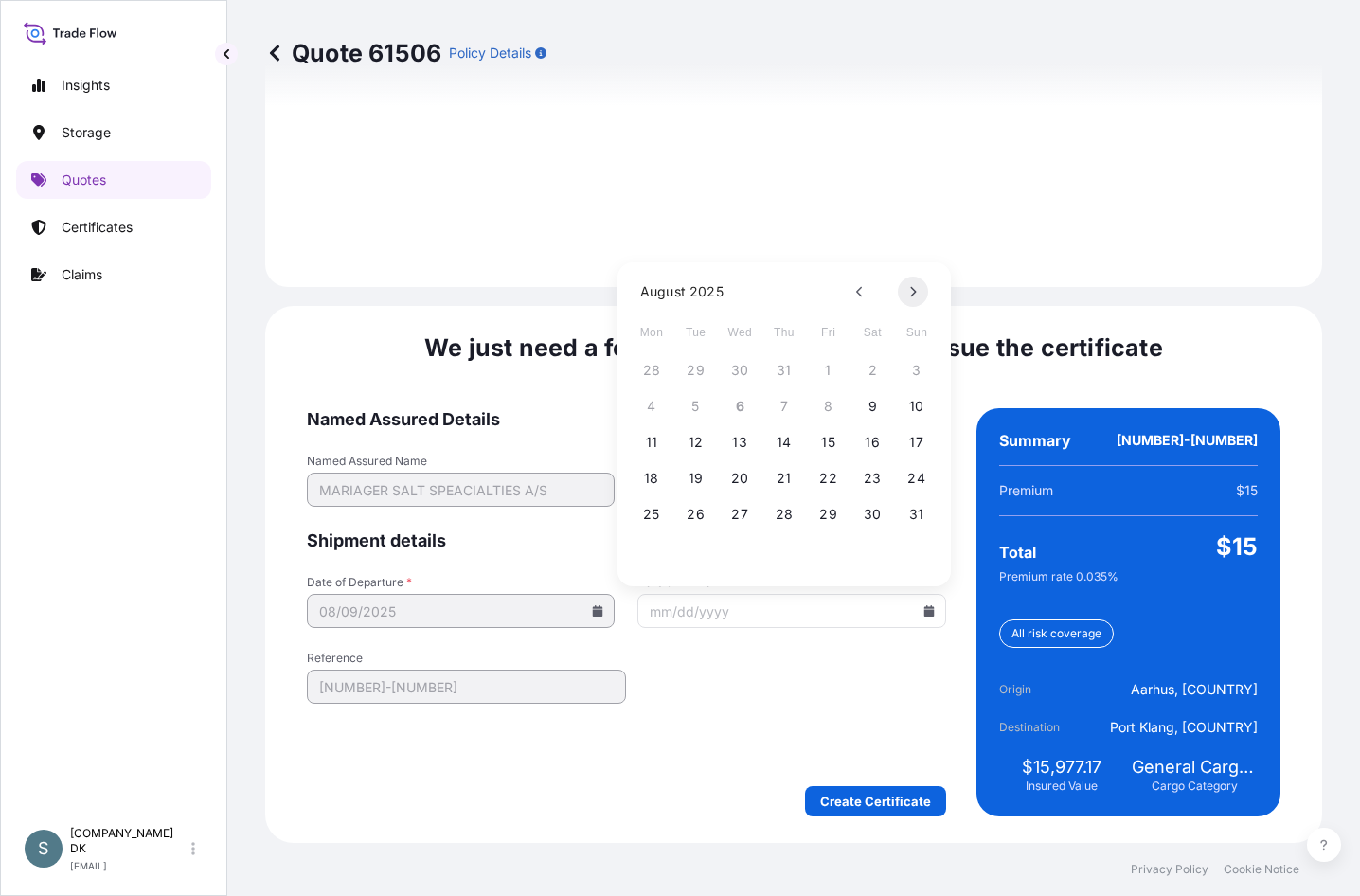click at bounding box center (913, 292) 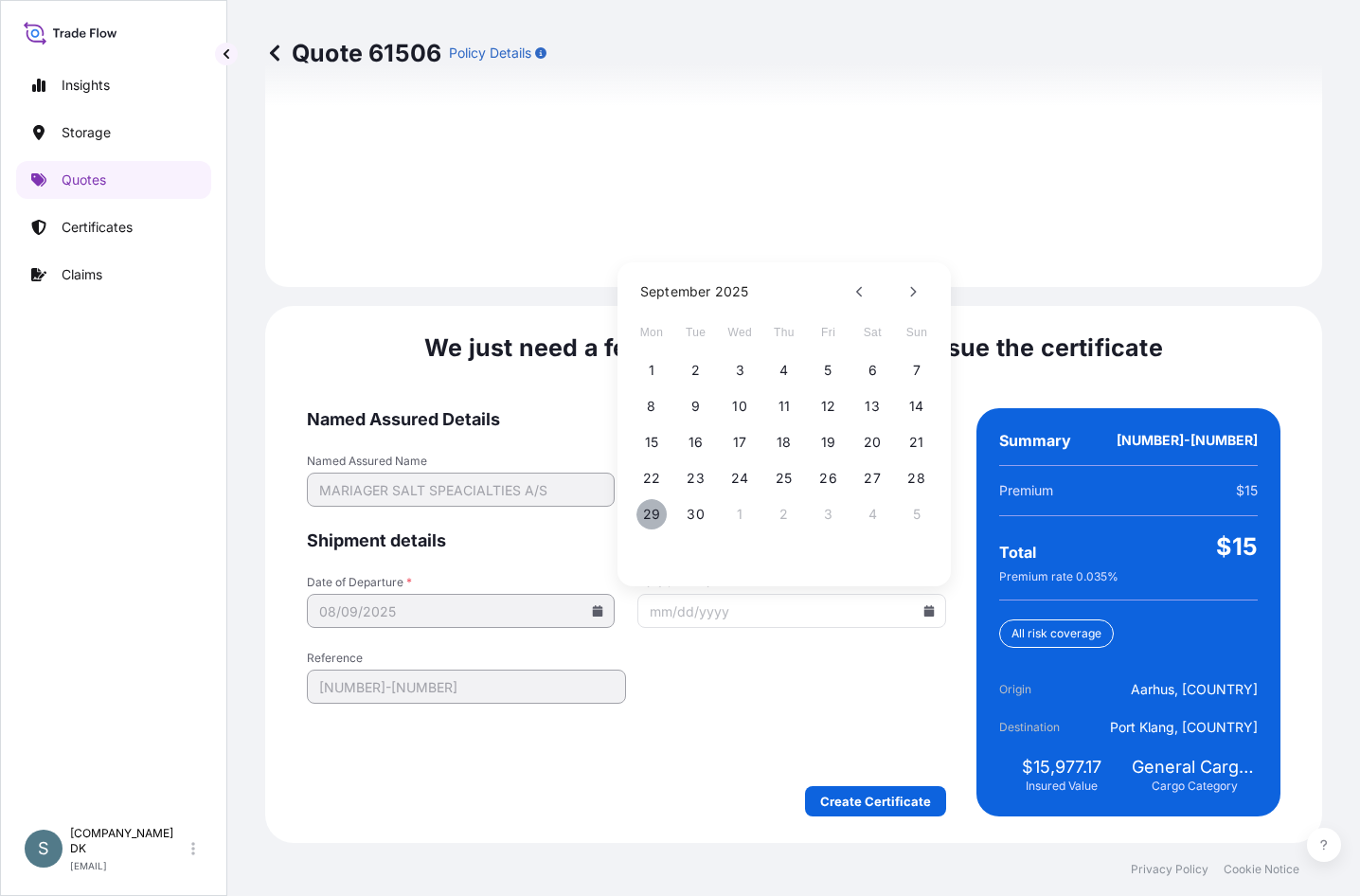 click on "29" at bounding box center (652, 514) 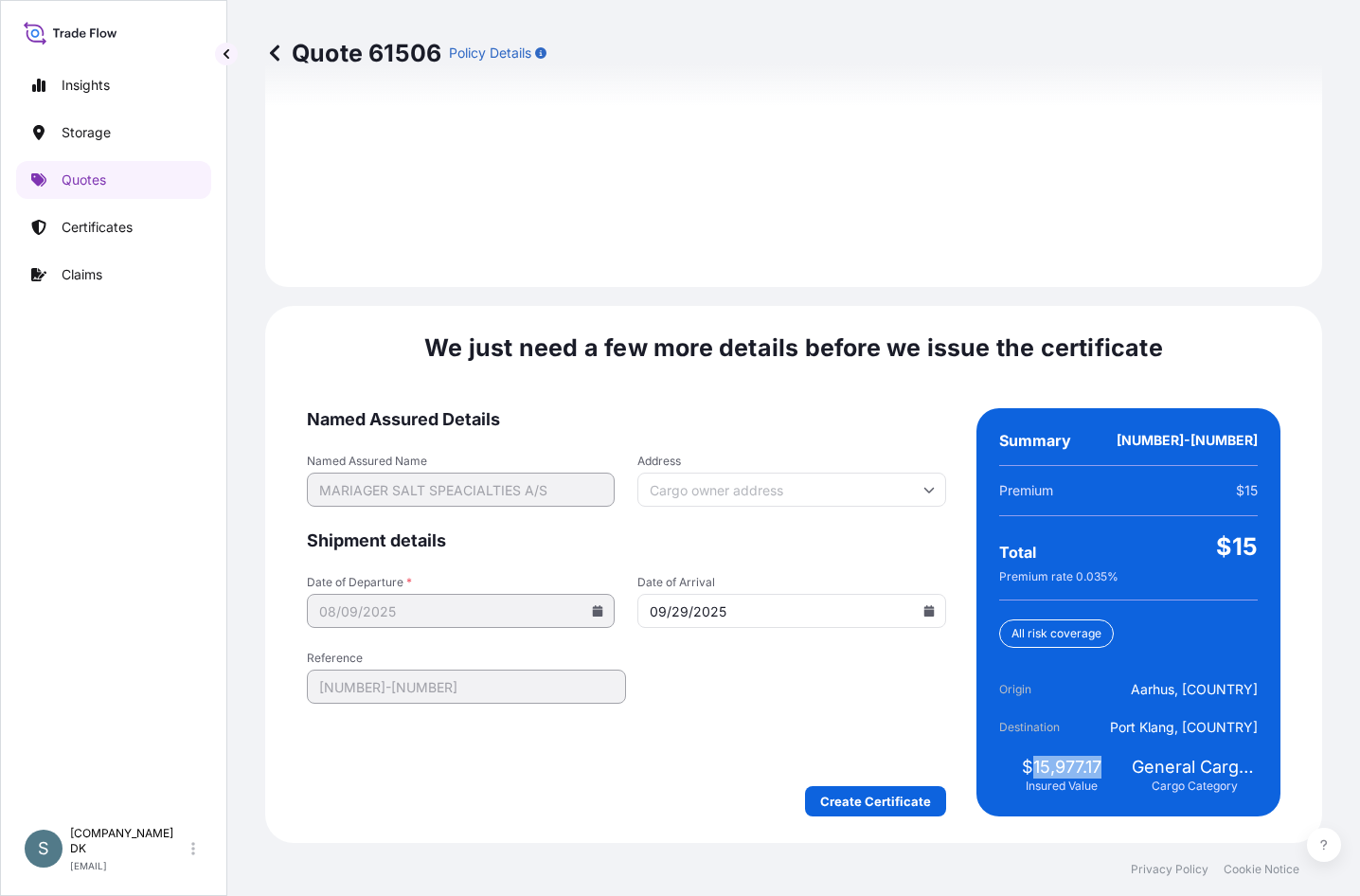 drag, startPoint x: 1022, startPoint y: 760, endPoint x: 1110, endPoint y: 764, distance: 88.09086 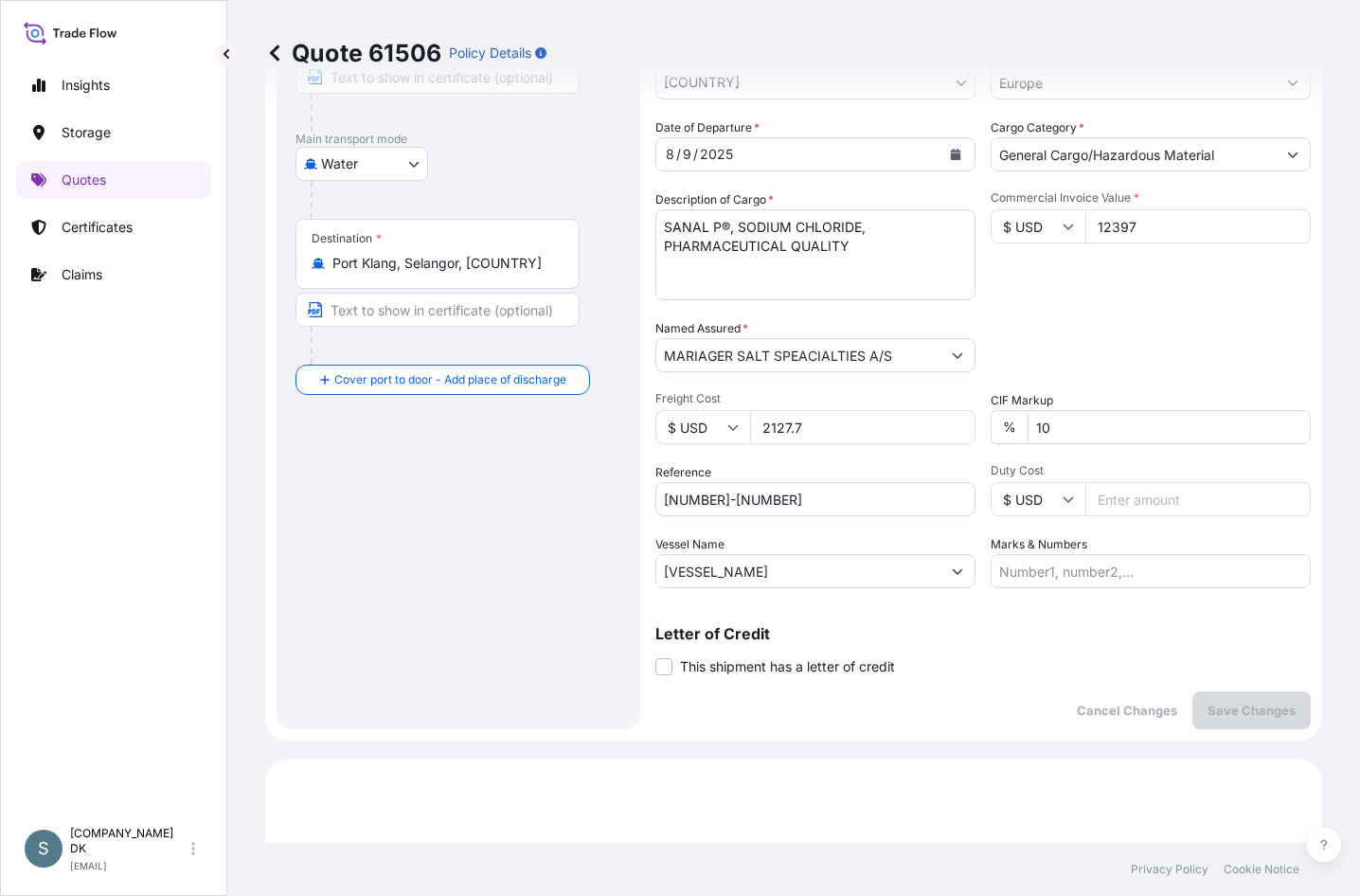 scroll, scrollTop: 261, scrollLeft: 0, axis: vertical 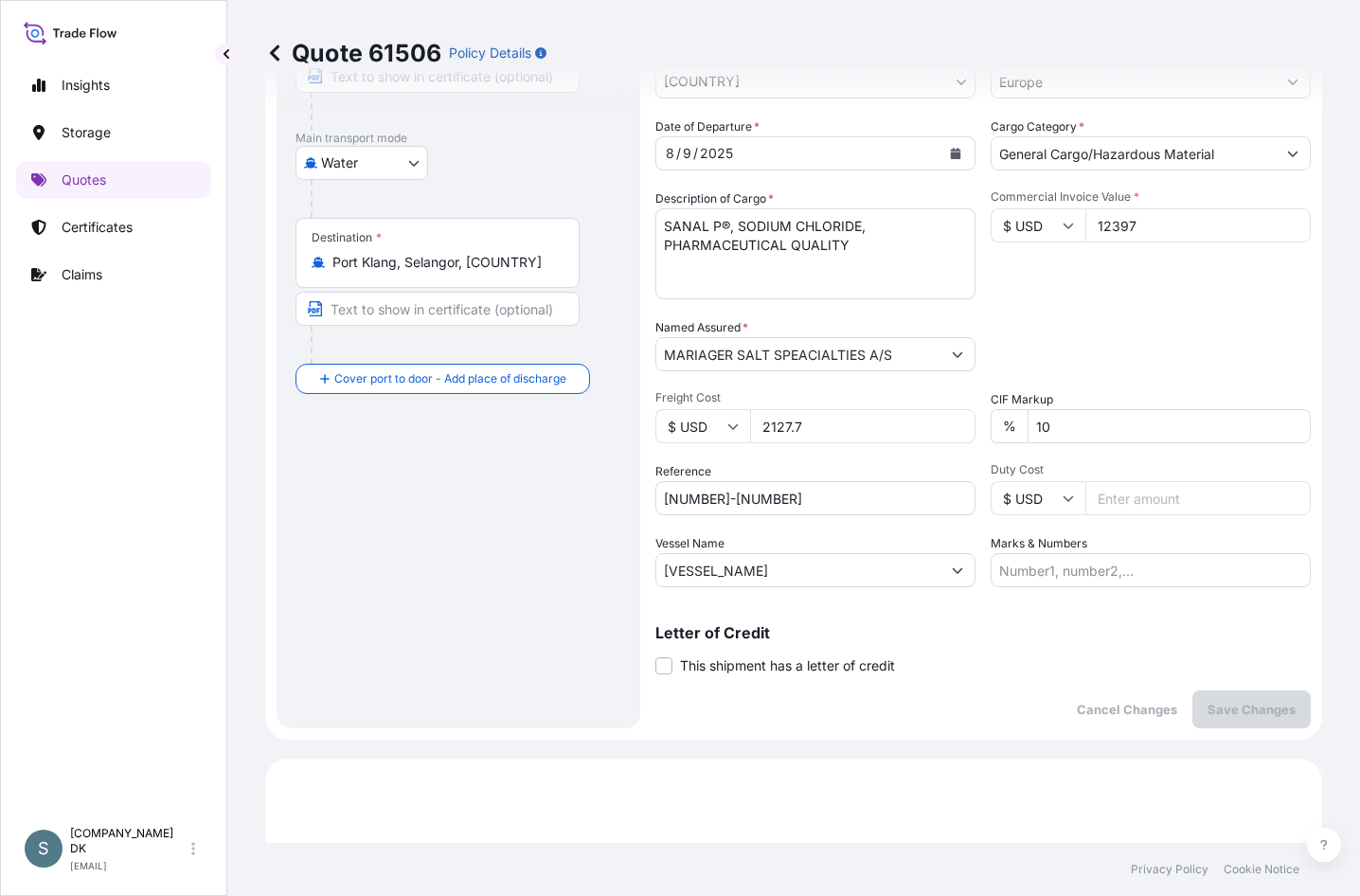 click on "$ USD" at bounding box center (703, 426) 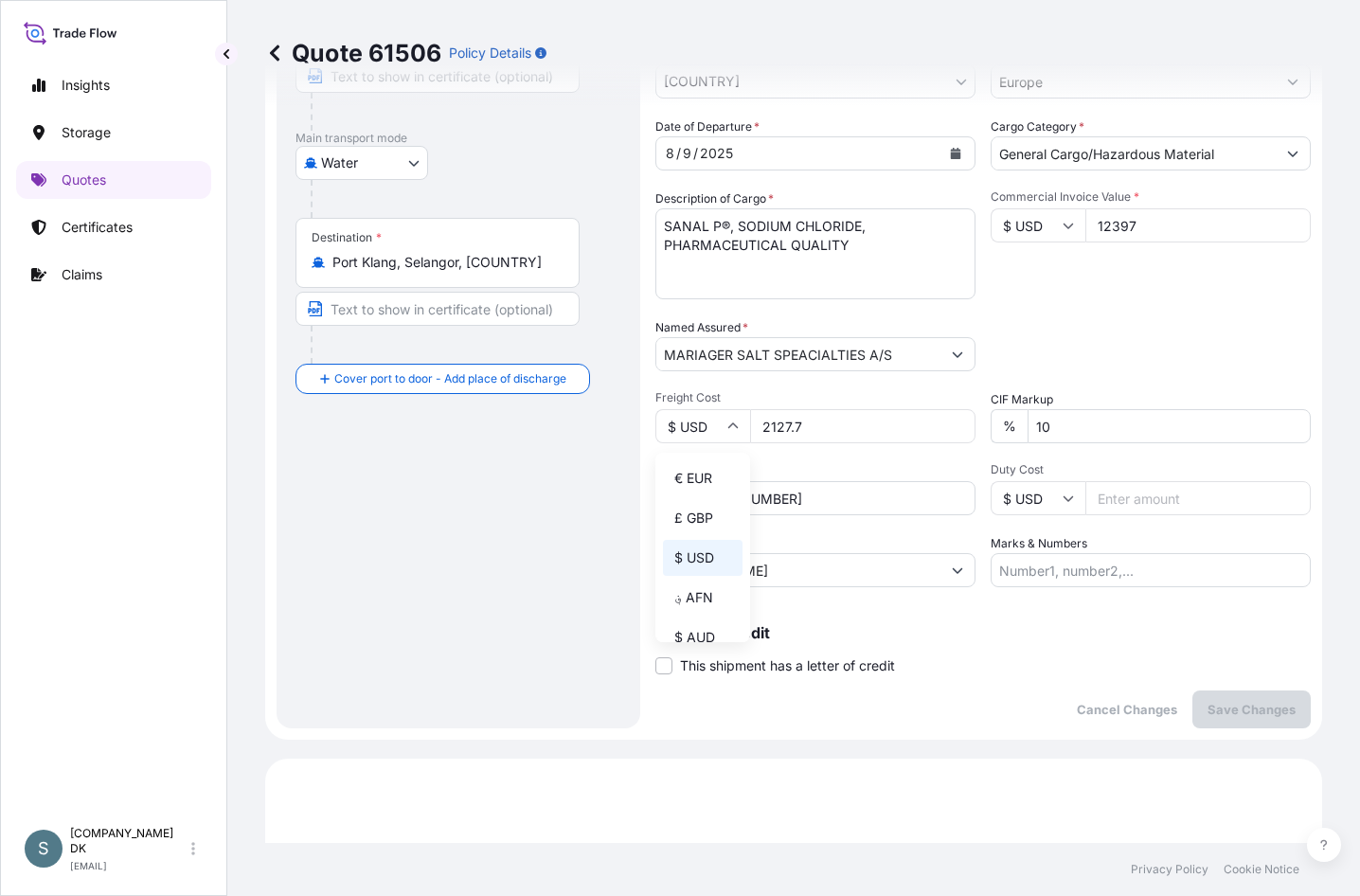 click on "€ EUR" at bounding box center (703, 478) 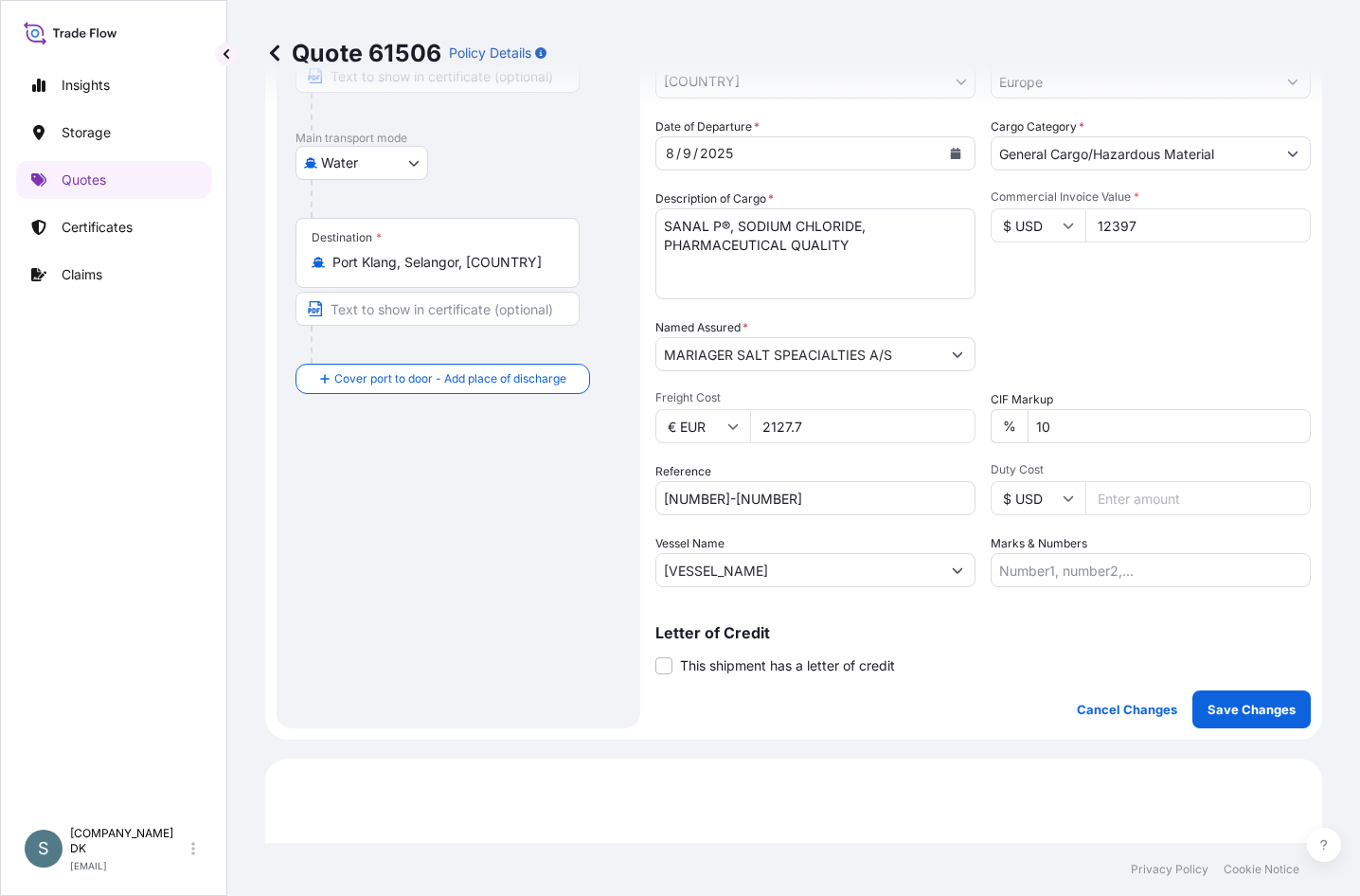 click on "$ USD" at bounding box center [1038, 225] 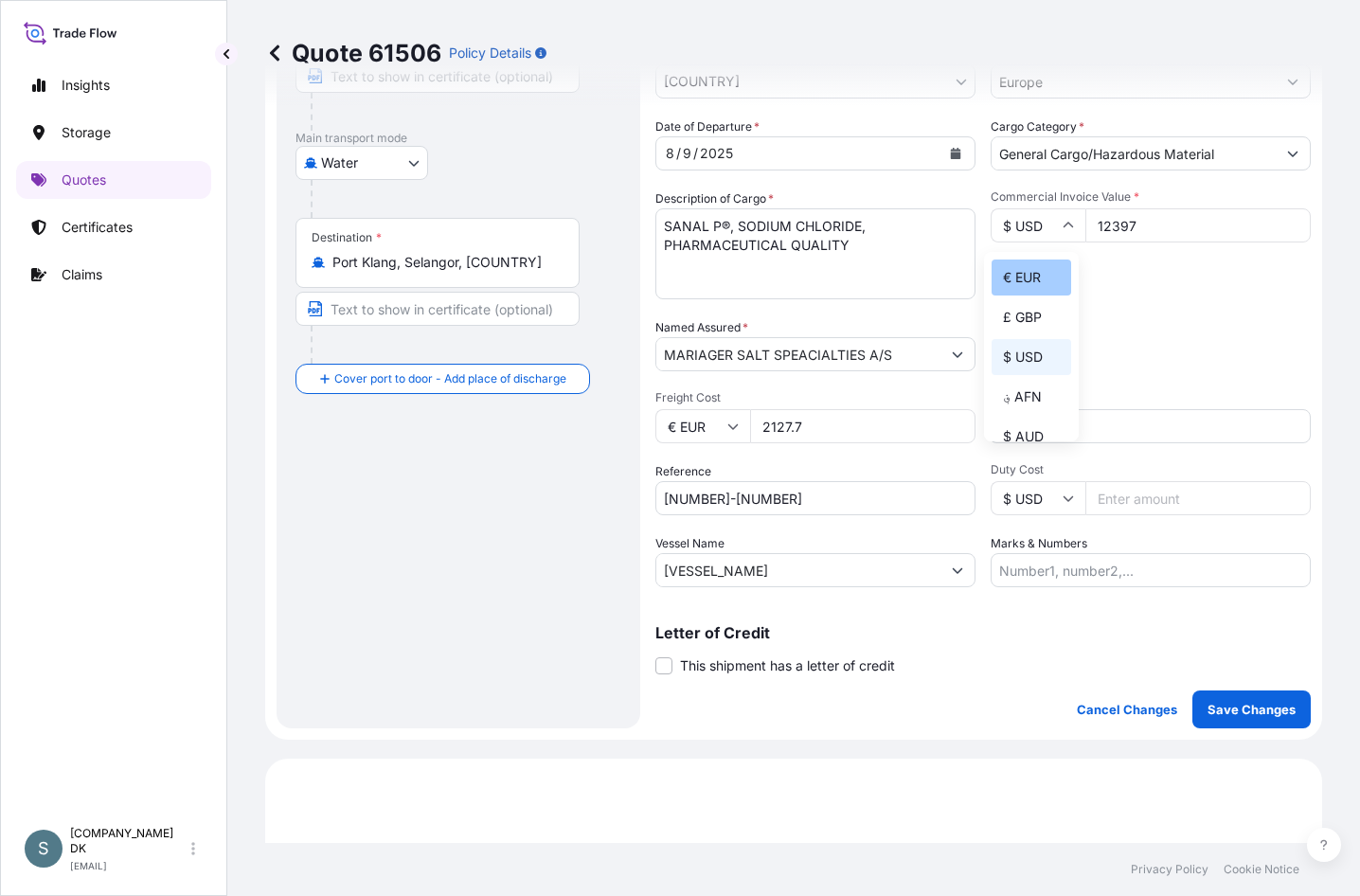 click on "€ EUR" at bounding box center [1031, 278] 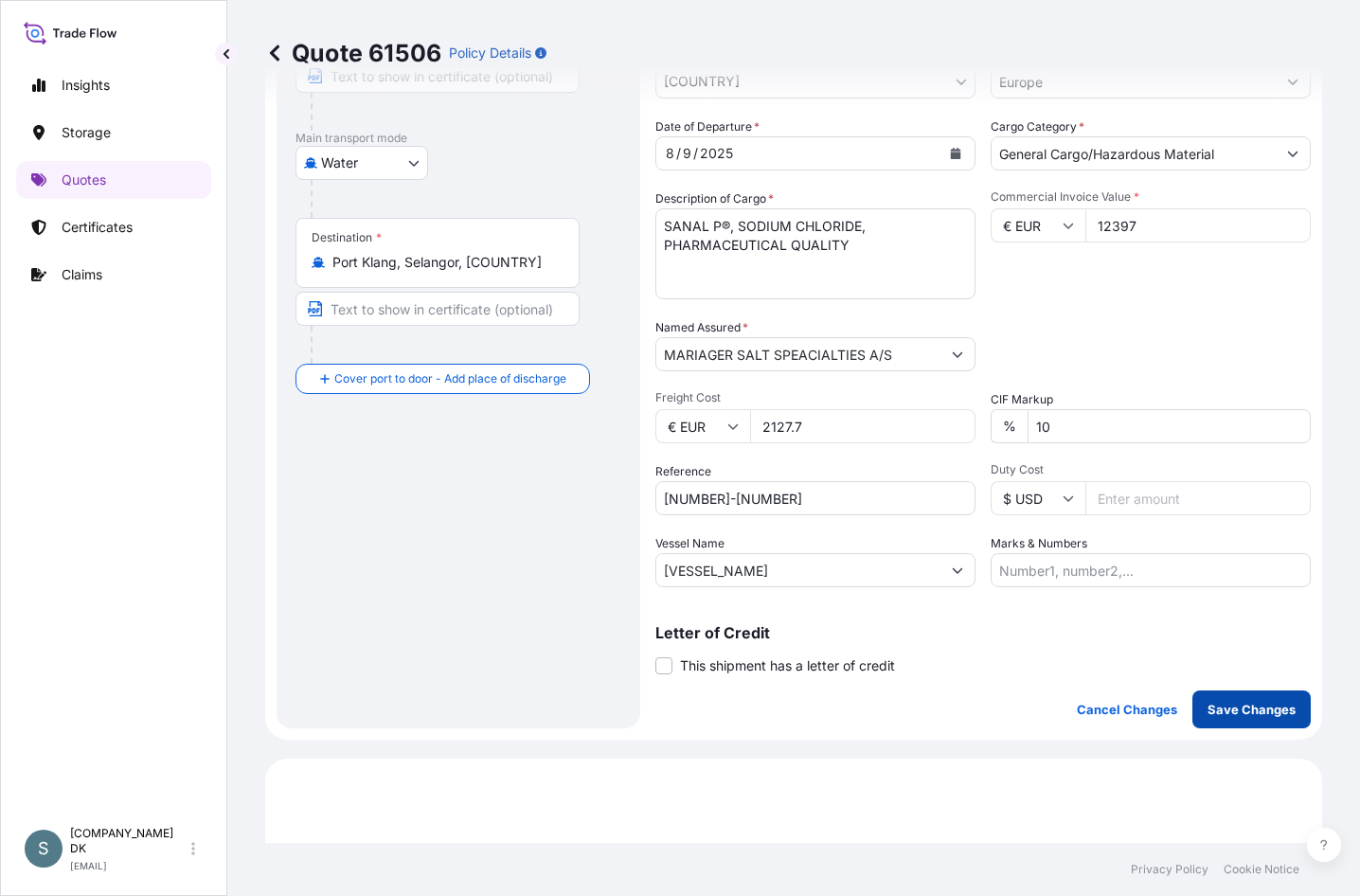 click on "Save Changes" at bounding box center [1251, 709] 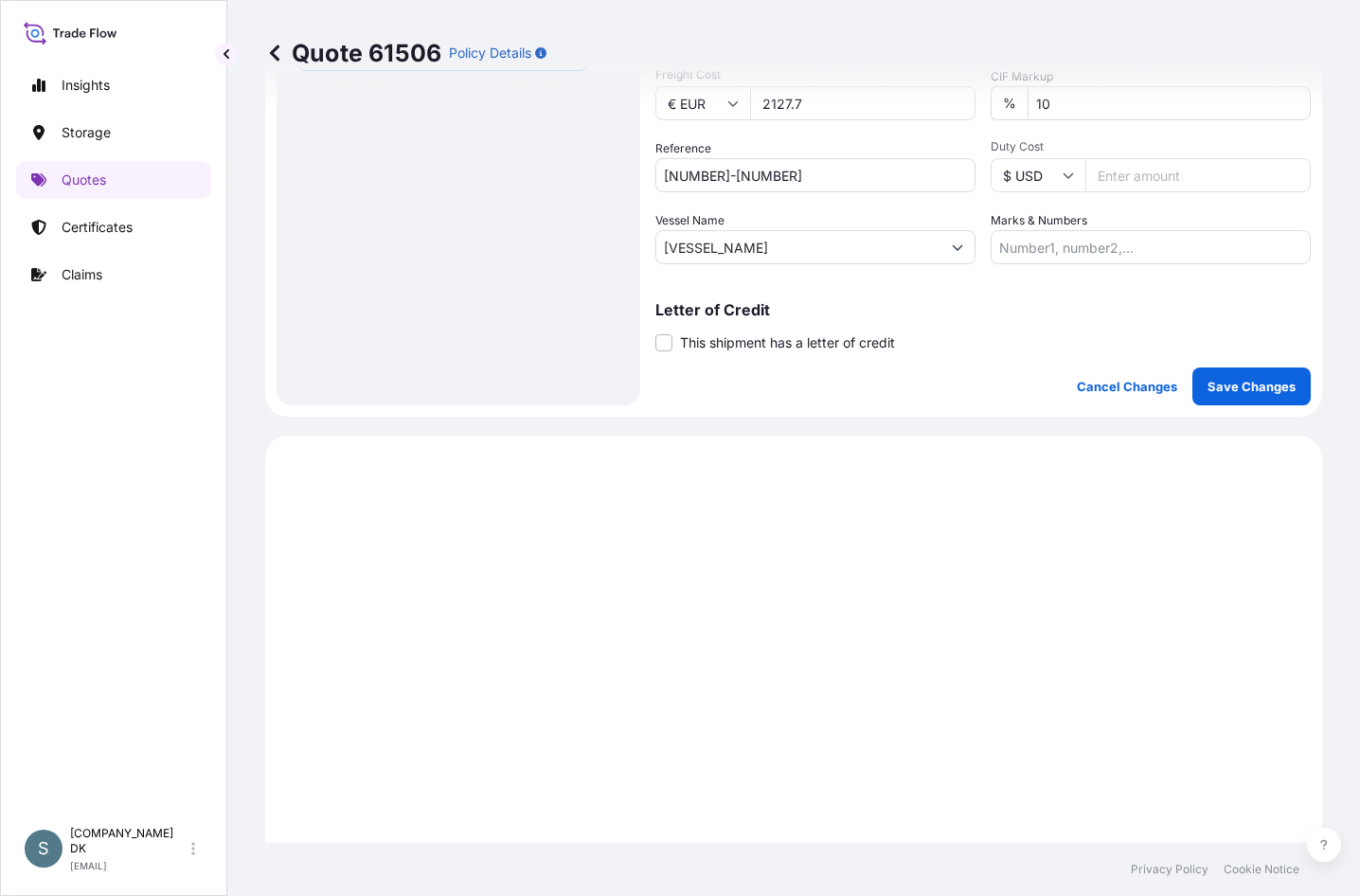 scroll, scrollTop: 925, scrollLeft: 0, axis: vertical 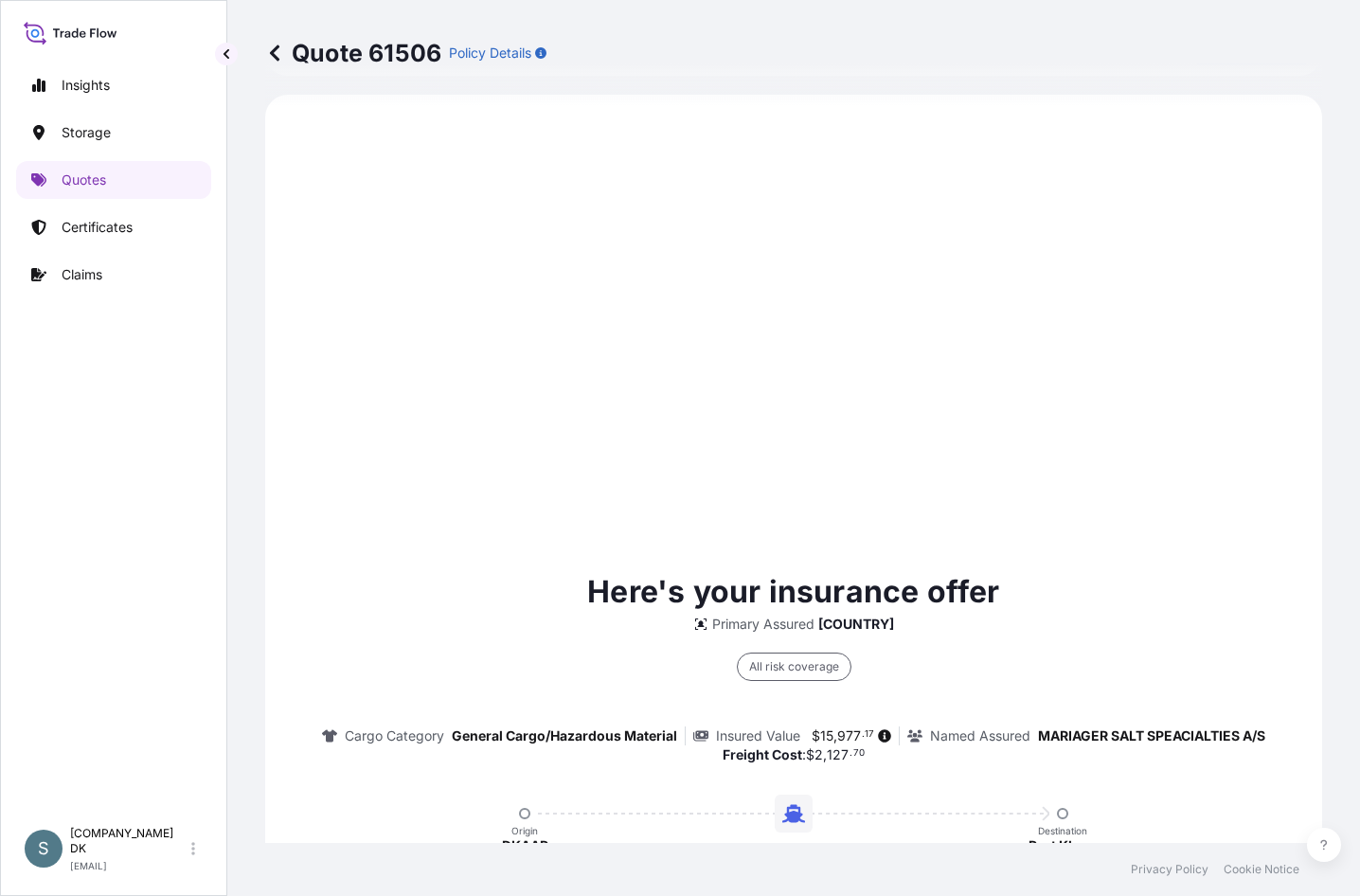 select on "Water" 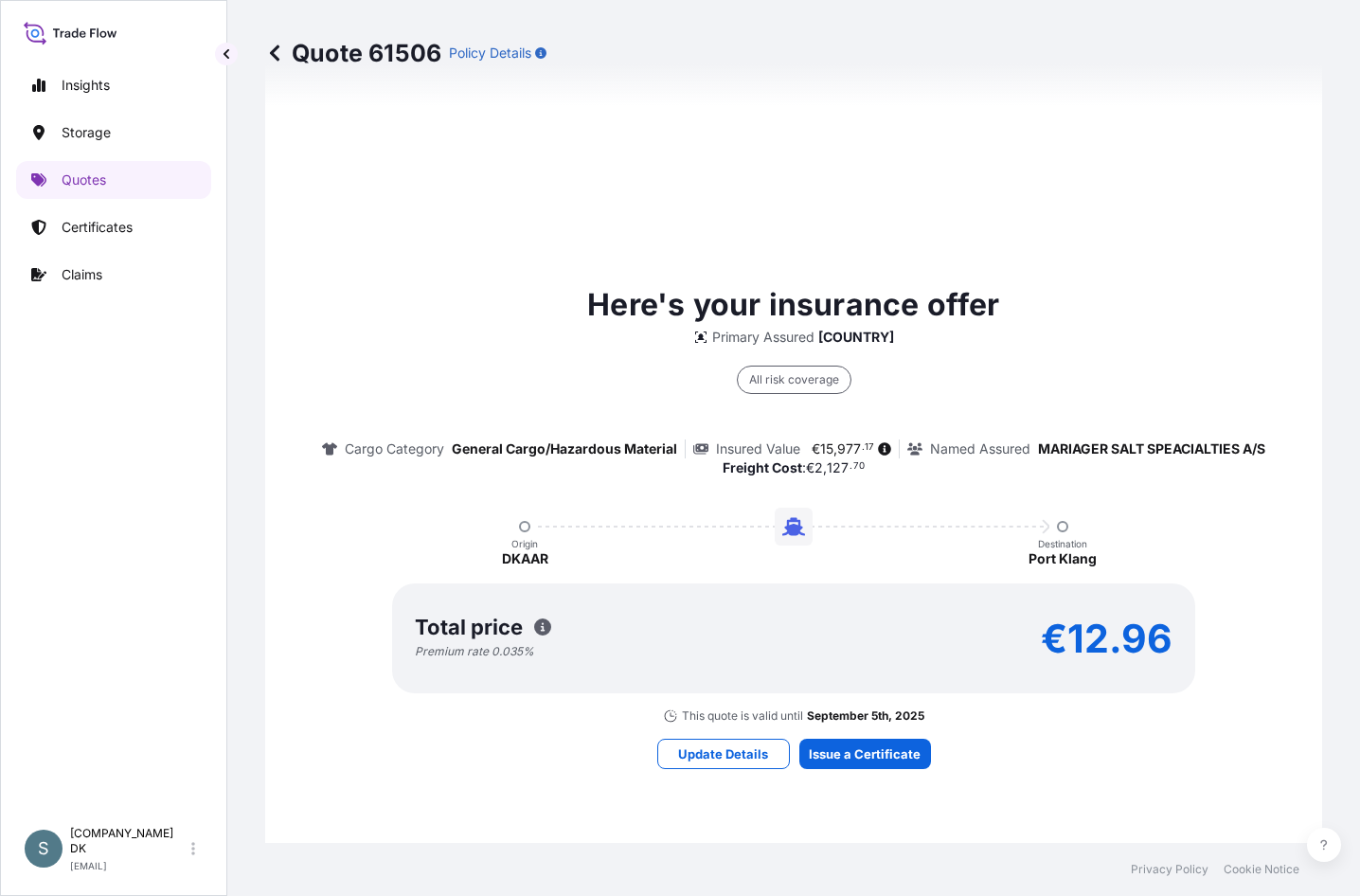 scroll, scrollTop: 1399, scrollLeft: 0, axis: vertical 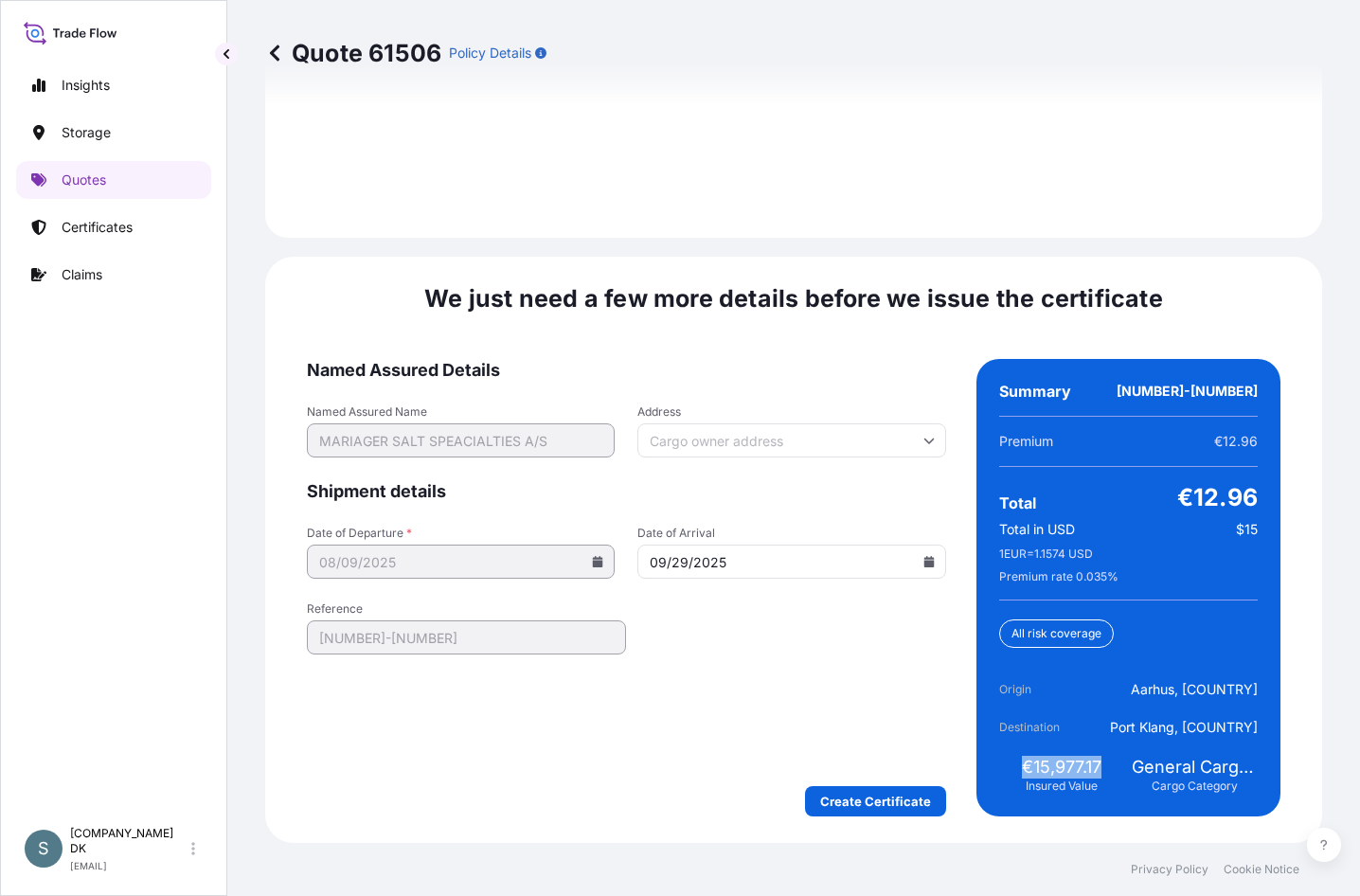 drag, startPoint x: 1011, startPoint y: 766, endPoint x: 1097, endPoint y: 767, distance: 86.00581 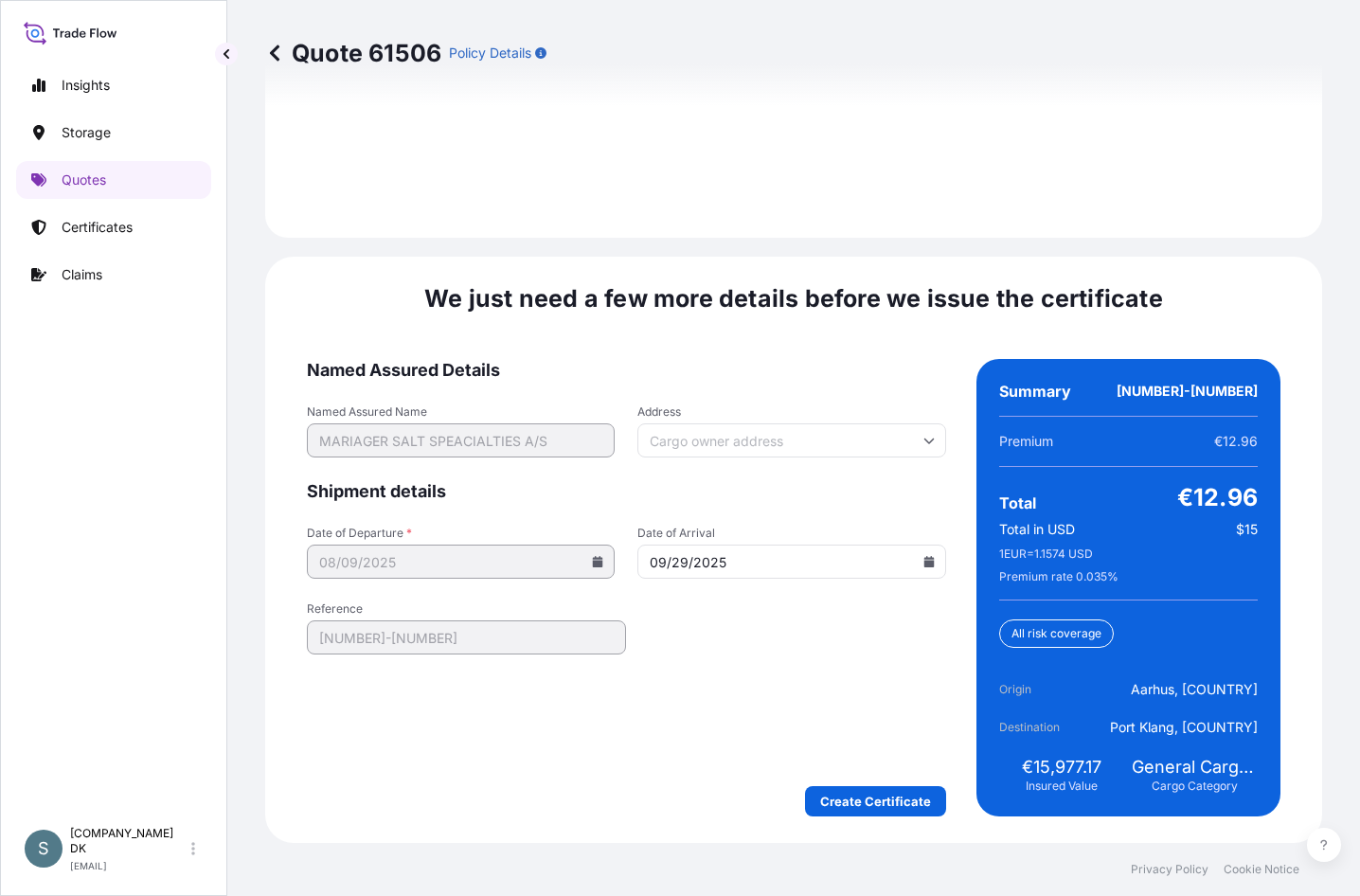 click on "Named Assured Details Named Assured Name   MARIAGER SALT SPEACIALTIES A/S Address   Shipment details Date of Departure   * 08/09/2025 Date of Arrival   09/29/2025 Reference   DK1001019157-2541386 Create Certificate" at bounding box center (626, 587) 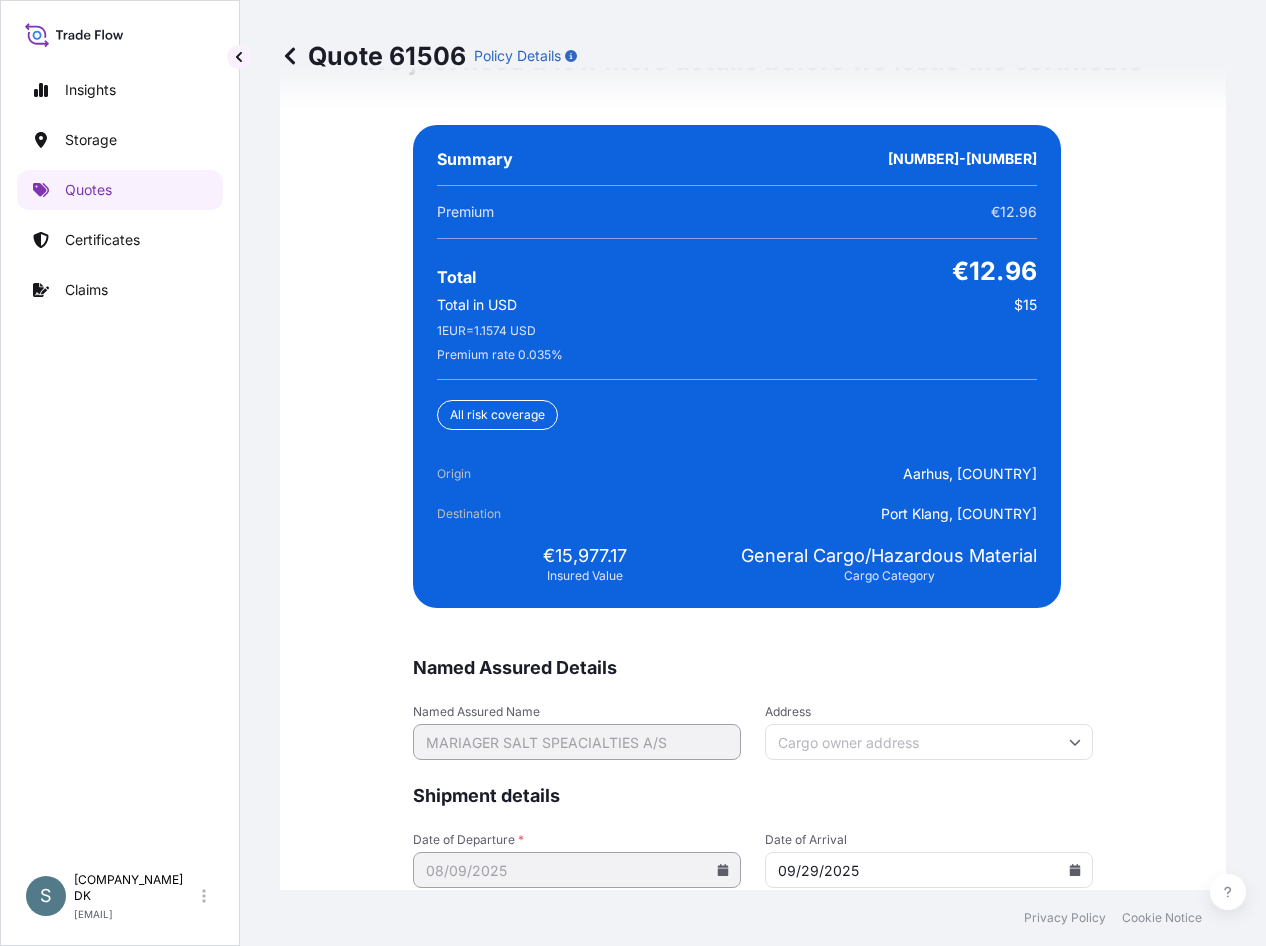 scroll, scrollTop: 4920, scrollLeft: 0, axis: vertical 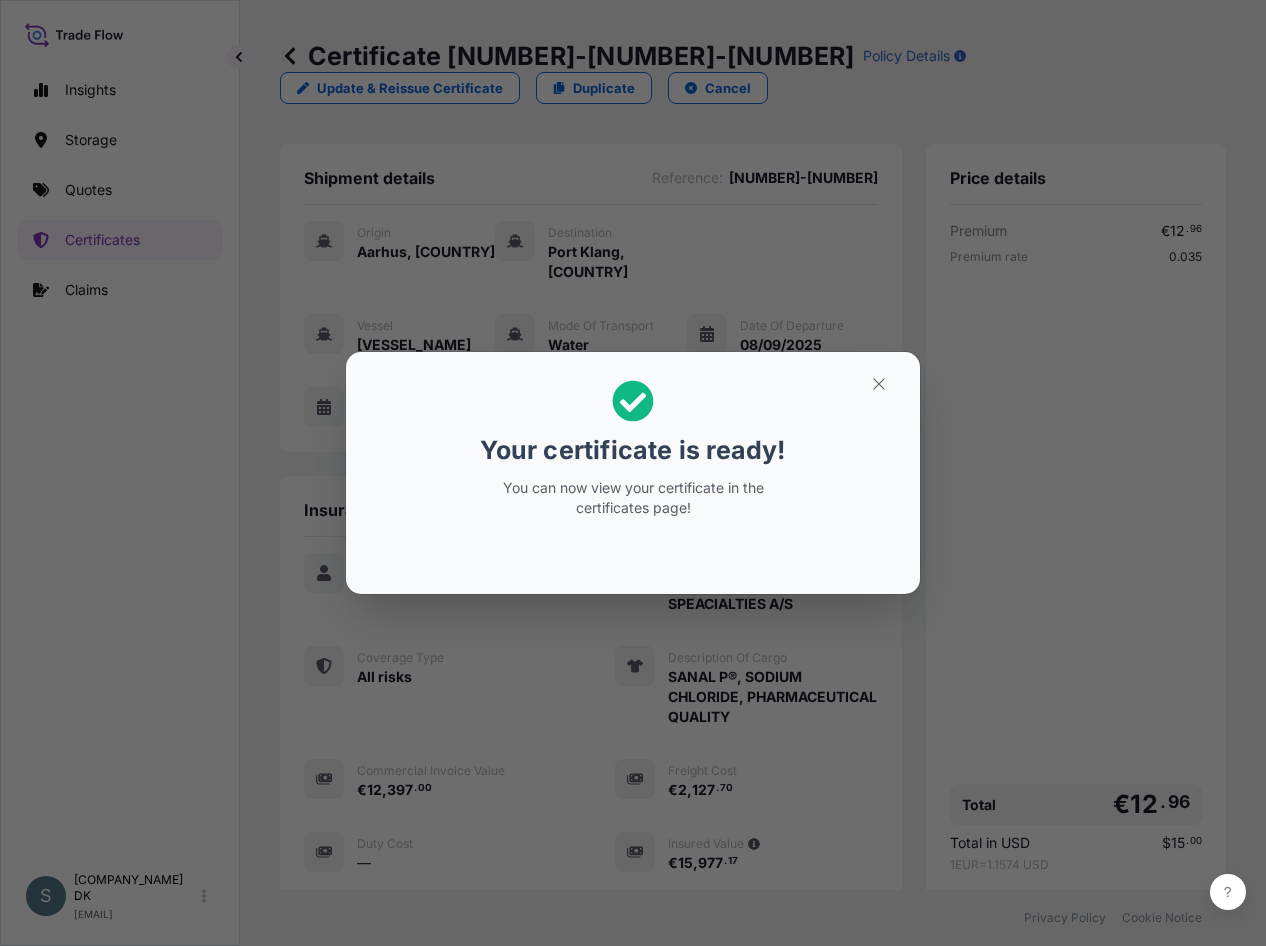 click on "Your certificate is ready! You can now view your certificate in the certificates page!" at bounding box center (633, 473) 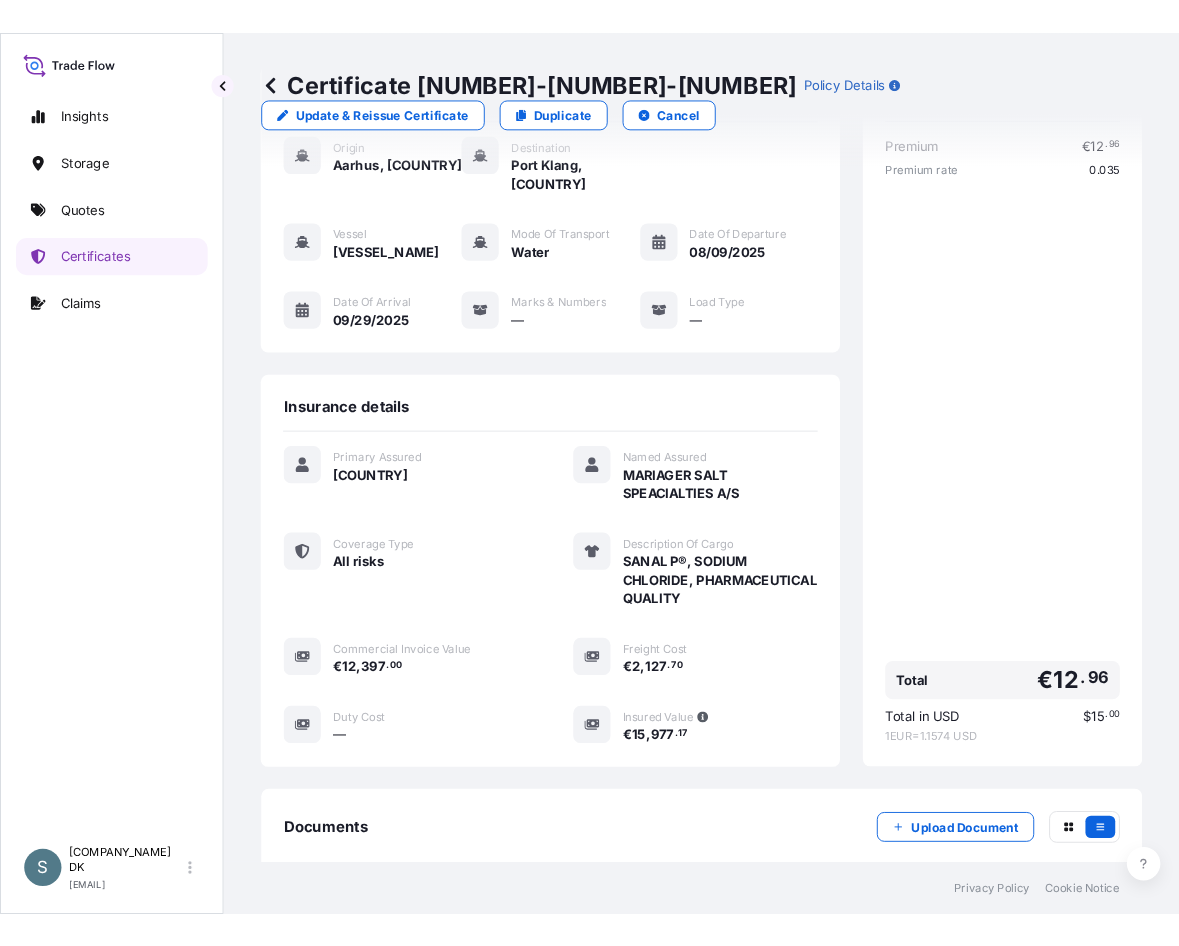 scroll, scrollTop: 311, scrollLeft: 0, axis: vertical 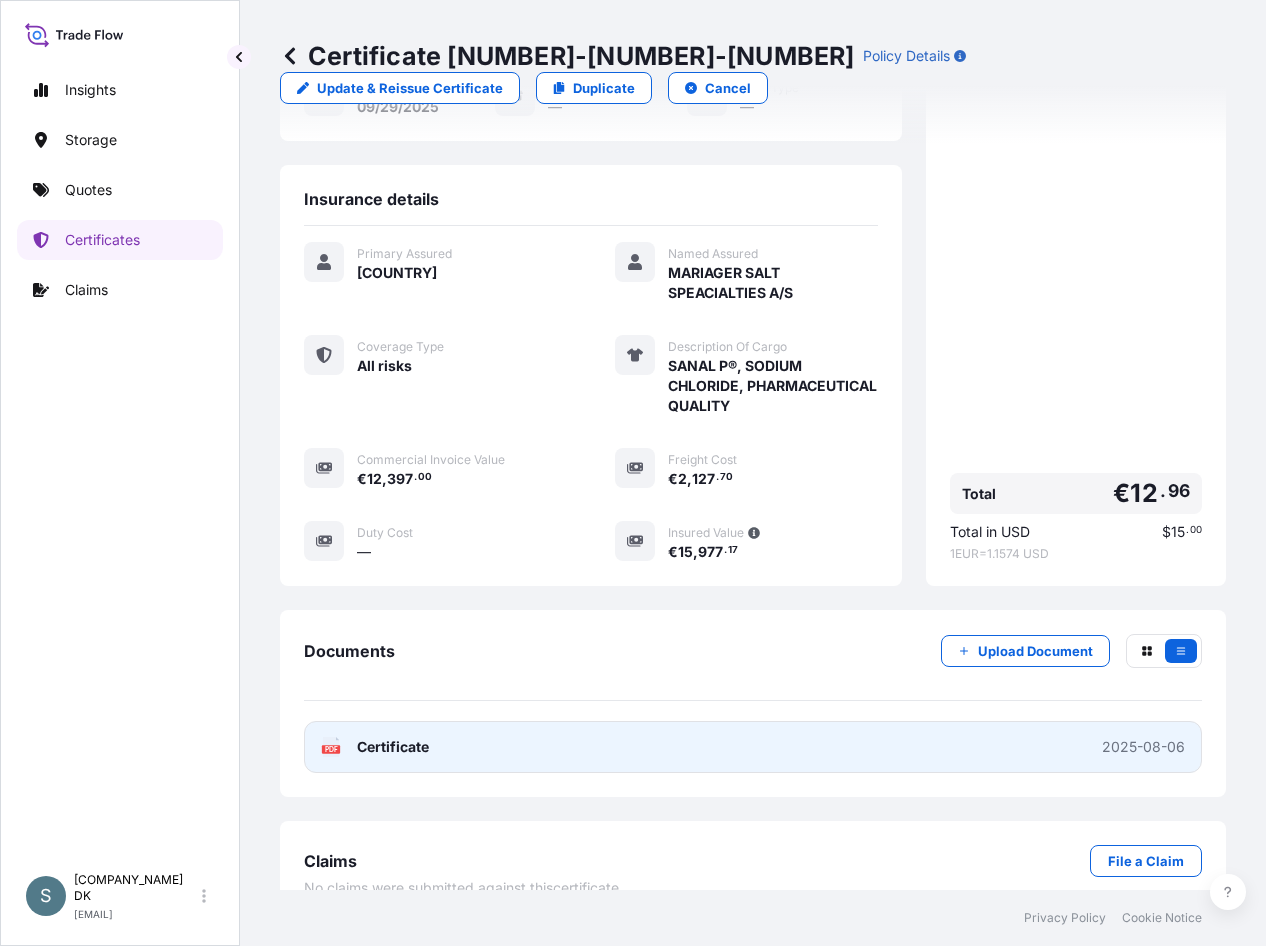 click on "PDF Certificate 2025-08-06" at bounding box center (753, 747) 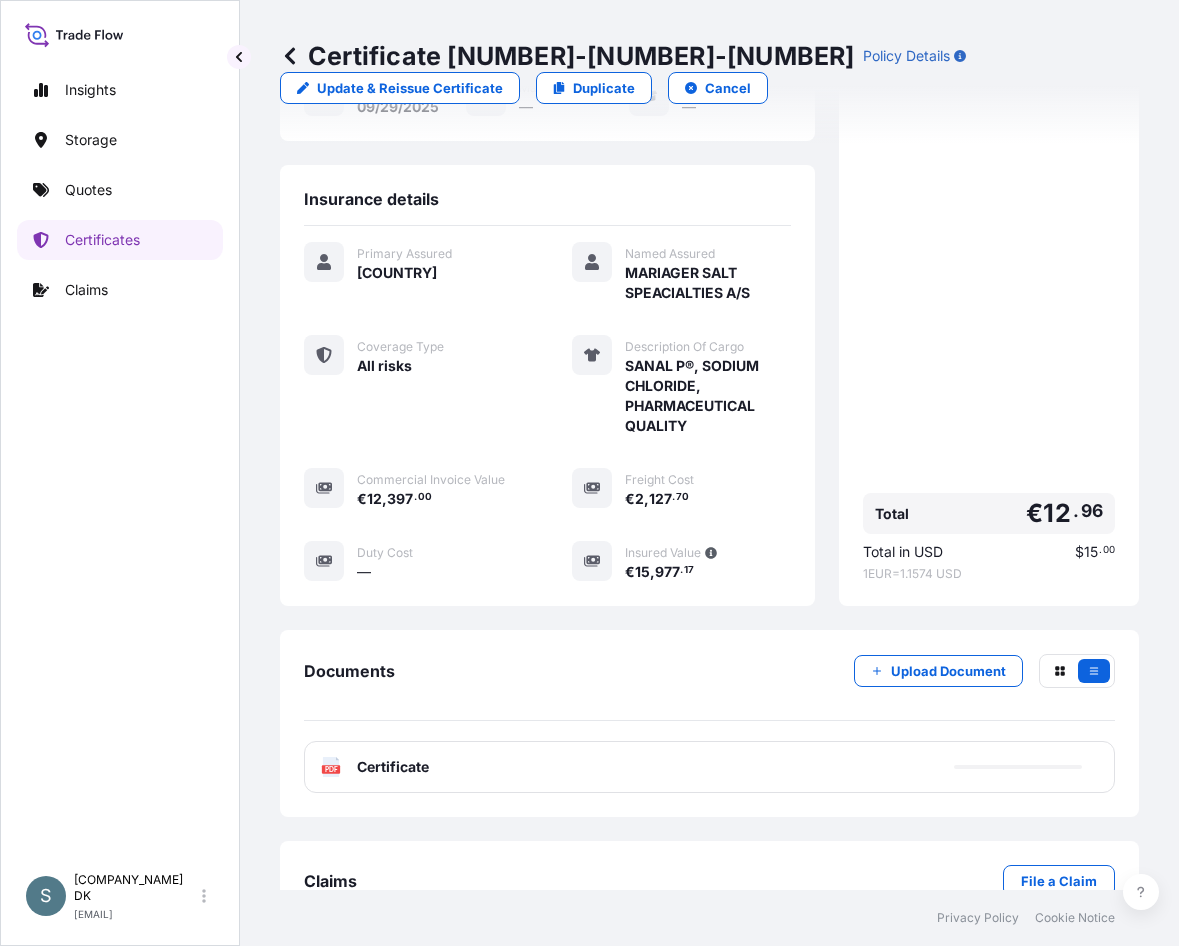 scroll, scrollTop: 343, scrollLeft: 0, axis: vertical 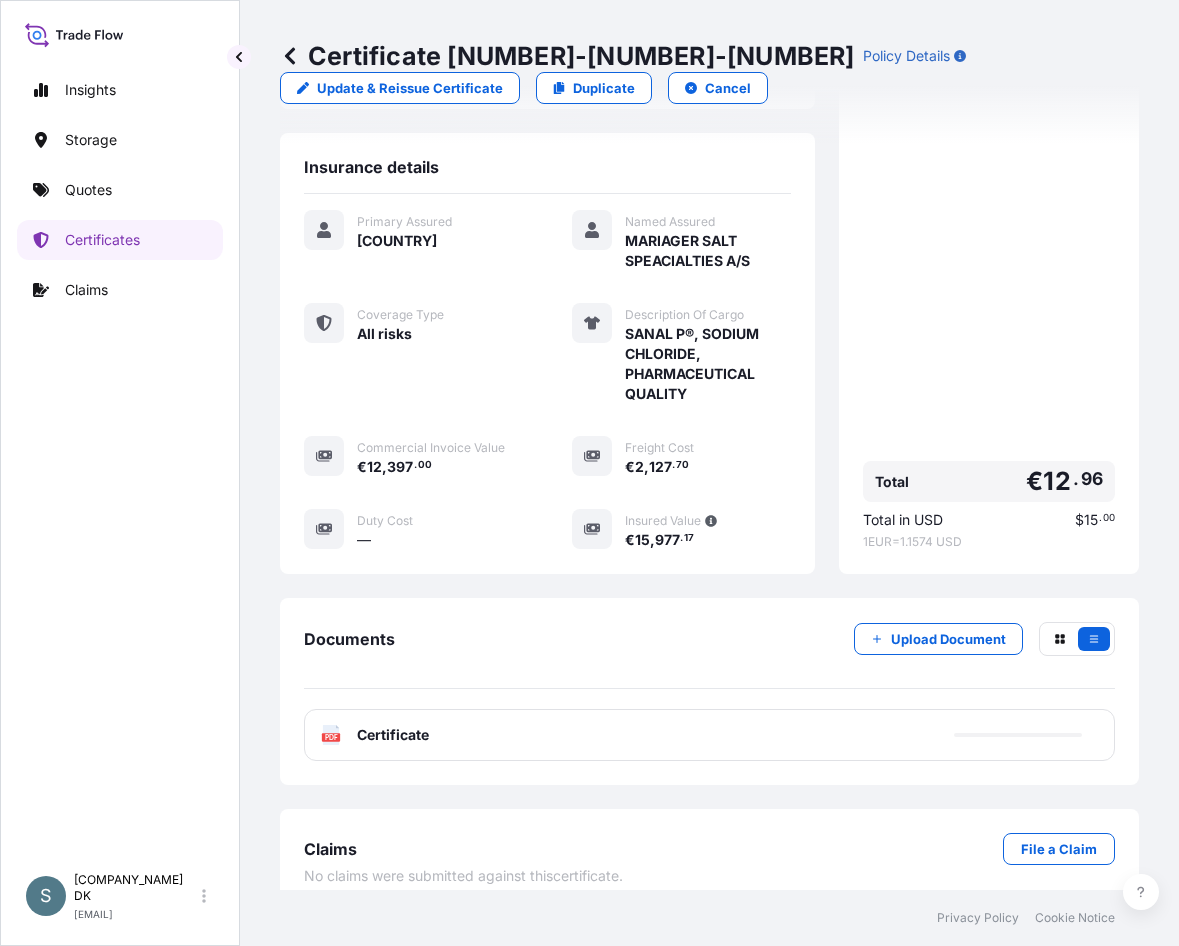click on "15" at bounding box center (642, 540) 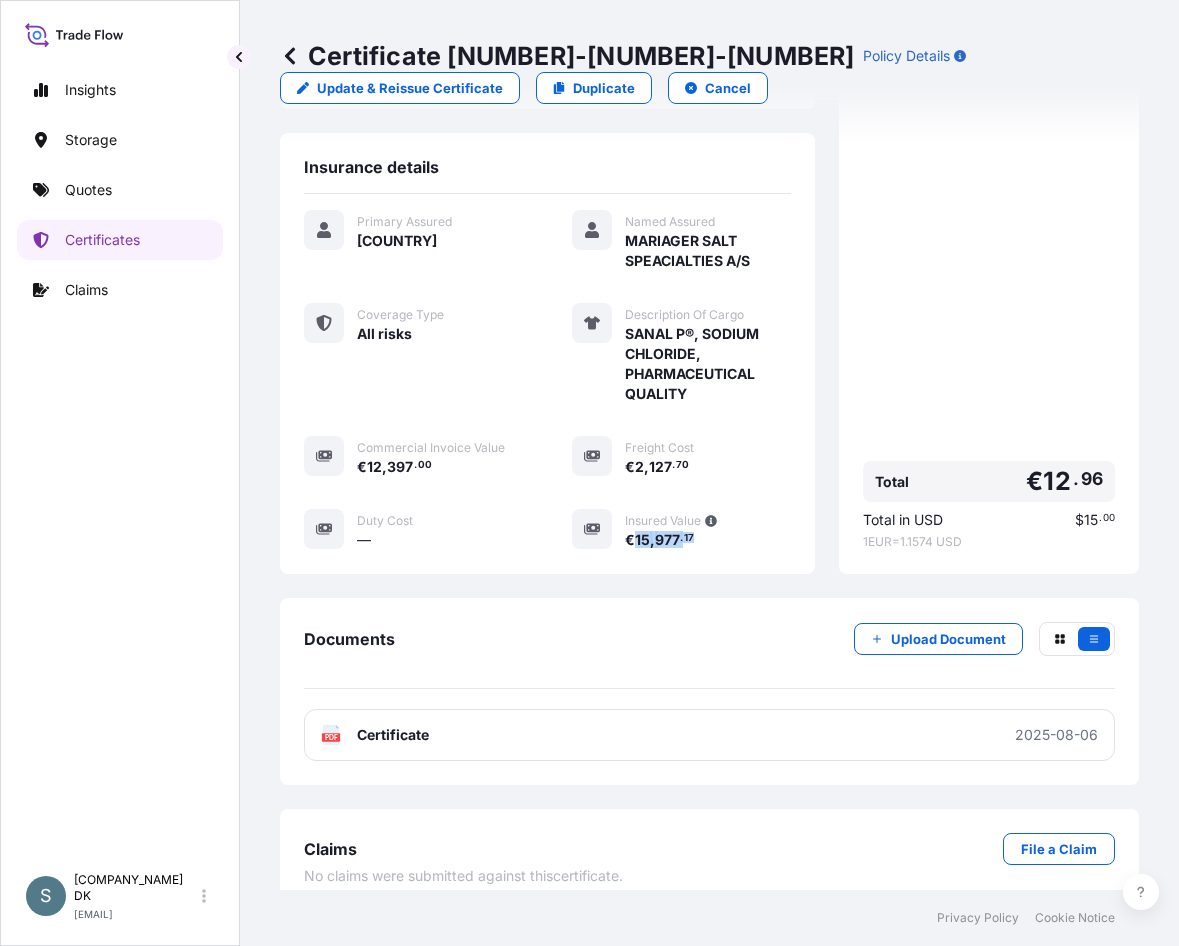 drag, startPoint x: 627, startPoint y: 553, endPoint x: 706, endPoint y: 555, distance: 79.025314 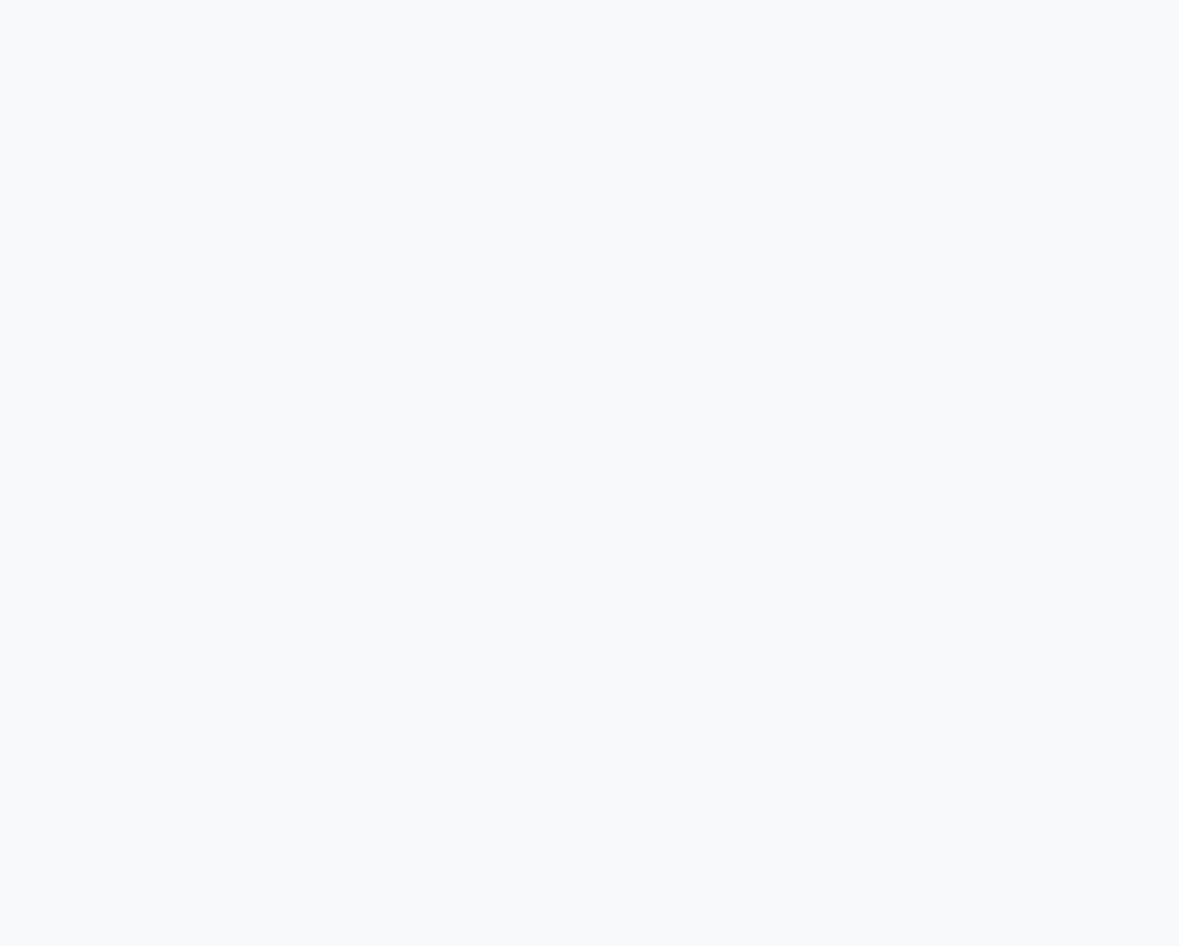 scroll, scrollTop: 0, scrollLeft: 0, axis: both 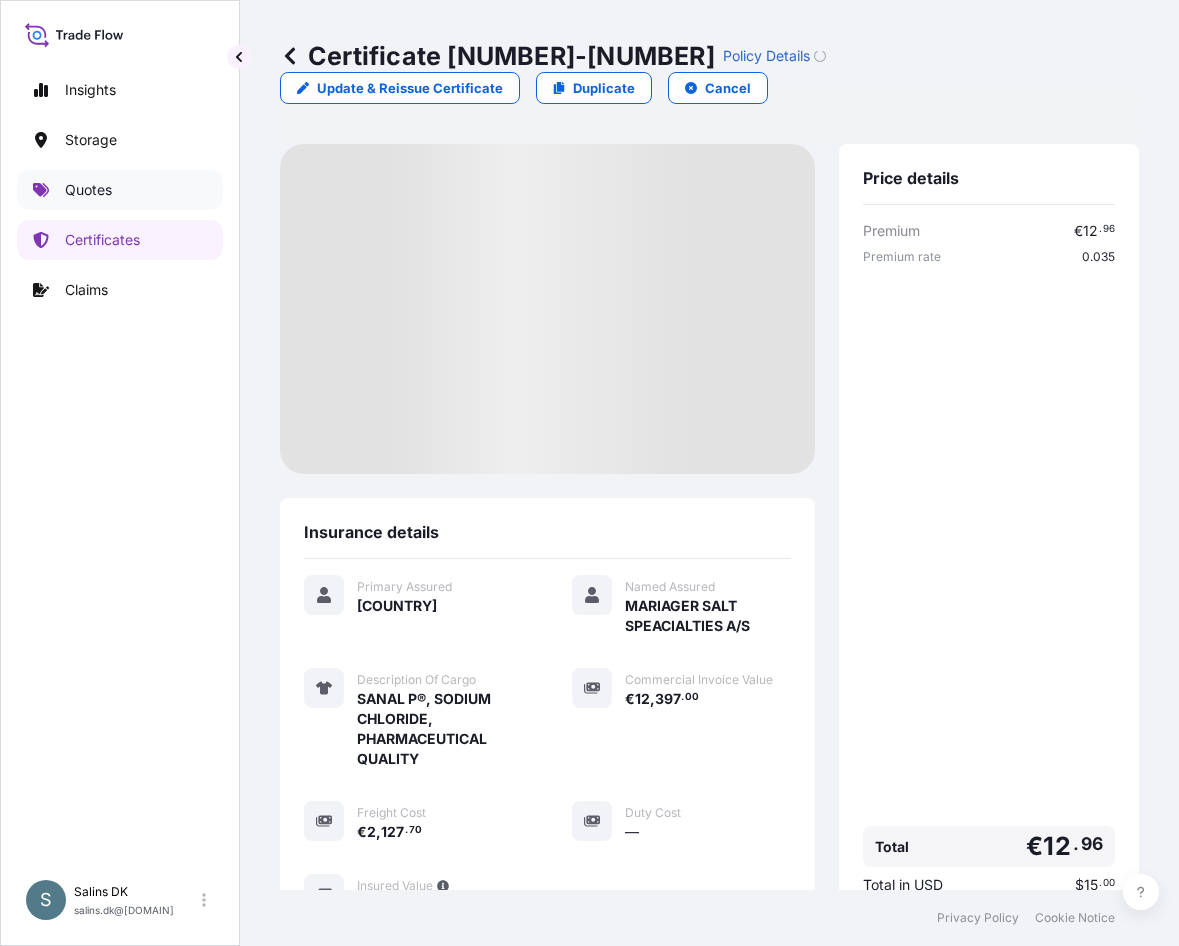 click on "Quotes" at bounding box center (88, 190) 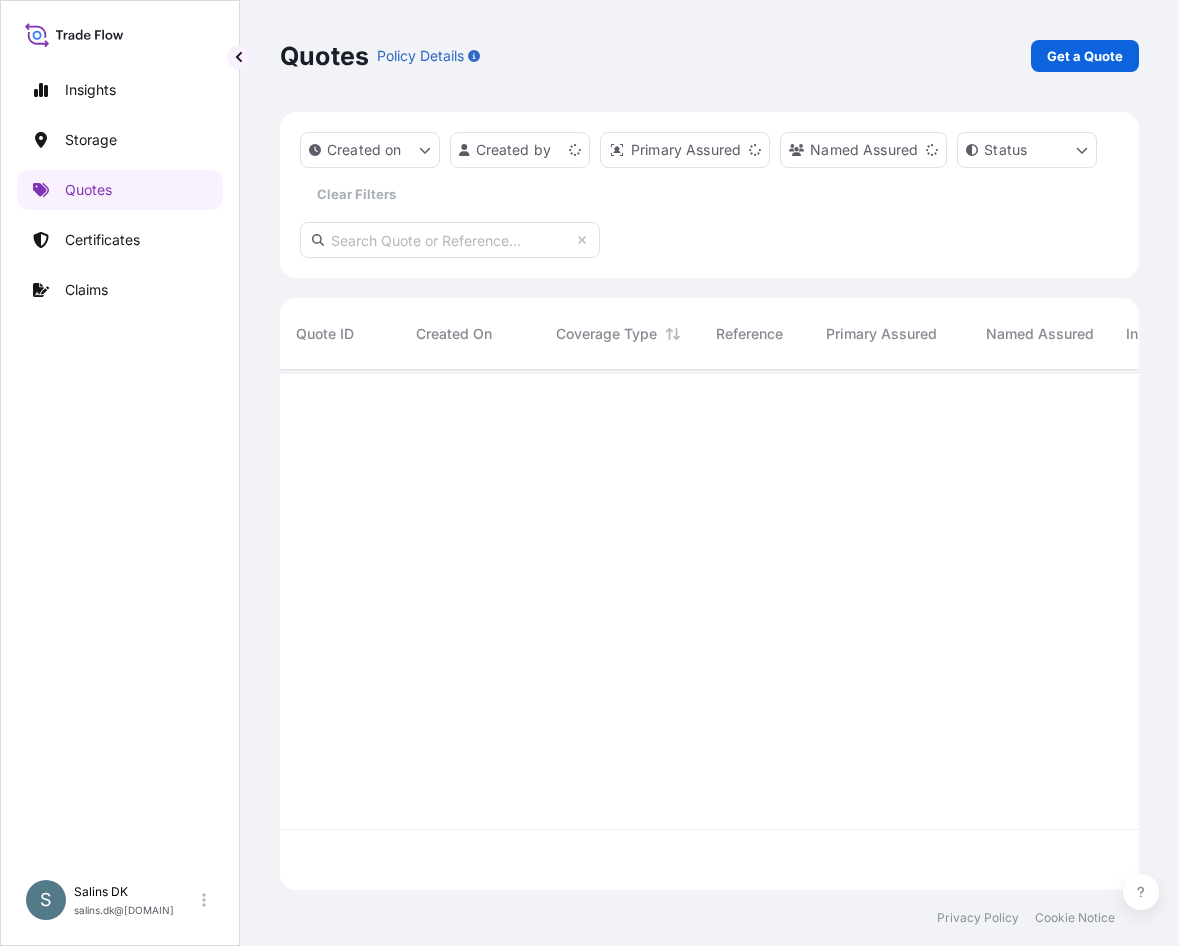 scroll, scrollTop: 16, scrollLeft: 16, axis: both 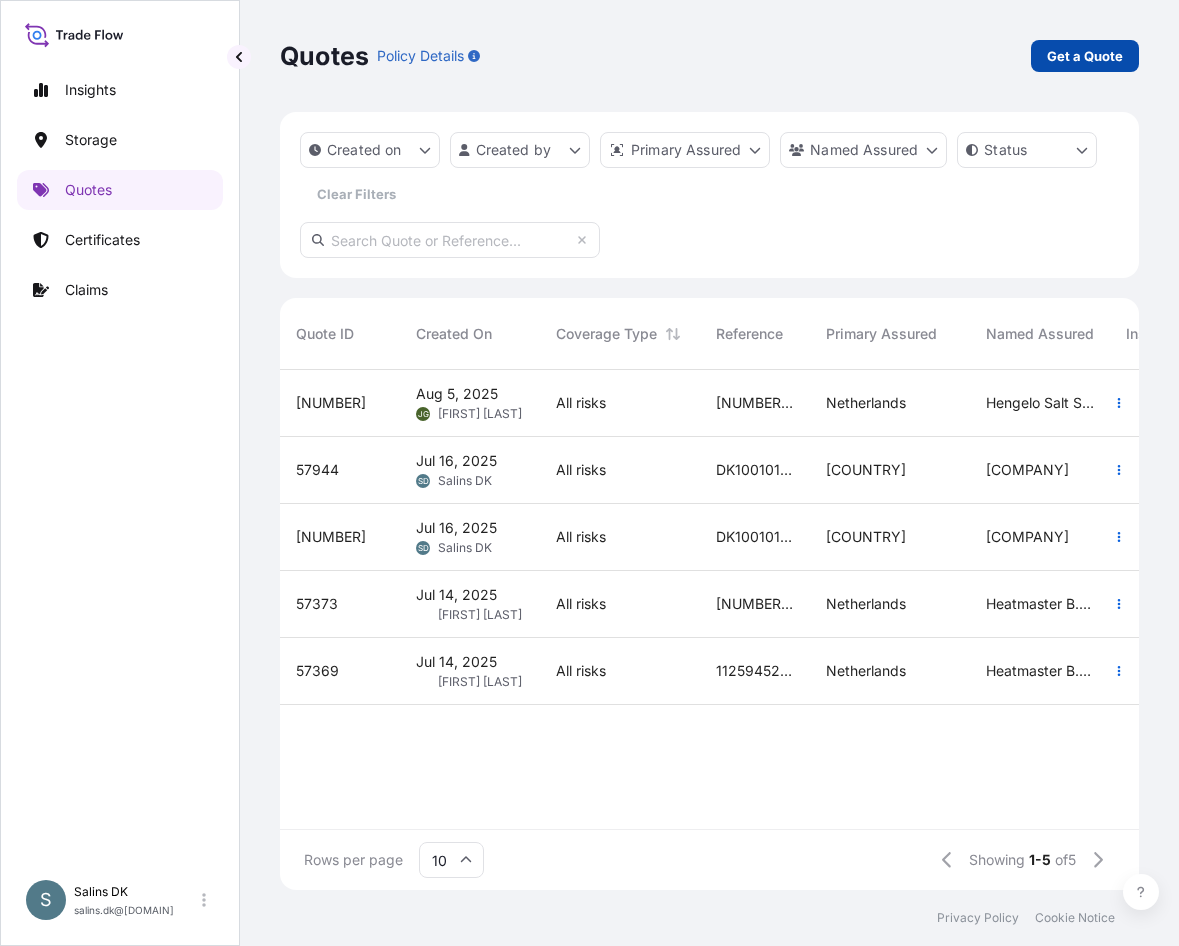 click on "Get a Quote" at bounding box center [1085, 56] 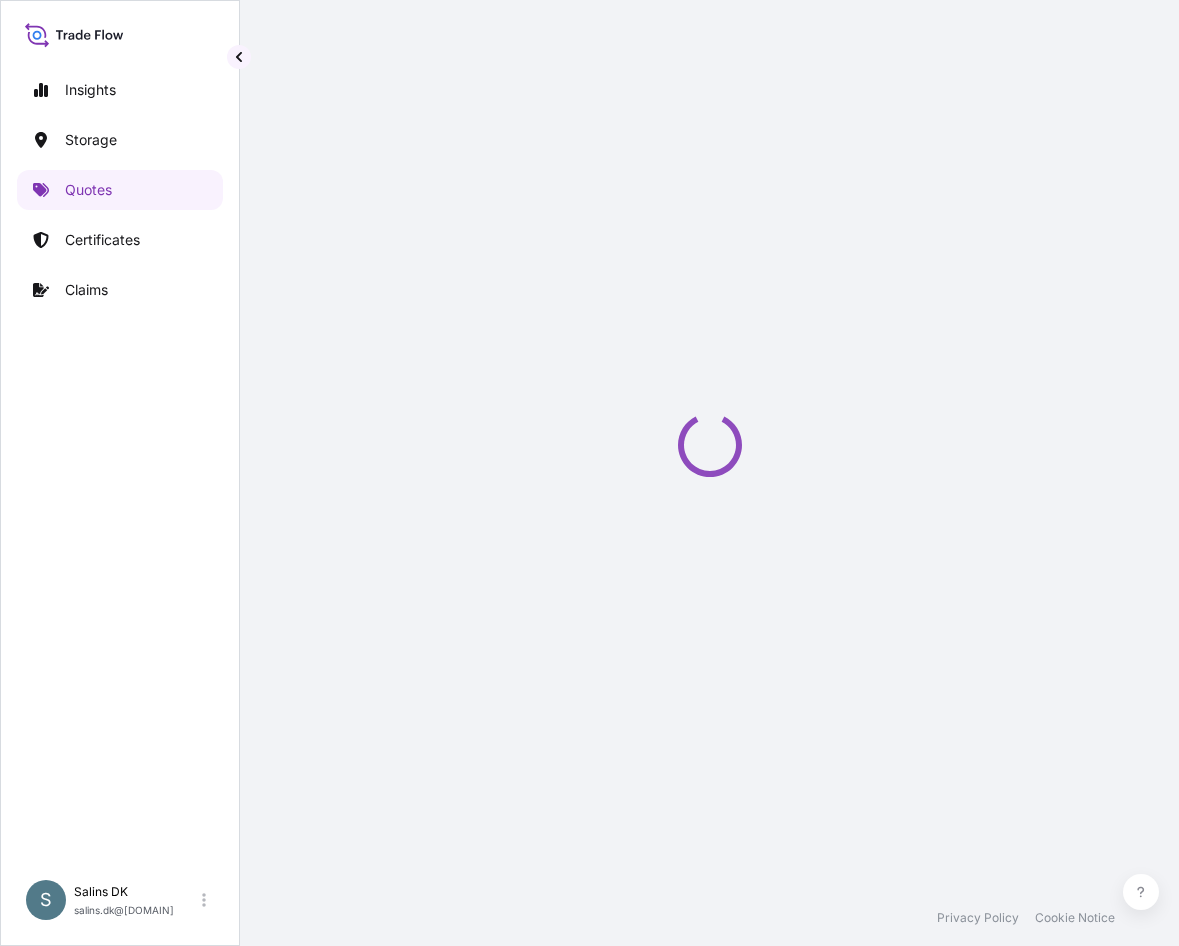select on "Water" 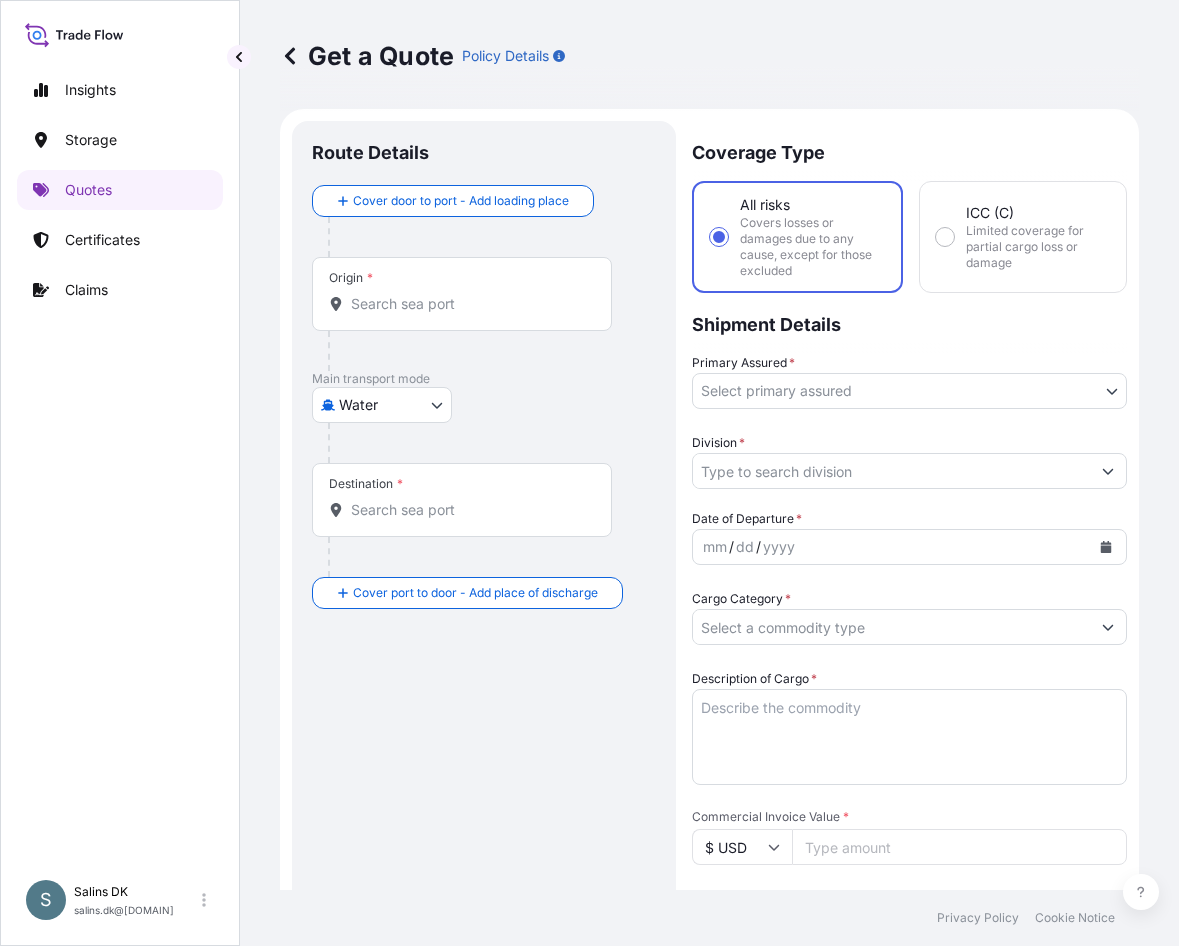 scroll, scrollTop: 0, scrollLeft: 0, axis: both 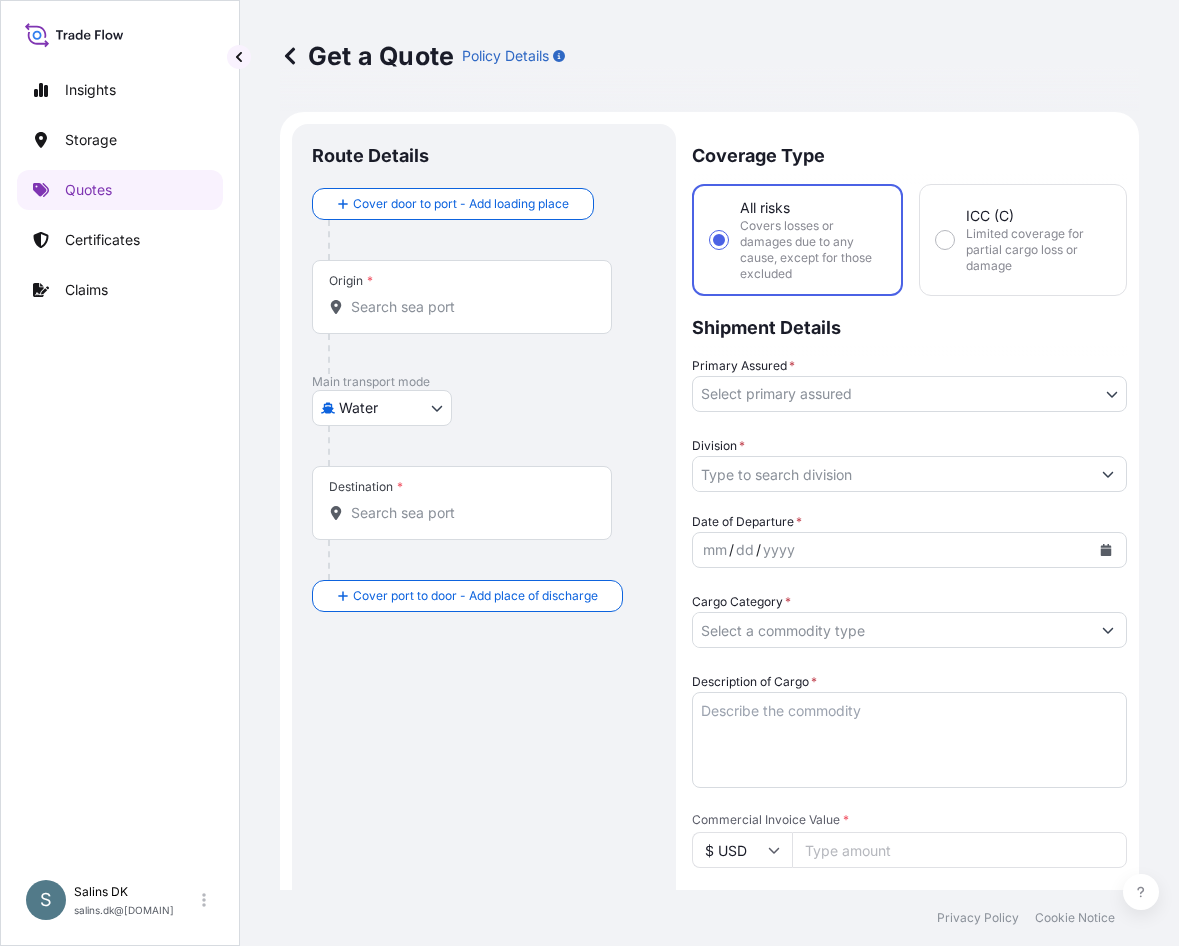 click on "Origin *" at bounding box center [469, 307] 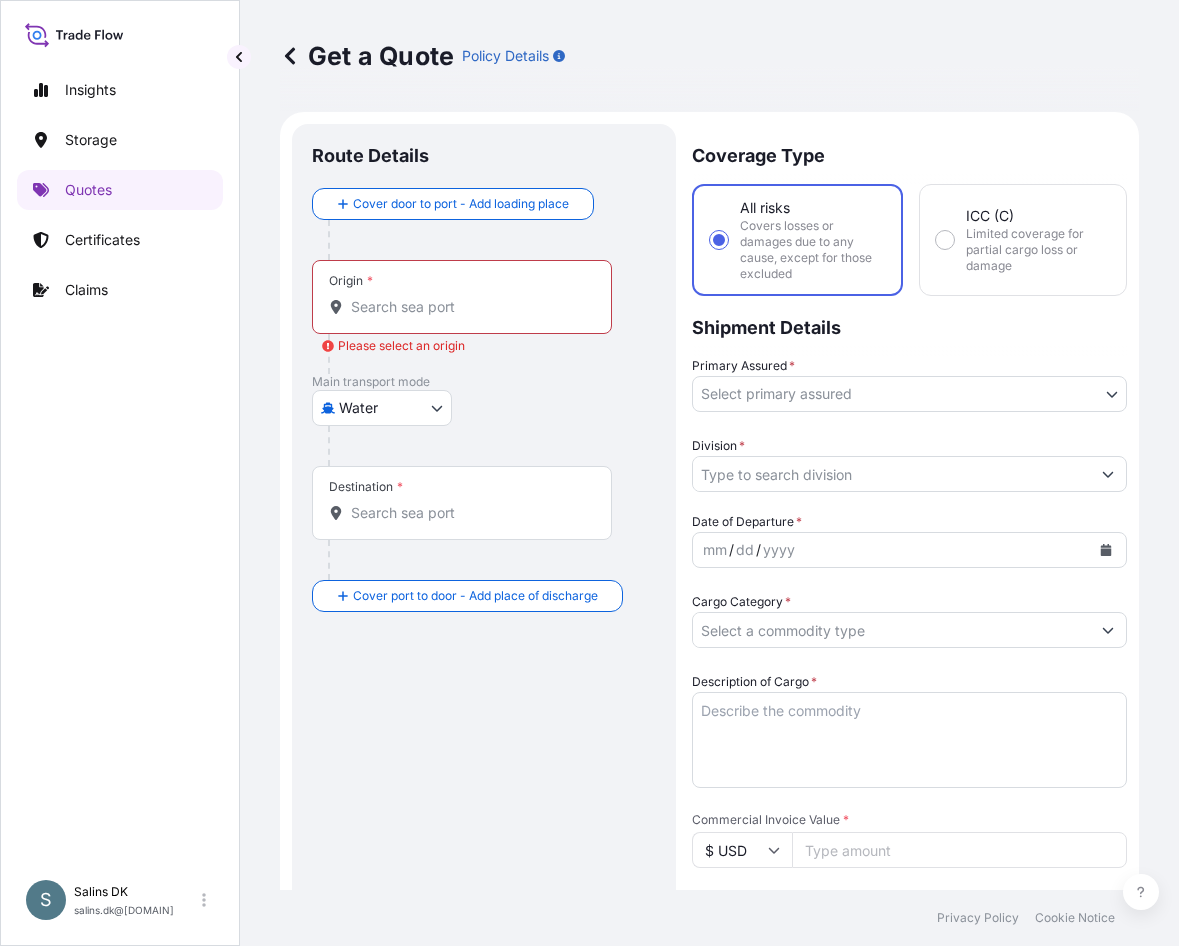 click on "Origin * Please select an origin" at bounding box center (469, 307) 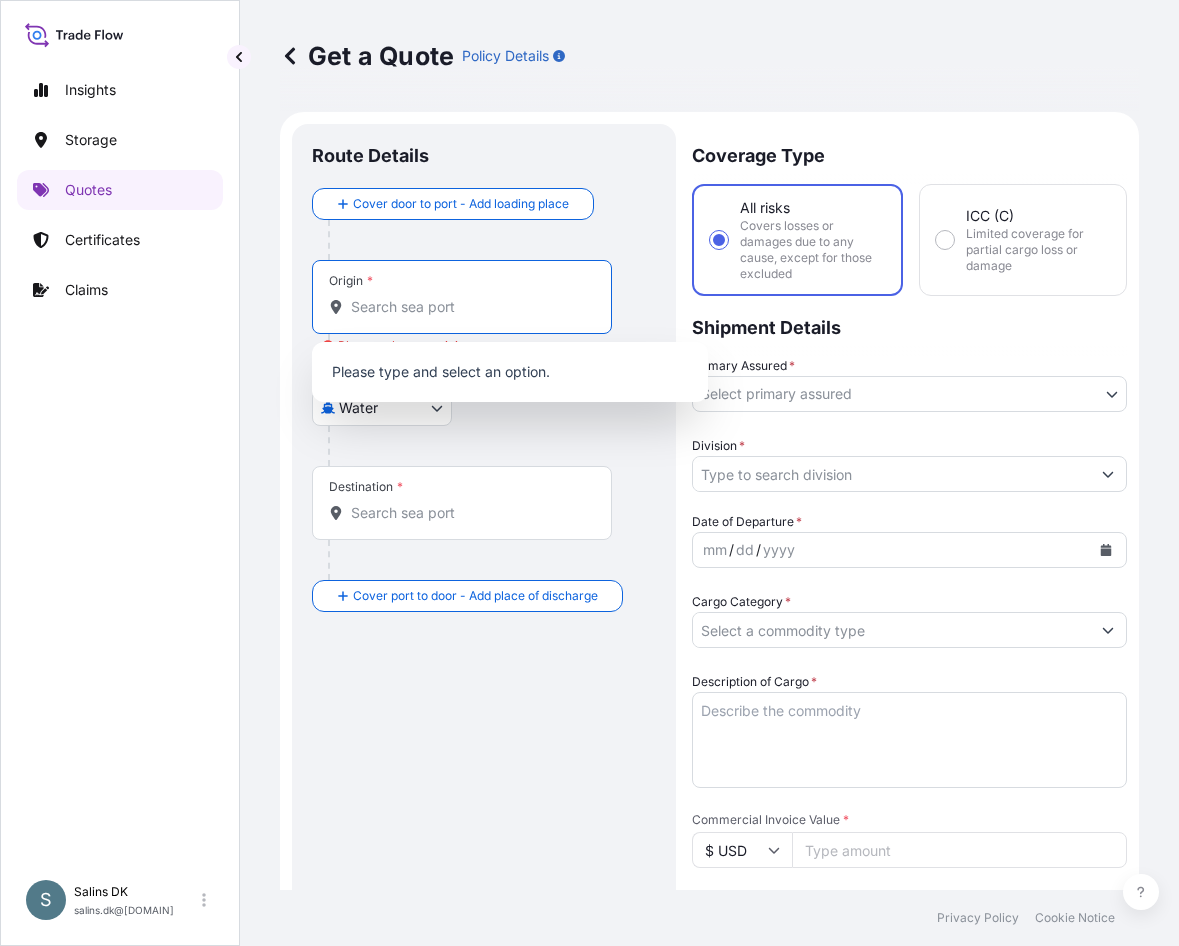 paste on "DKAAR" 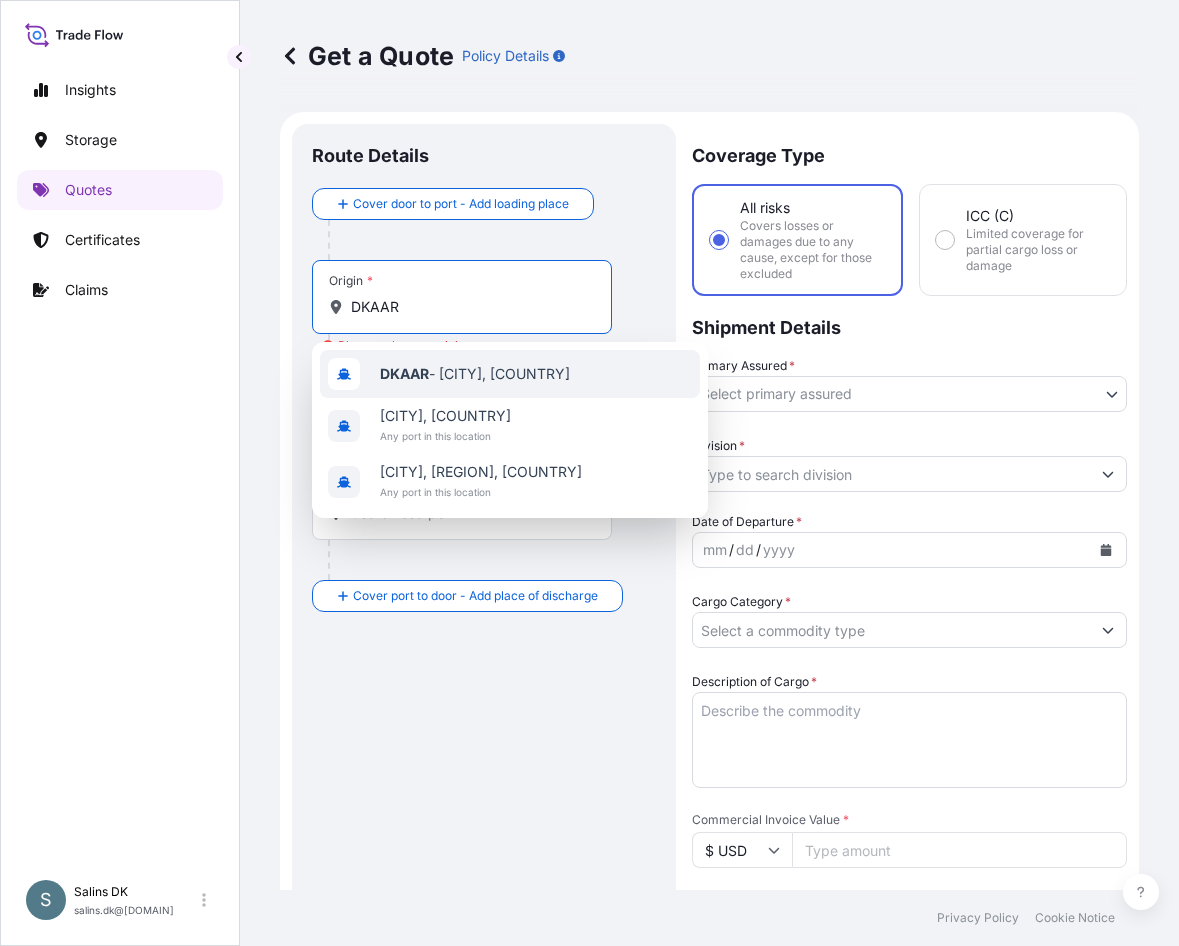 click on "DKAAR" at bounding box center [404, 373] 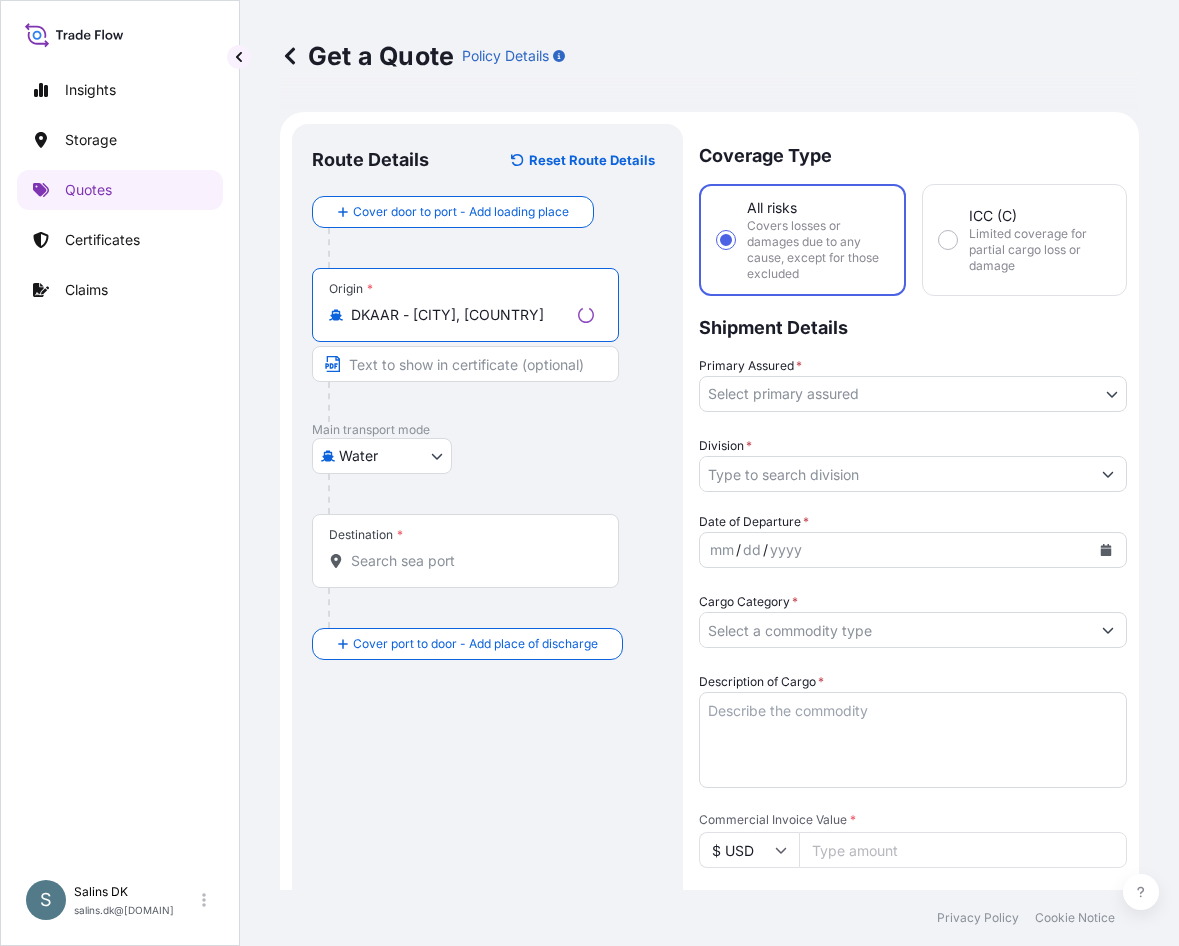 type on "DKAAR - [CITY], [COUNTRY]" 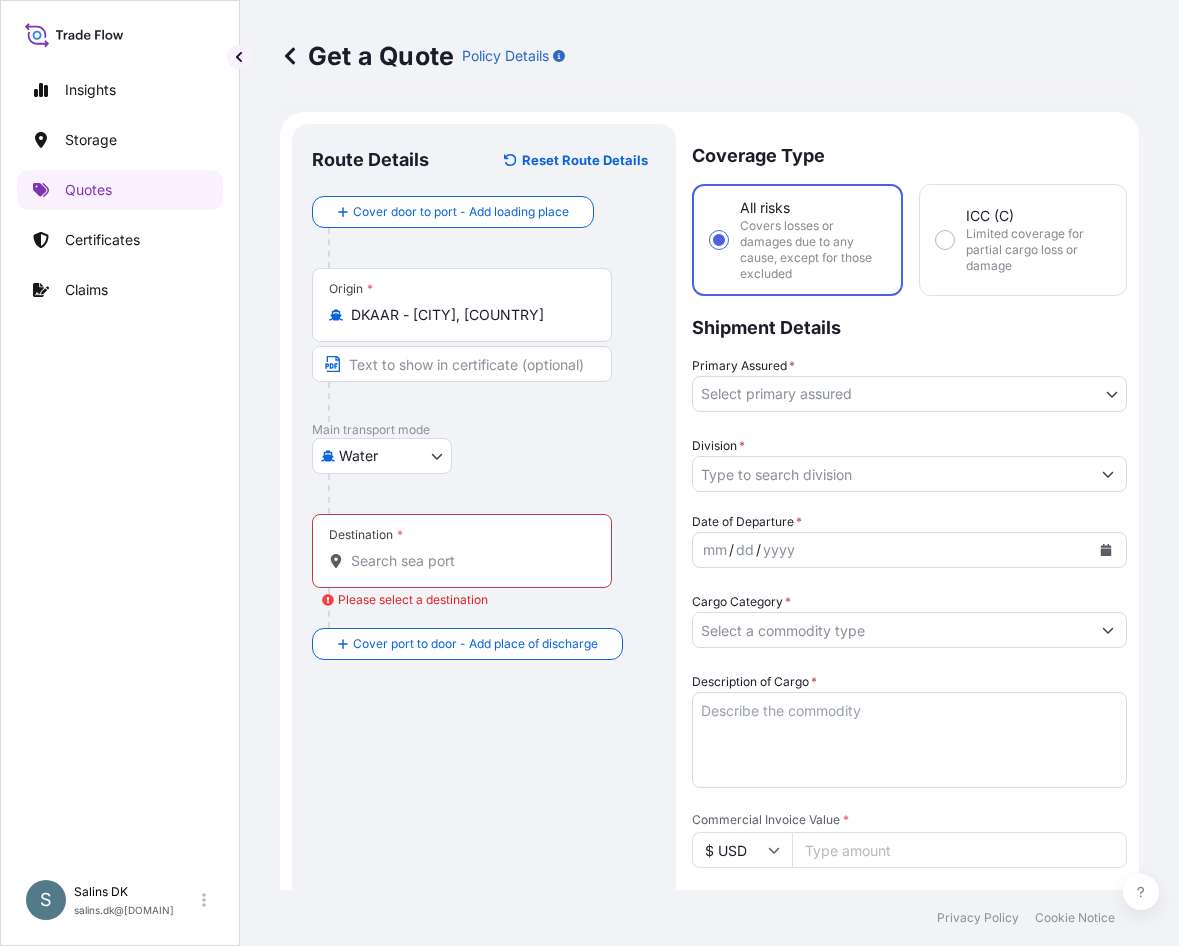 click on "Destination * Please select a destination" at bounding box center [469, 561] 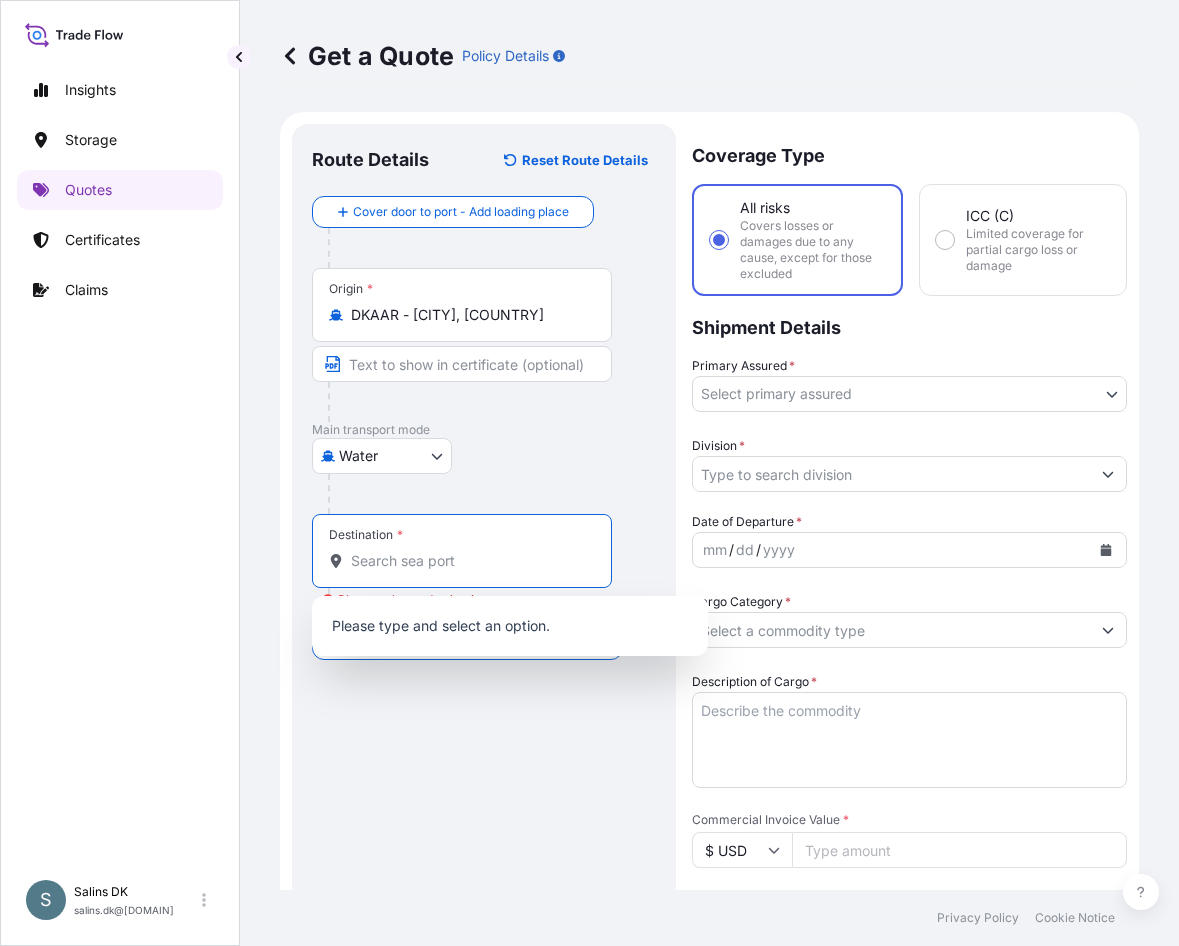 paste on "[CITY], [COUNTRY]" 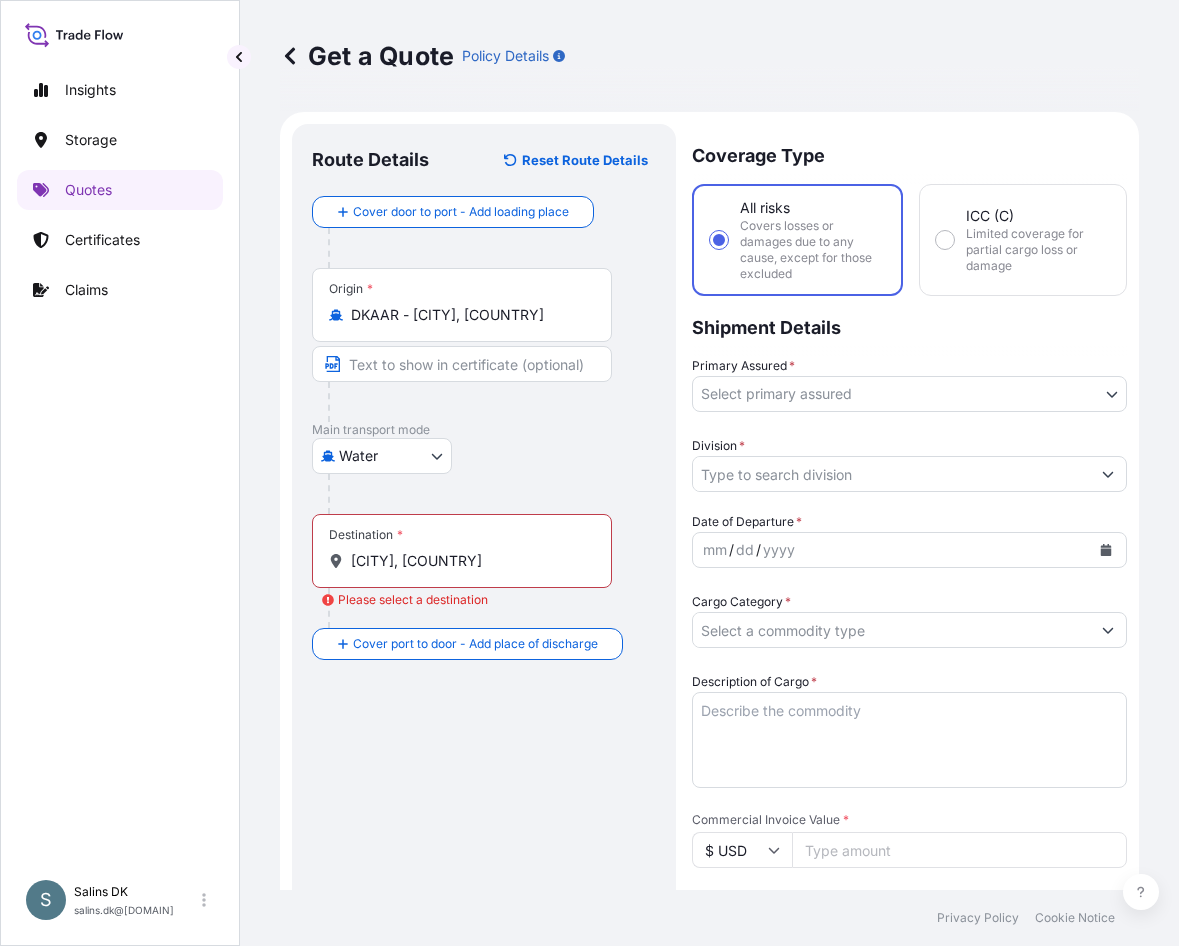 click on "[CITY], [COUNTRY]" at bounding box center [469, 561] 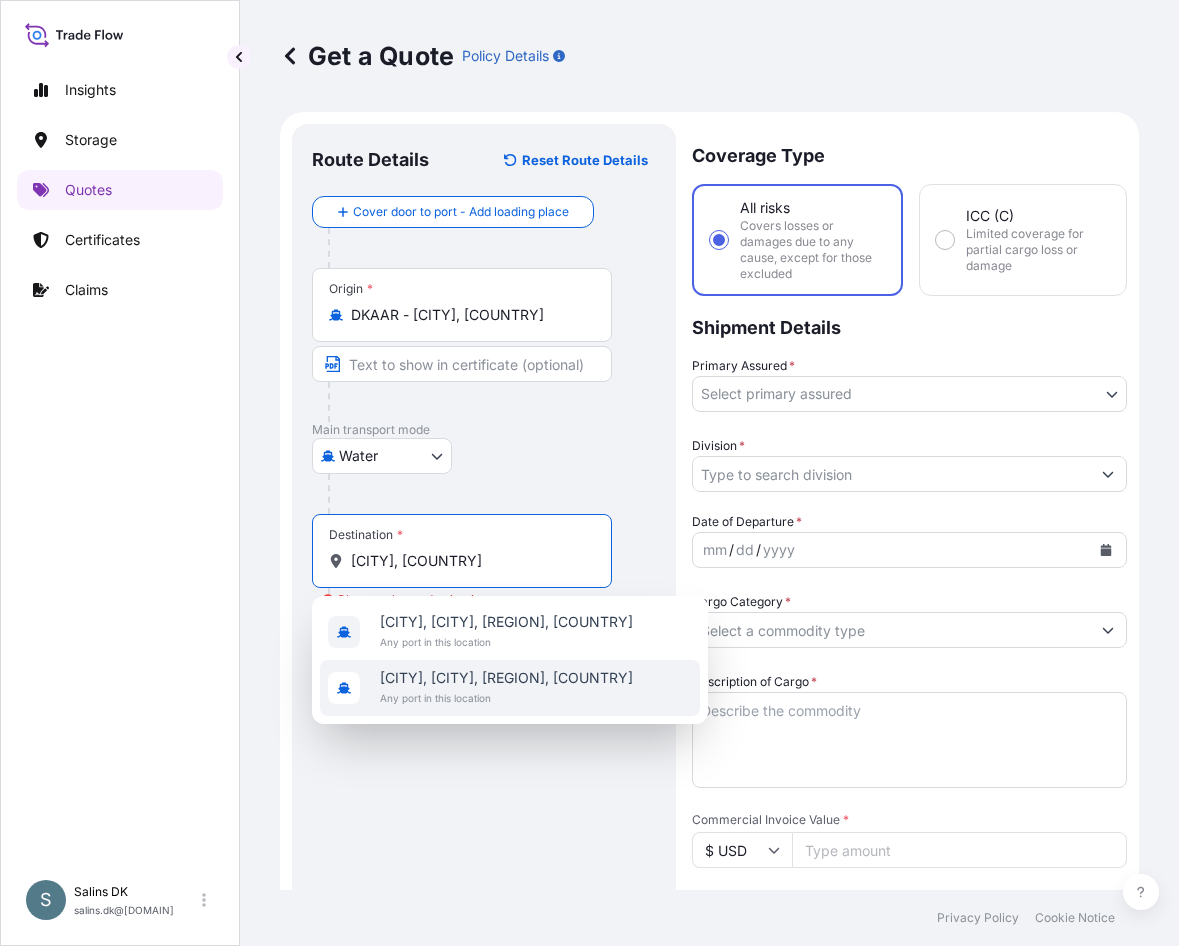 click on "Route Details Reset Route Details   Cover door to port - Add loading place Place of loading Road / Inland Road / Inland Origin * DKAAR - [CITY], [COUNTRY] Main transport mode Water Air Water Inland Destination * [CITY], [COUNTRY] Please select a destination Cover port to door - Add place of discharge Road / Inland Road / Inland Place of Discharge" at bounding box center (484, 862) 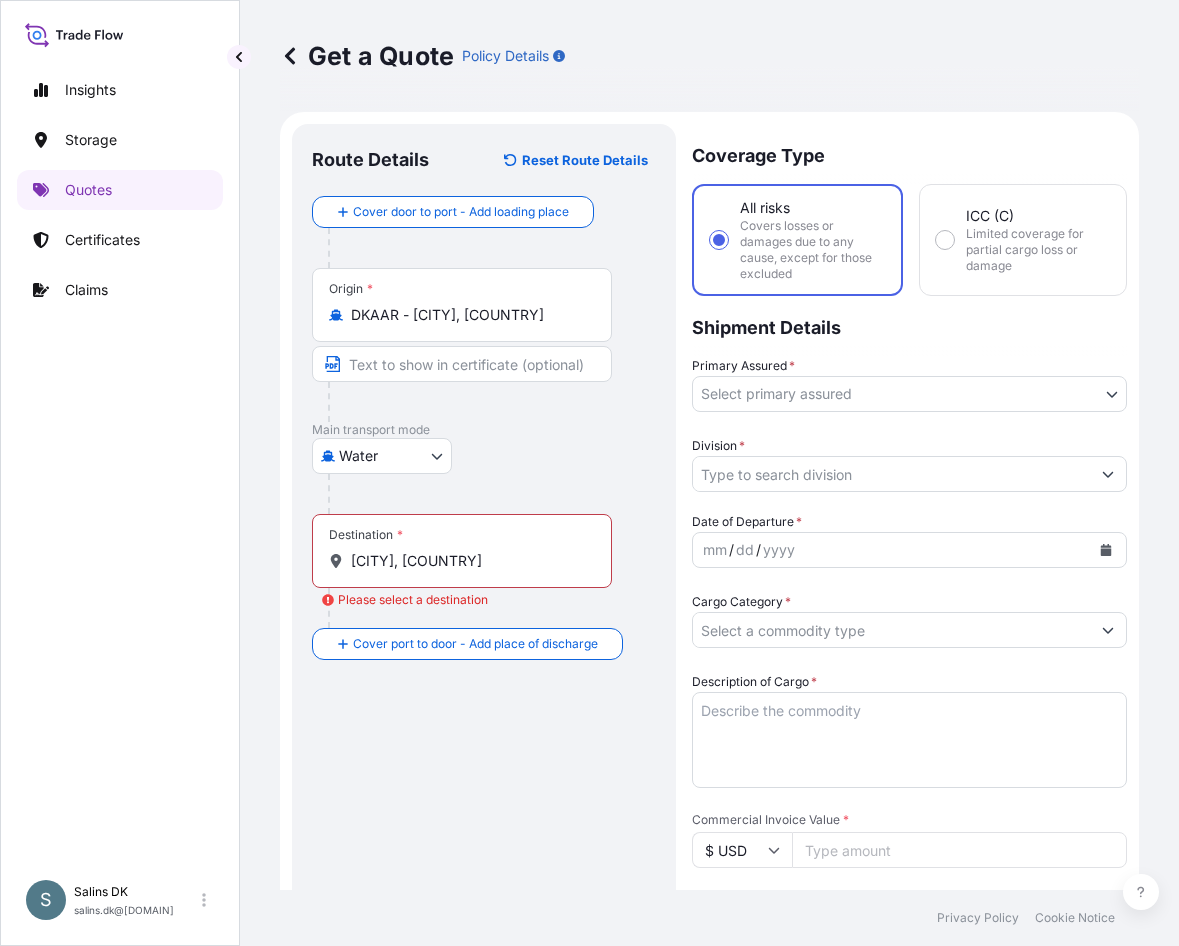 click on "[CITY], [COUNTRY]" at bounding box center [469, 561] 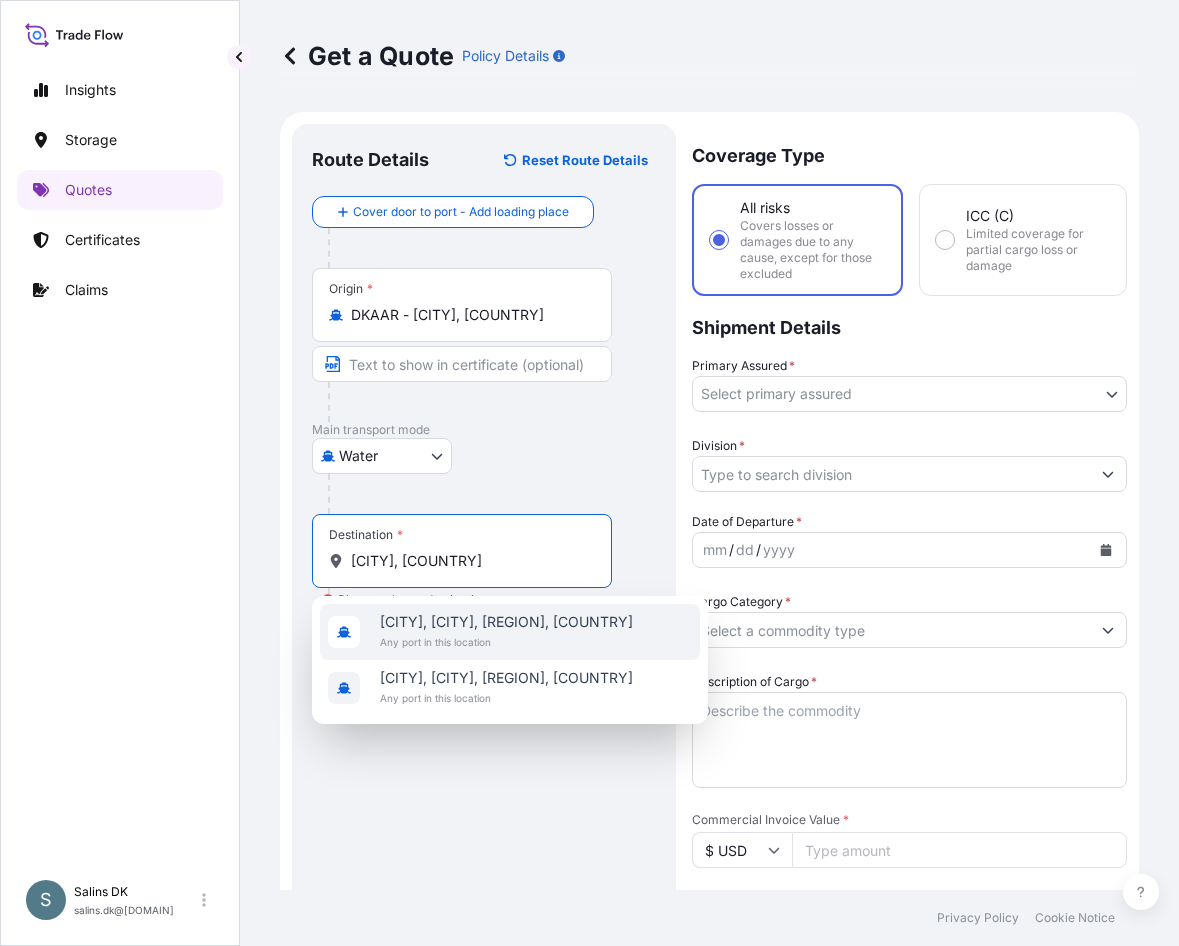 click on "[CITY], [CITY], [REGION], [COUNTRY]" at bounding box center [506, 622] 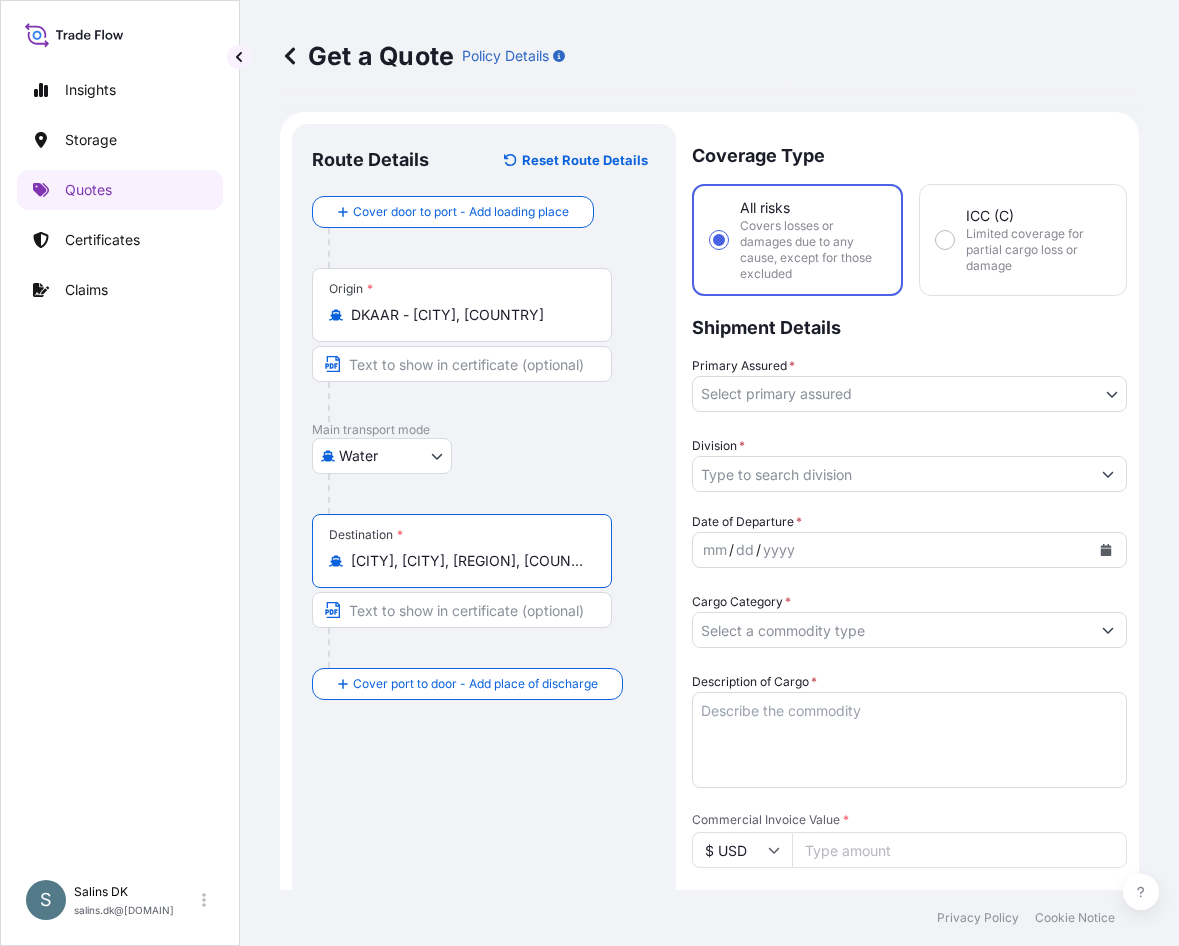 click on "S Salins   DK salins.dk@[DOMAIN] Get a Quote Policy Details Route Details Reset Route Details   Cover door to port - Add loading place Place of loading Road / Inland Road / Inland Origin * DKAAR - [CITY], [COUNTRY] Main transport mode Water Air Water Inland Destination * [CITY], [CITY], [REGION], [COUNTRY] Cover port to door - Add place of discharge Road / Inland Road / Inland Place of Discharge Coverage Type All risks Covers losses or damages due to any cause, except for those excluded ICC (C) Limited coverage for partial cargo loss or damage Shipment Details Primary Assured * Select primary assured [COUNTRY] Netherlands Division * Date of Departure * mm / dd / yyyy Cargo Category * Description of Cargo * Commercial Invoice Value   * $ USD Named Assured * Packing Category Type to search a container mode Please select a primary mode of transportation first. Freight Cost   $ USD CIF Markup % 10 Reference Duty Cost   $ USD Vessel Name Marks & Numbers" at bounding box center (589, 473) 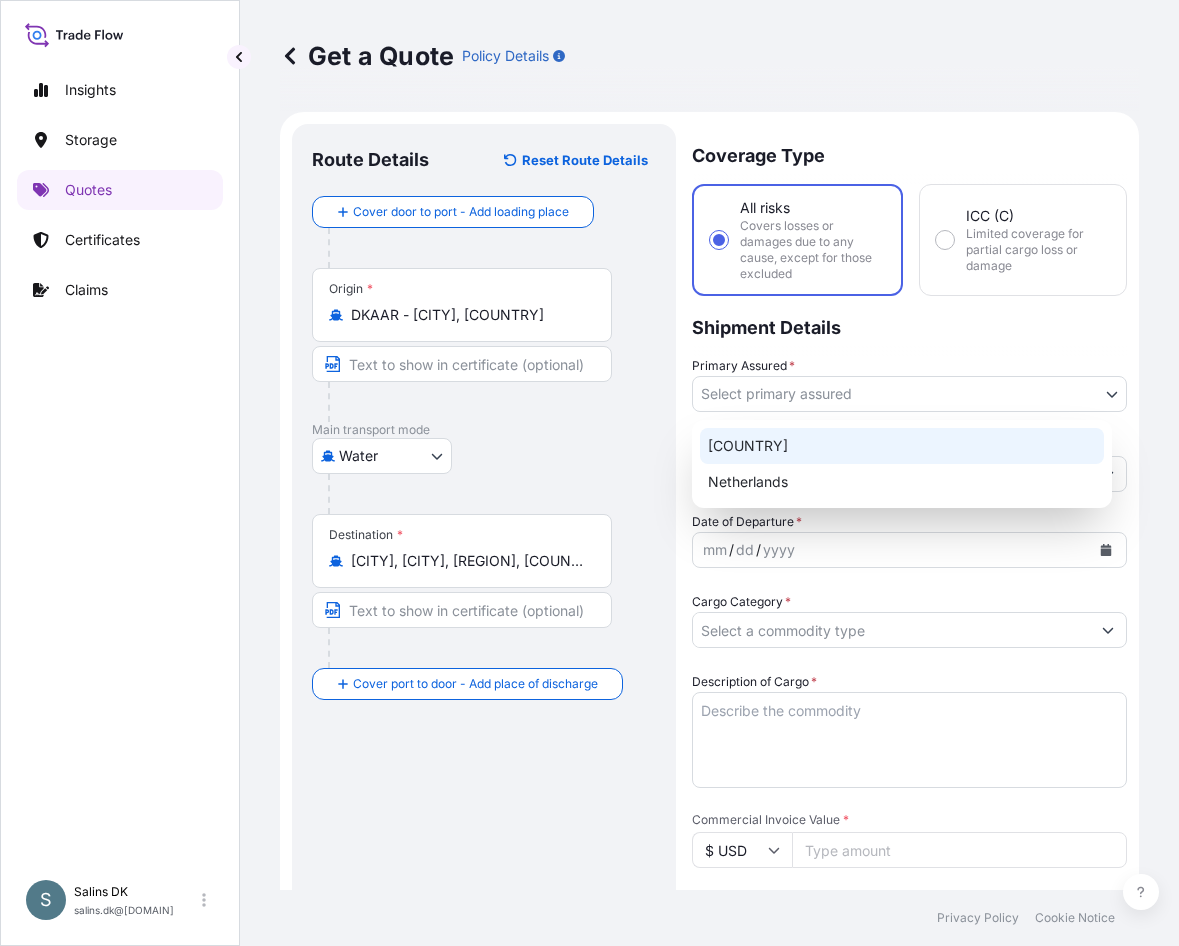 click on "[COUNTRY]" at bounding box center (902, 446) 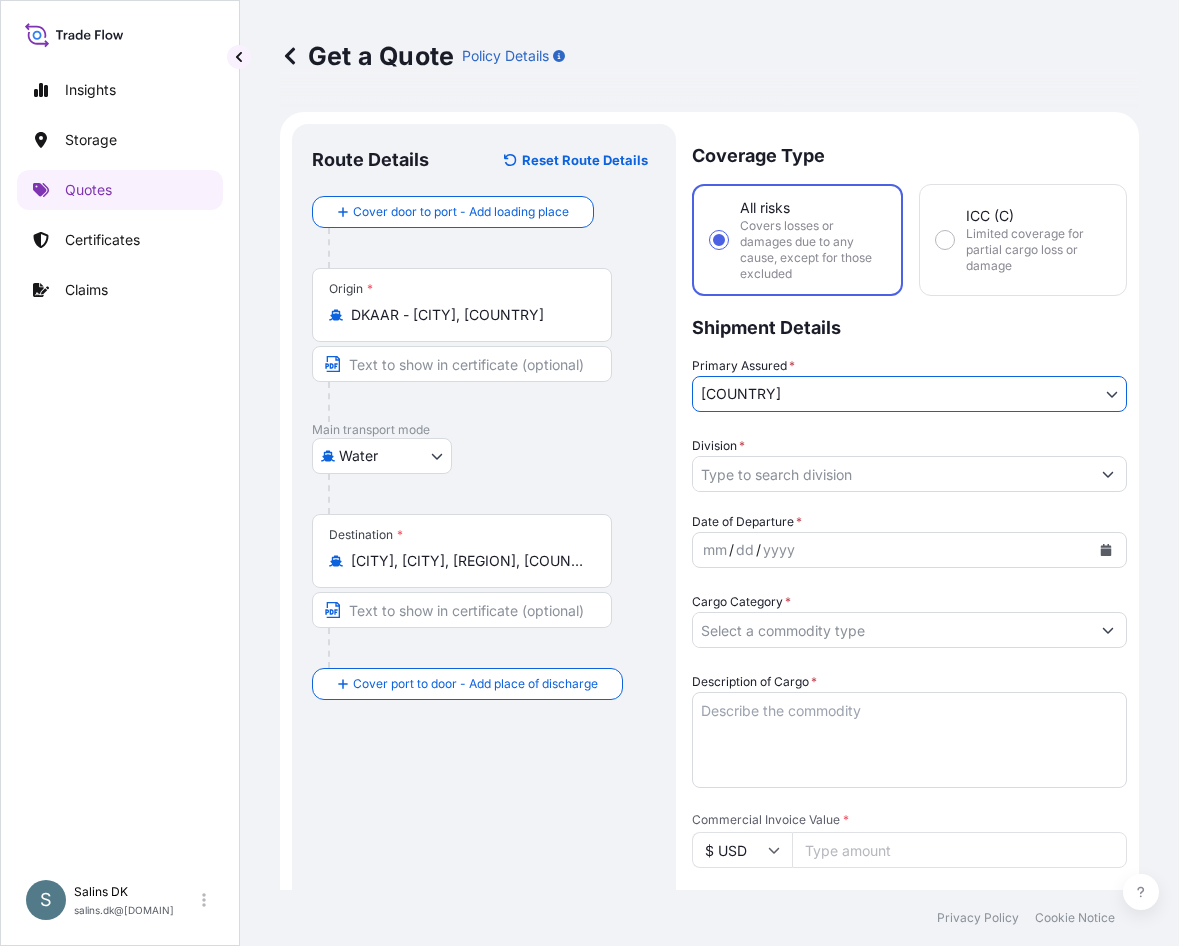 click on "Coverage Type All risks Covers losses or damages due to any cause, except for those excluded ICC (C) Limited coverage for partial cargo loss or damage Shipment Details Primary Assured * [COUNTRY] [COUNTRY] Netherlands Division * Date of Departure * mm / dd / yyyy Cargo Category * Description of Cargo * Commercial Invoice Value   * $ USD Named Assured * Packing Category Type to search a container mode Please select a primary mode of transportation first. Freight Cost   $ USD CIF Markup % 10 Reference Duty Cost   $ USD Vessel Name Marks & Numbers Letter of Credit This shipment has a letter of credit Letter of credit * Letter of credit may not exceed 12000 characters Get a Quote" at bounding box center (909, 862) 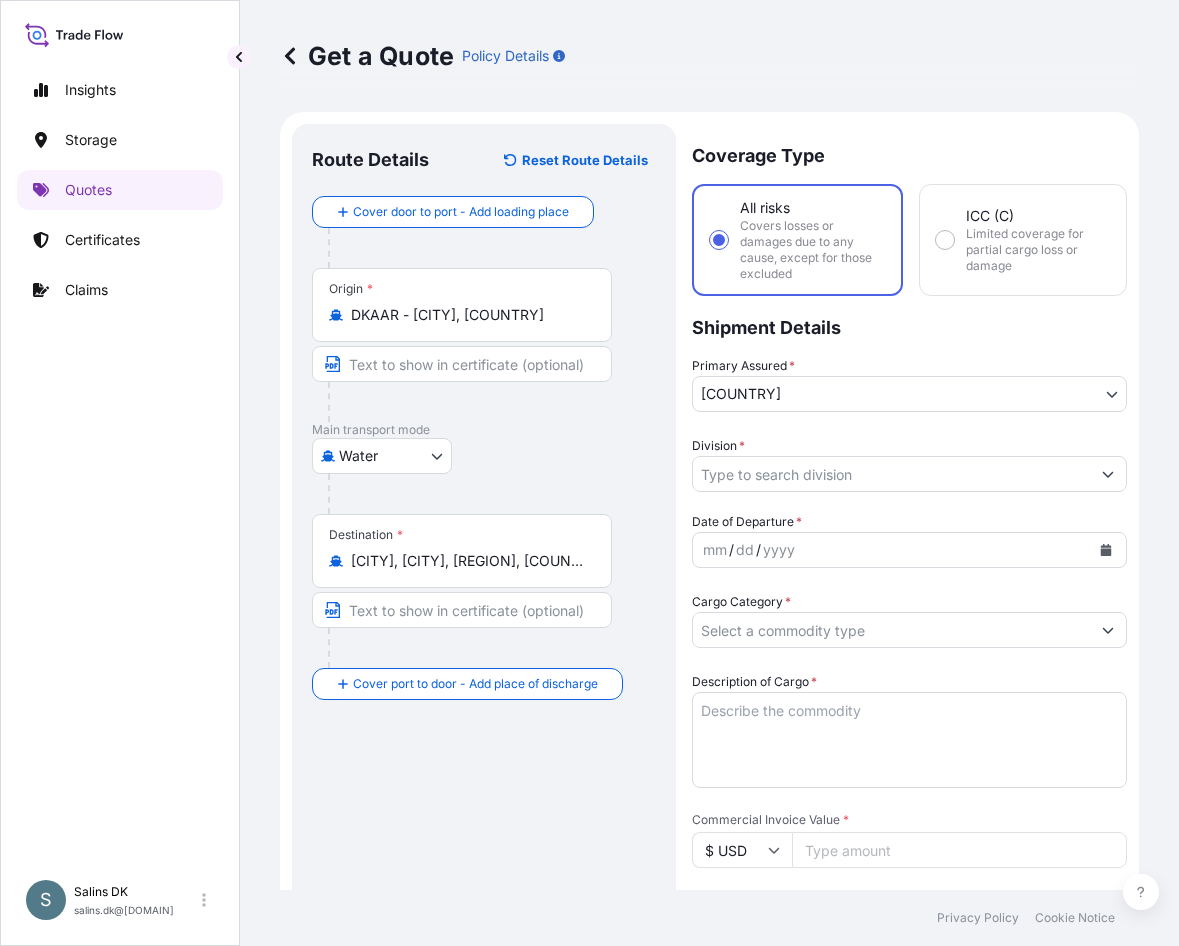 click on "Division *" at bounding box center [891, 474] 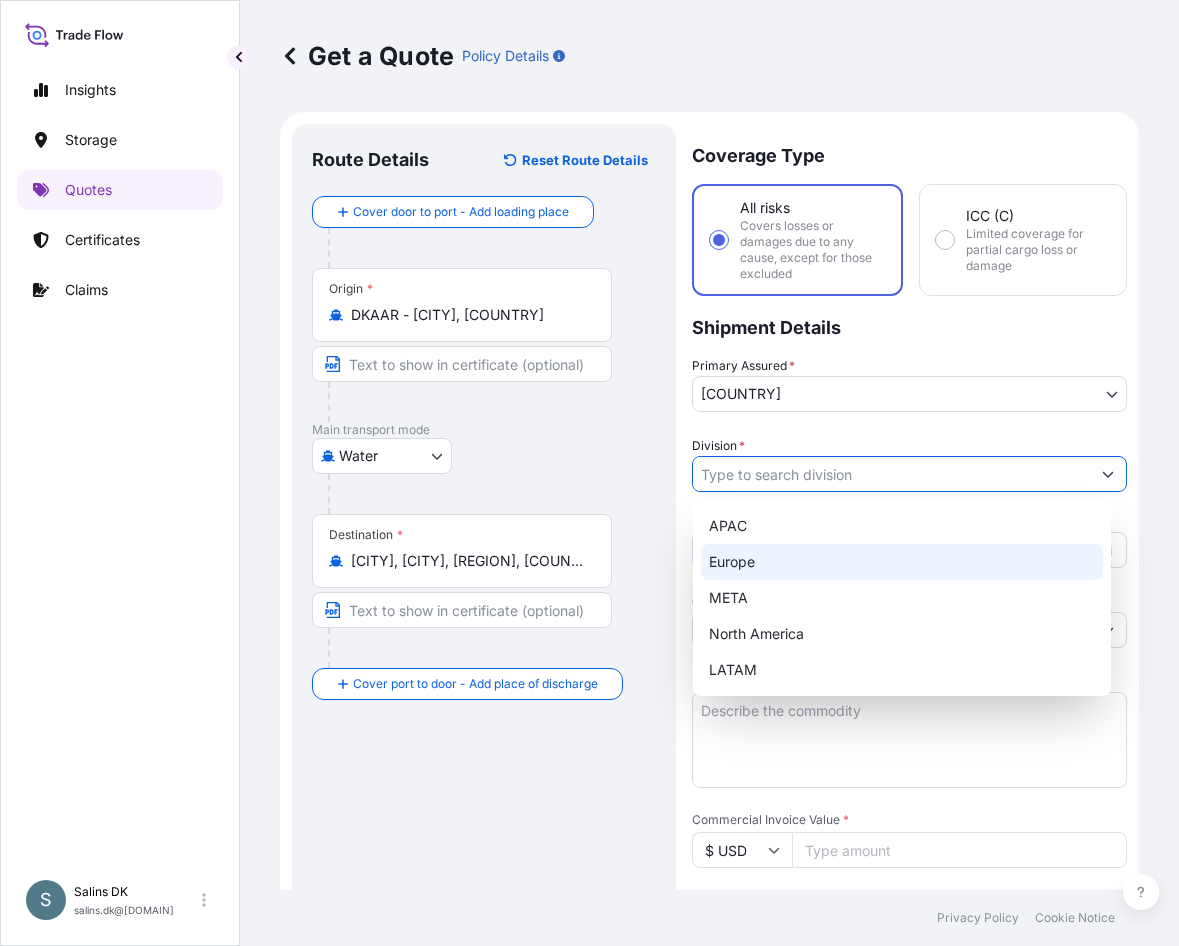 click on "Europe" at bounding box center [902, 562] 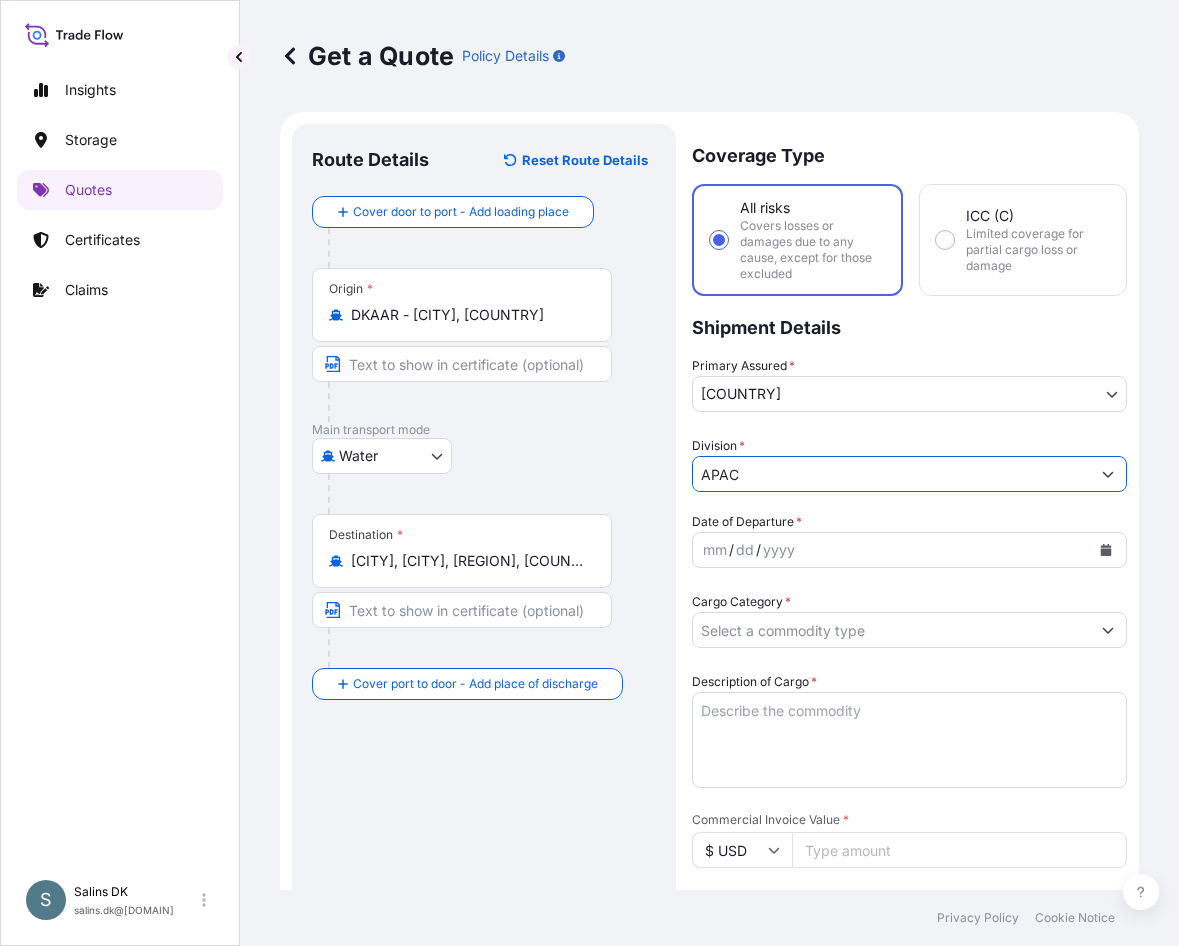 click at bounding box center (1108, 474) 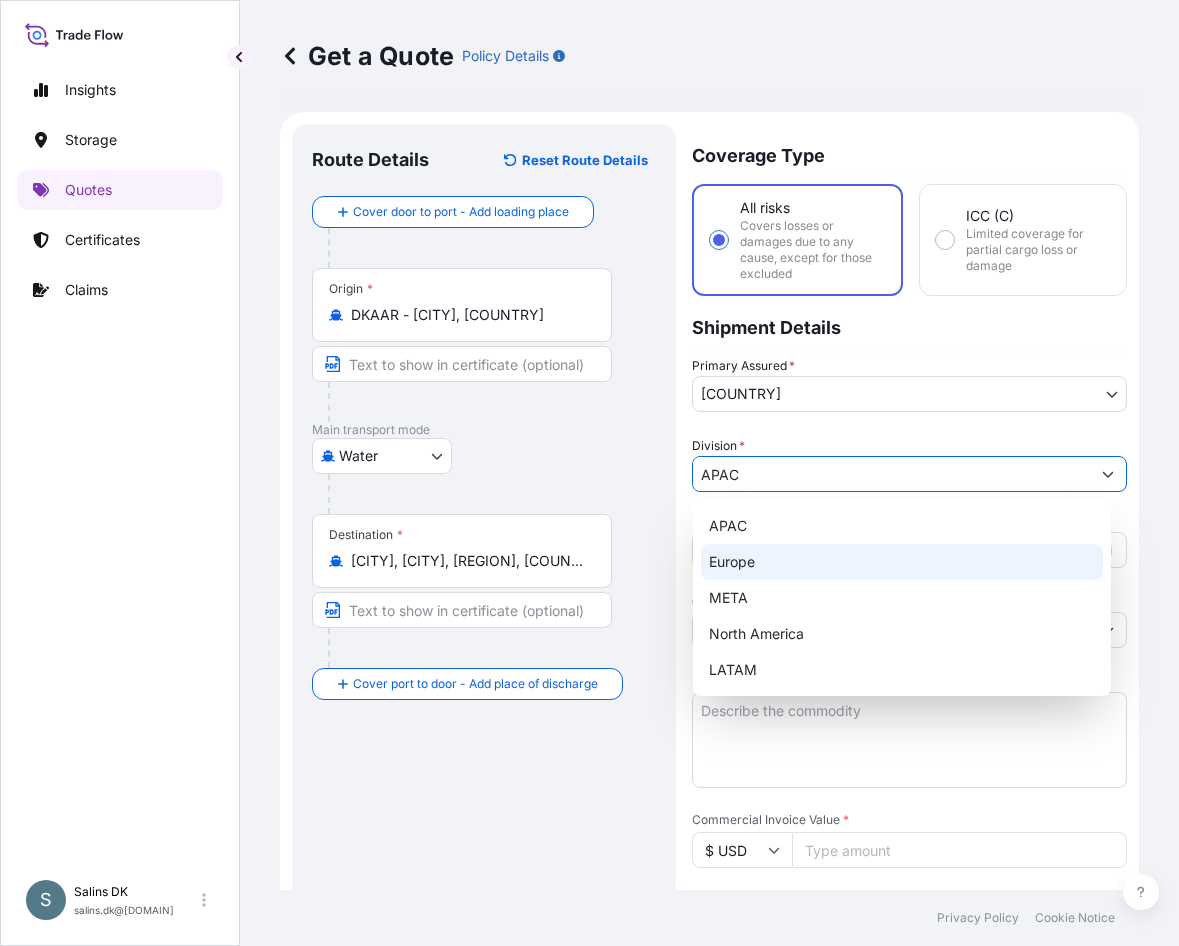 click on "Europe" at bounding box center [902, 562] 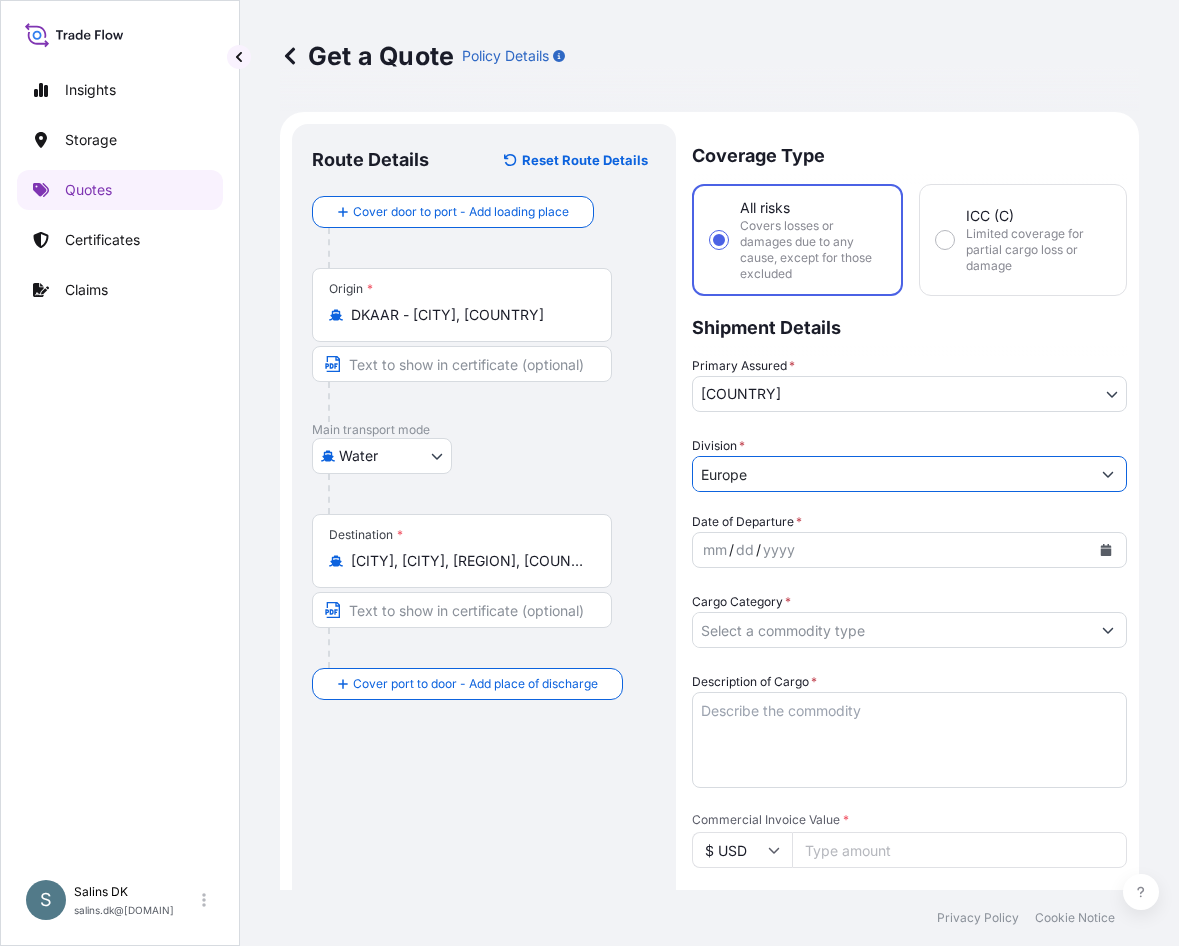 click 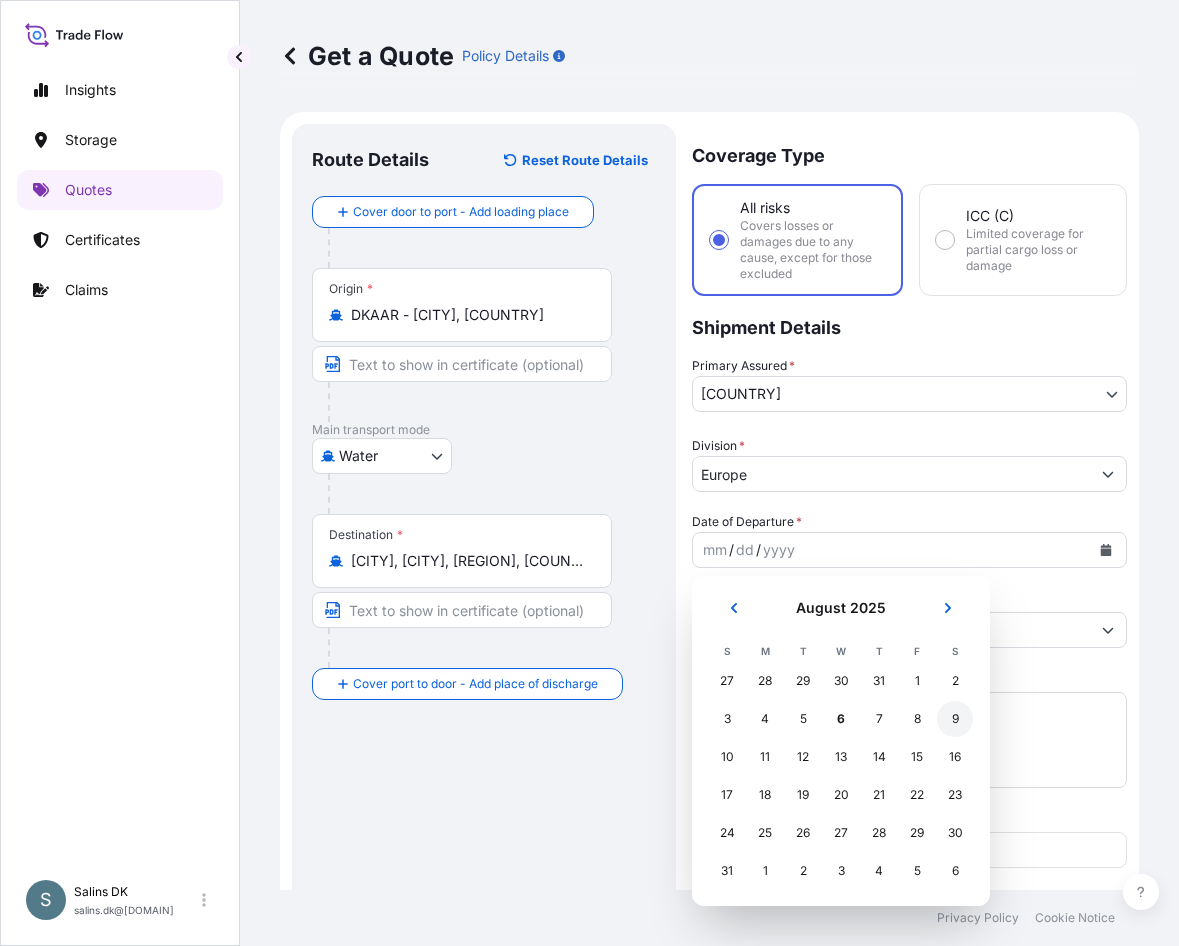 click on "9" at bounding box center [955, 719] 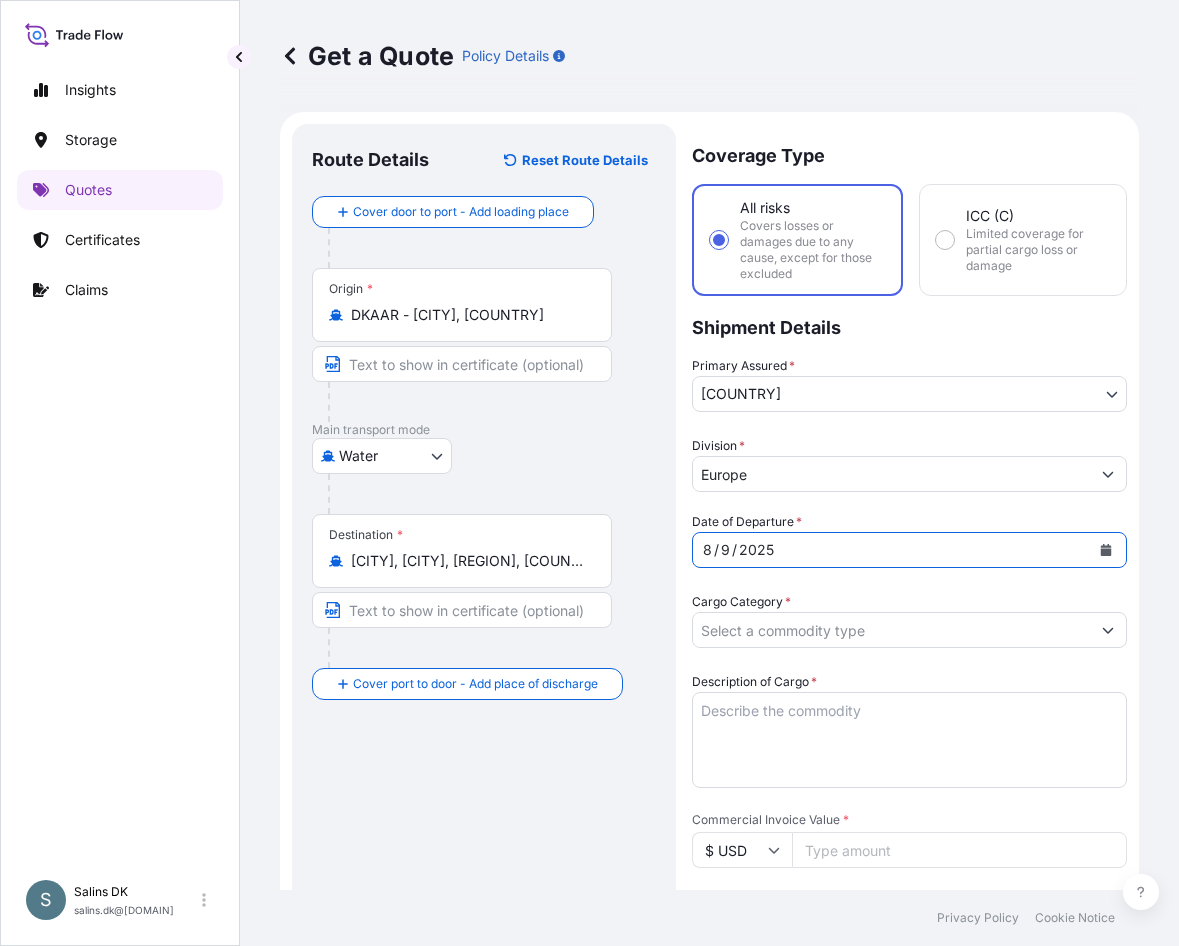 click at bounding box center (909, 630) 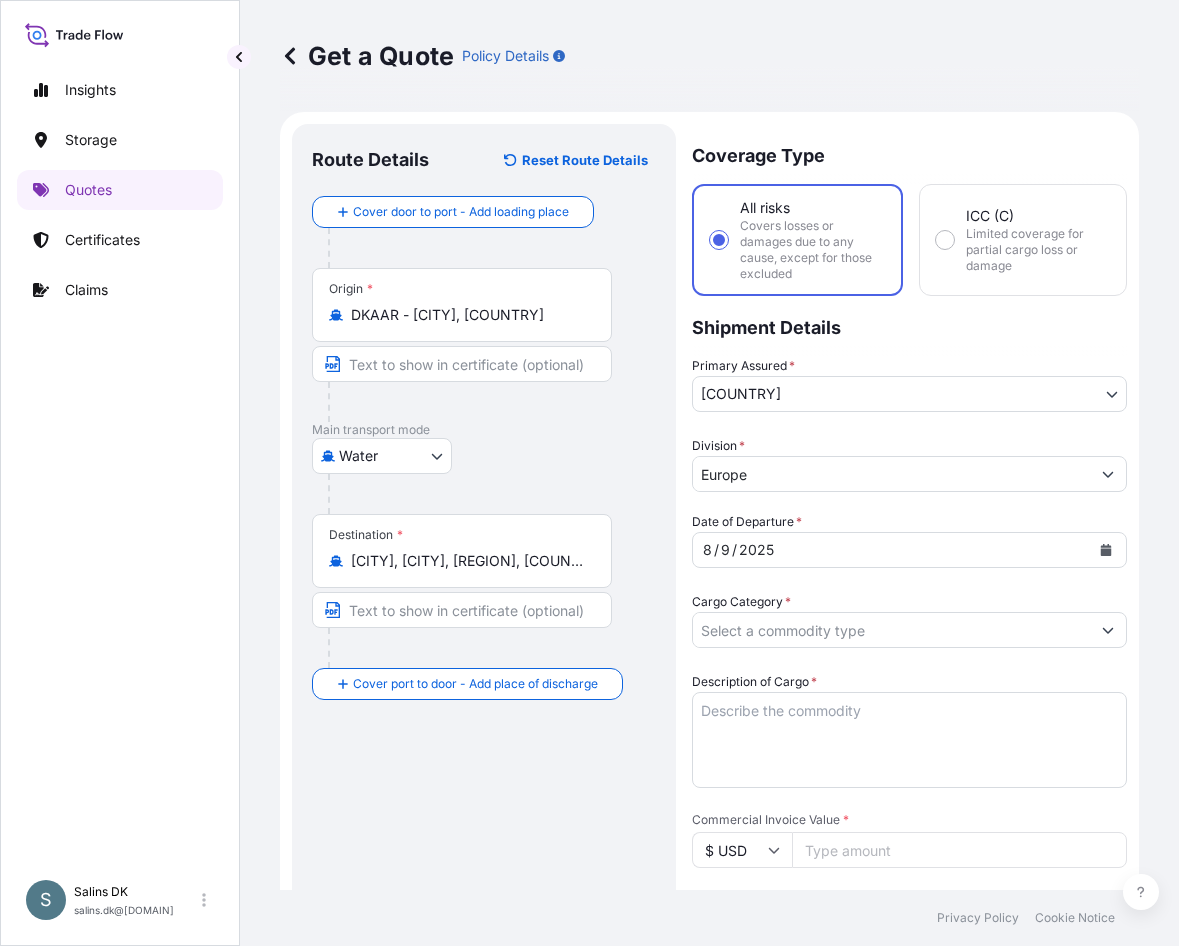 click on "Cargo Category *" at bounding box center [891, 630] 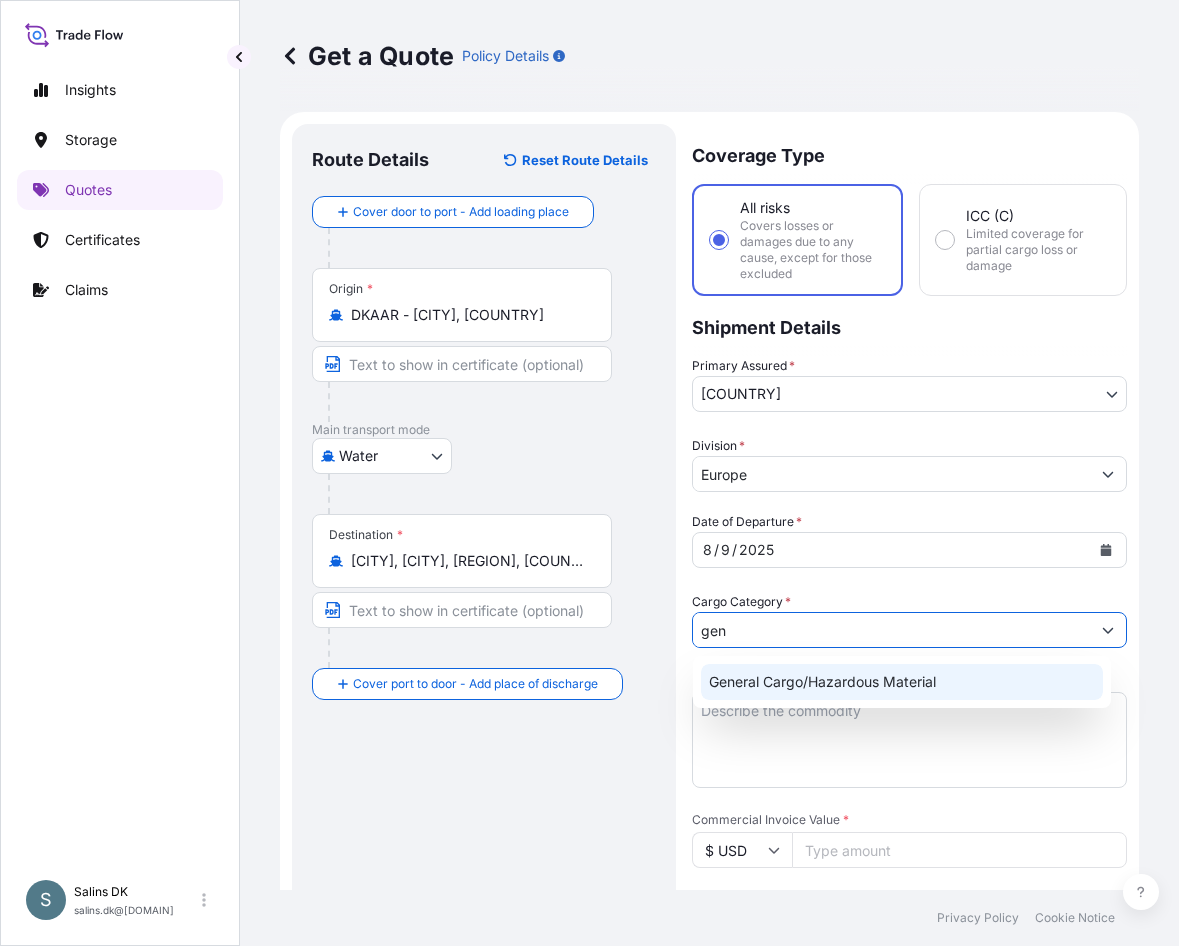 click on "General Cargo/Hazardous Material" at bounding box center (902, 682) 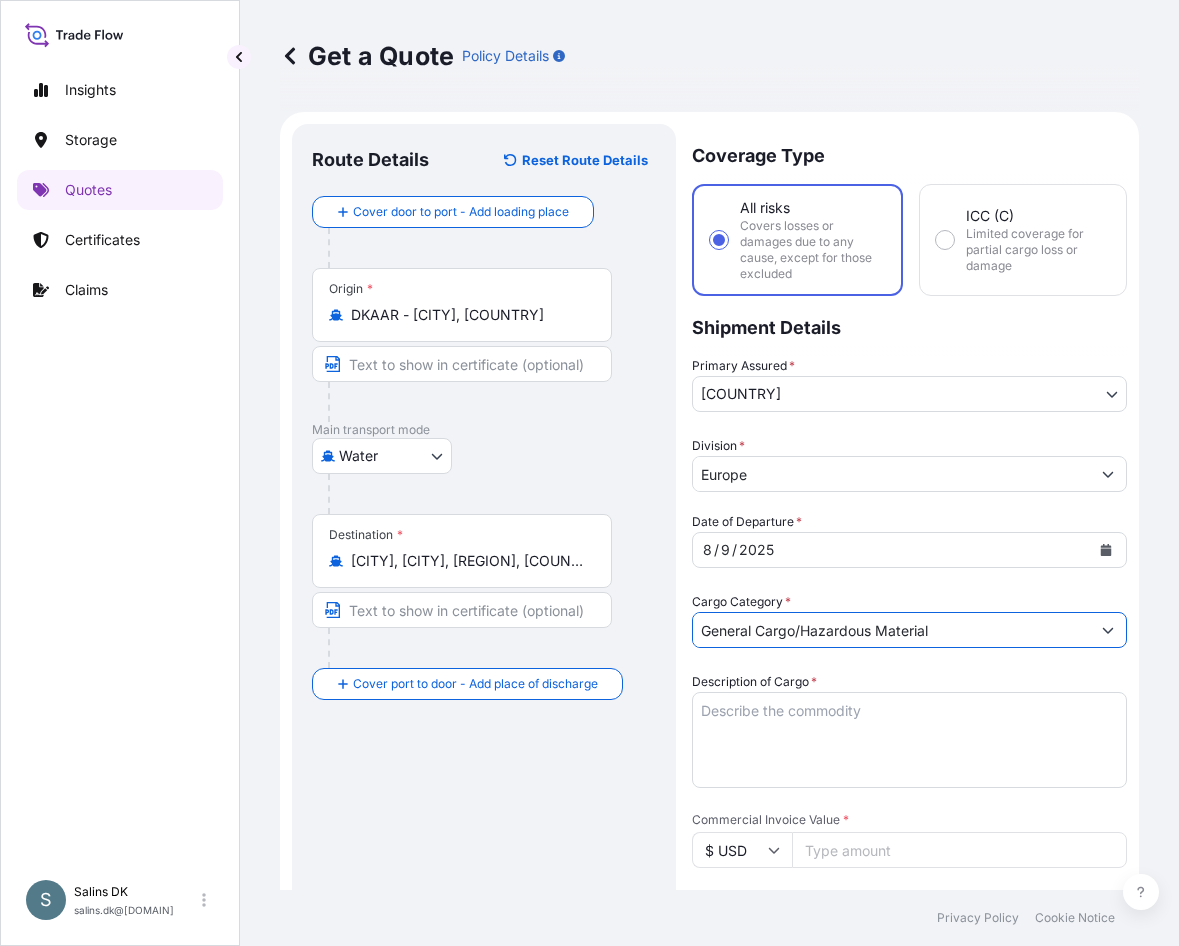 type on "General Cargo/Hazardous Material" 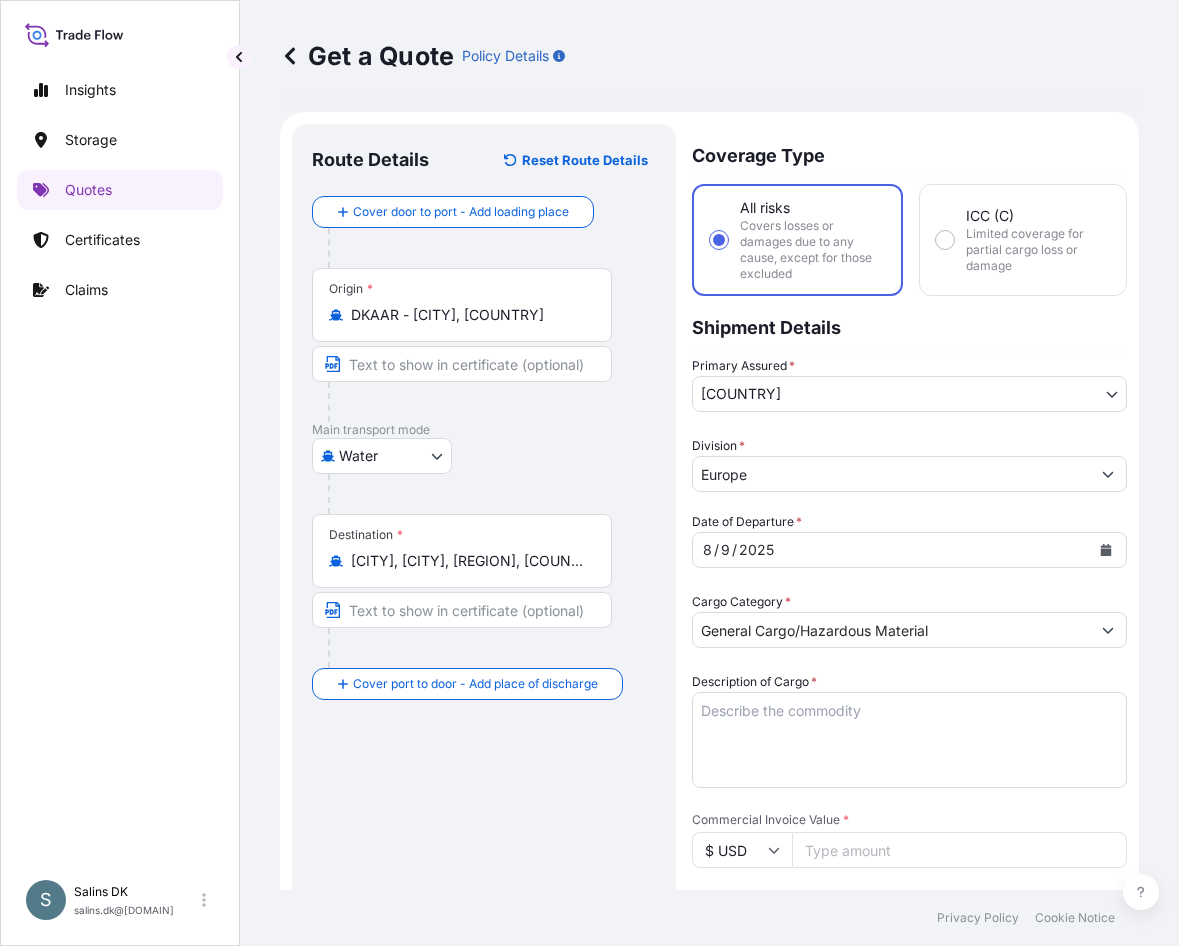 drag, startPoint x: 607, startPoint y: 815, endPoint x: 613, endPoint y: 795, distance: 20.880613 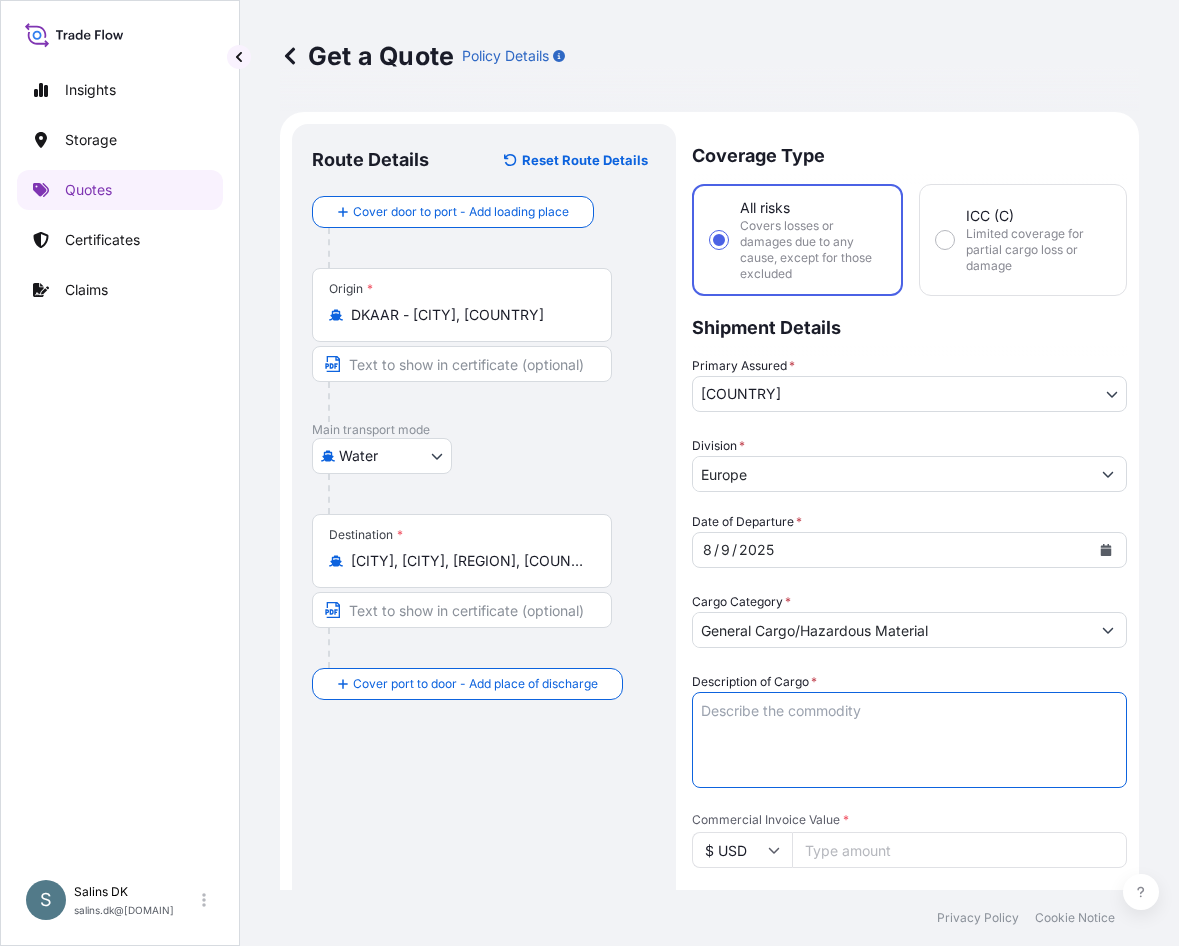 click on "Description of Cargo *" at bounding box center [909, 740] 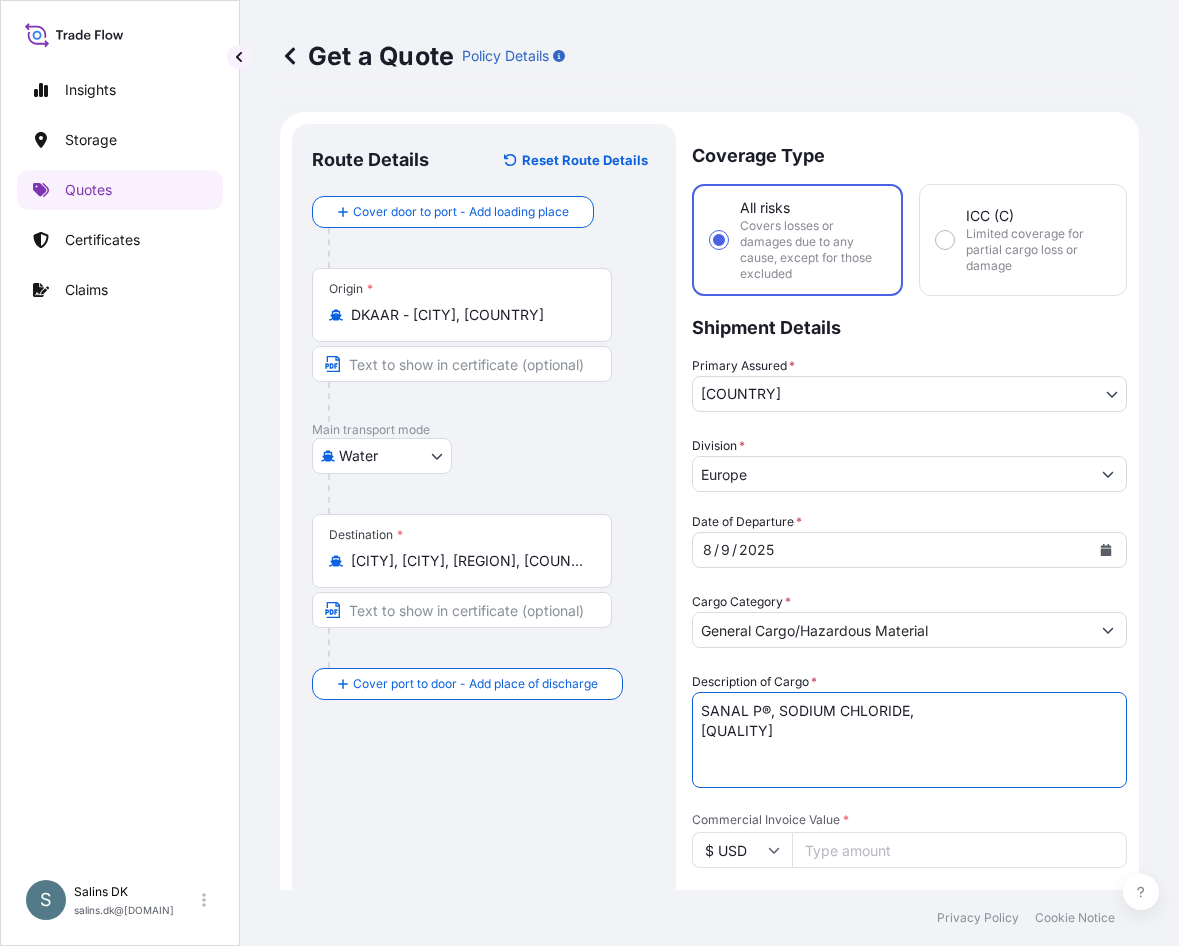 click on "SANAL P®, SODIUM CHLORIDE,
[QUALITY]" at bounding box center [909, 740] 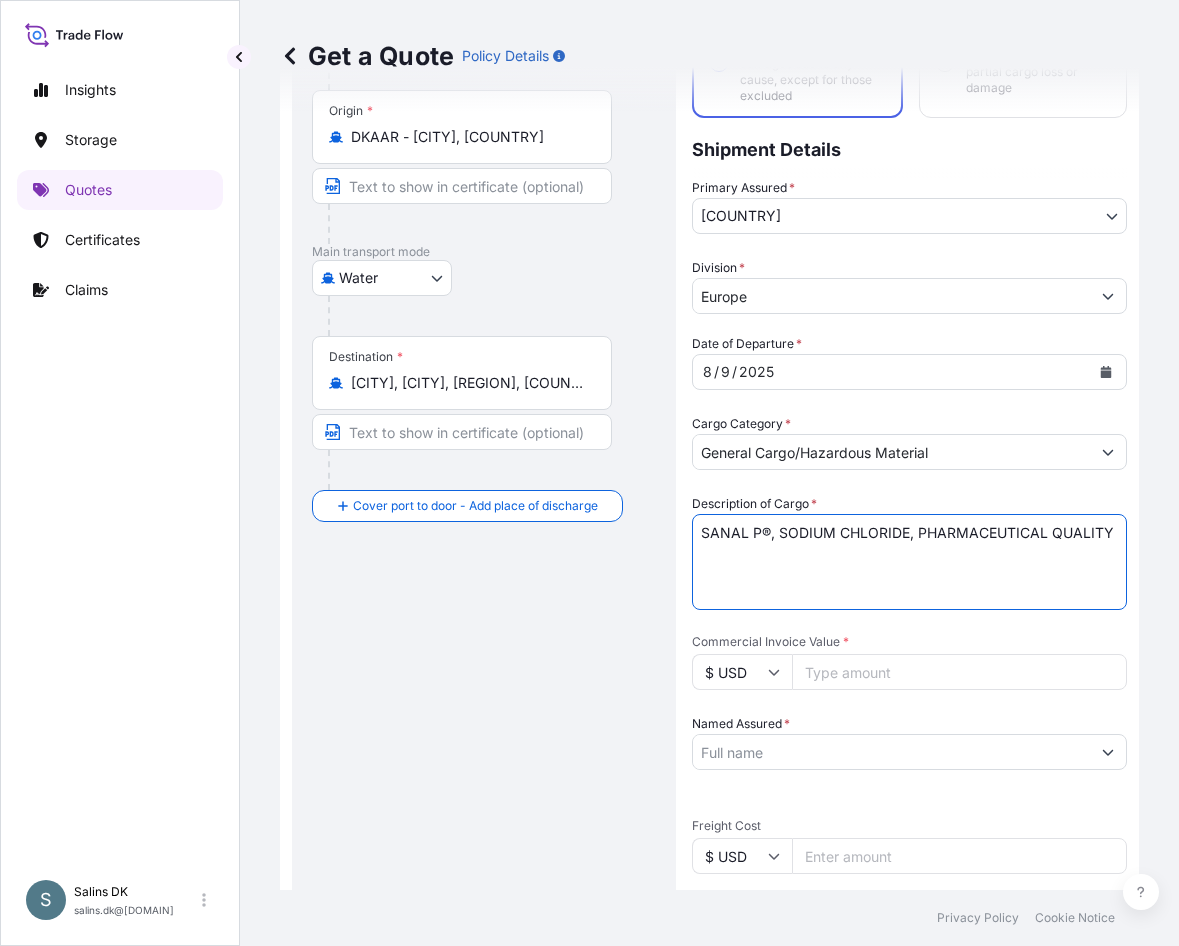 scroll, scrollTop: 200, scrollLeft: 0, axis: vertical 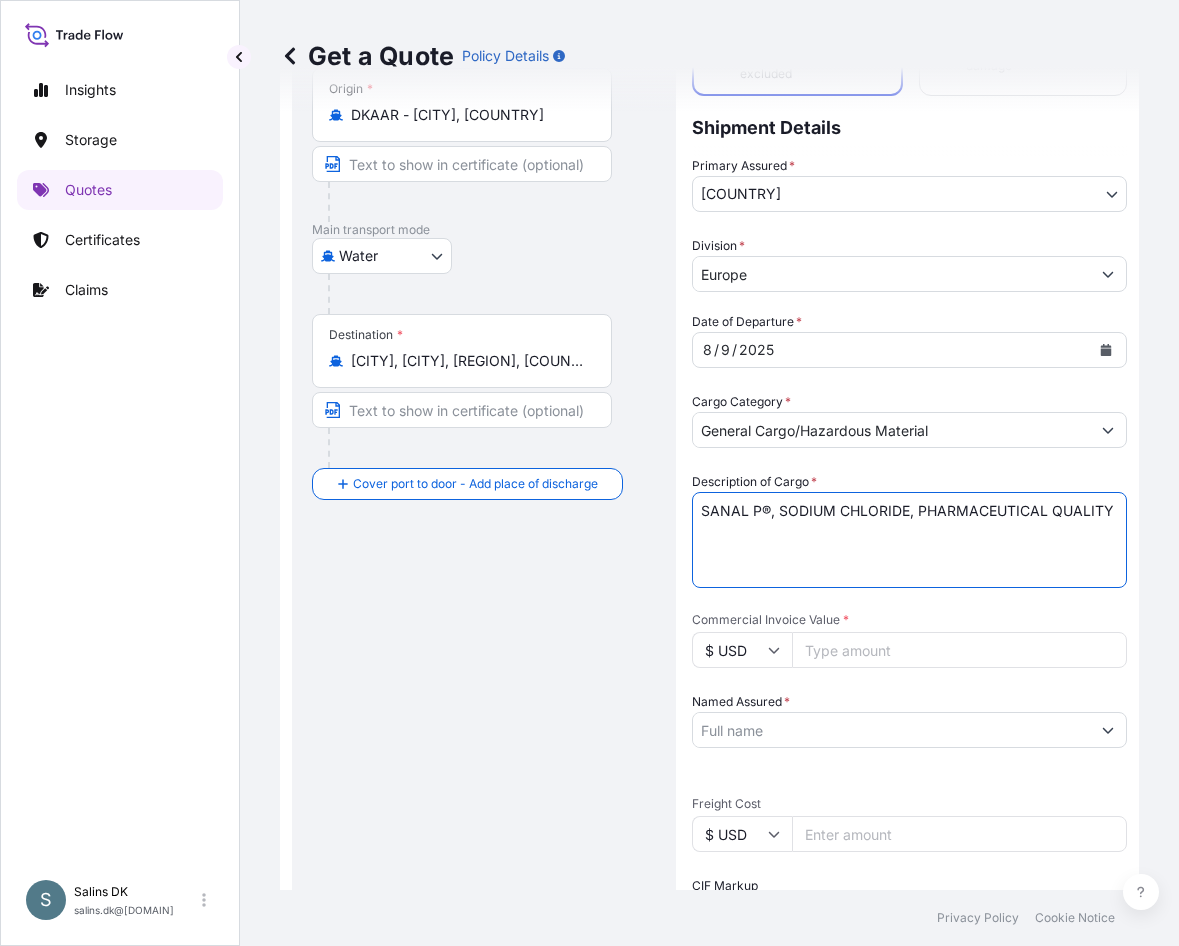type on "SANAL P®, SODIUM CHLORIDE, PHARMACEUTICAL QUALITY" 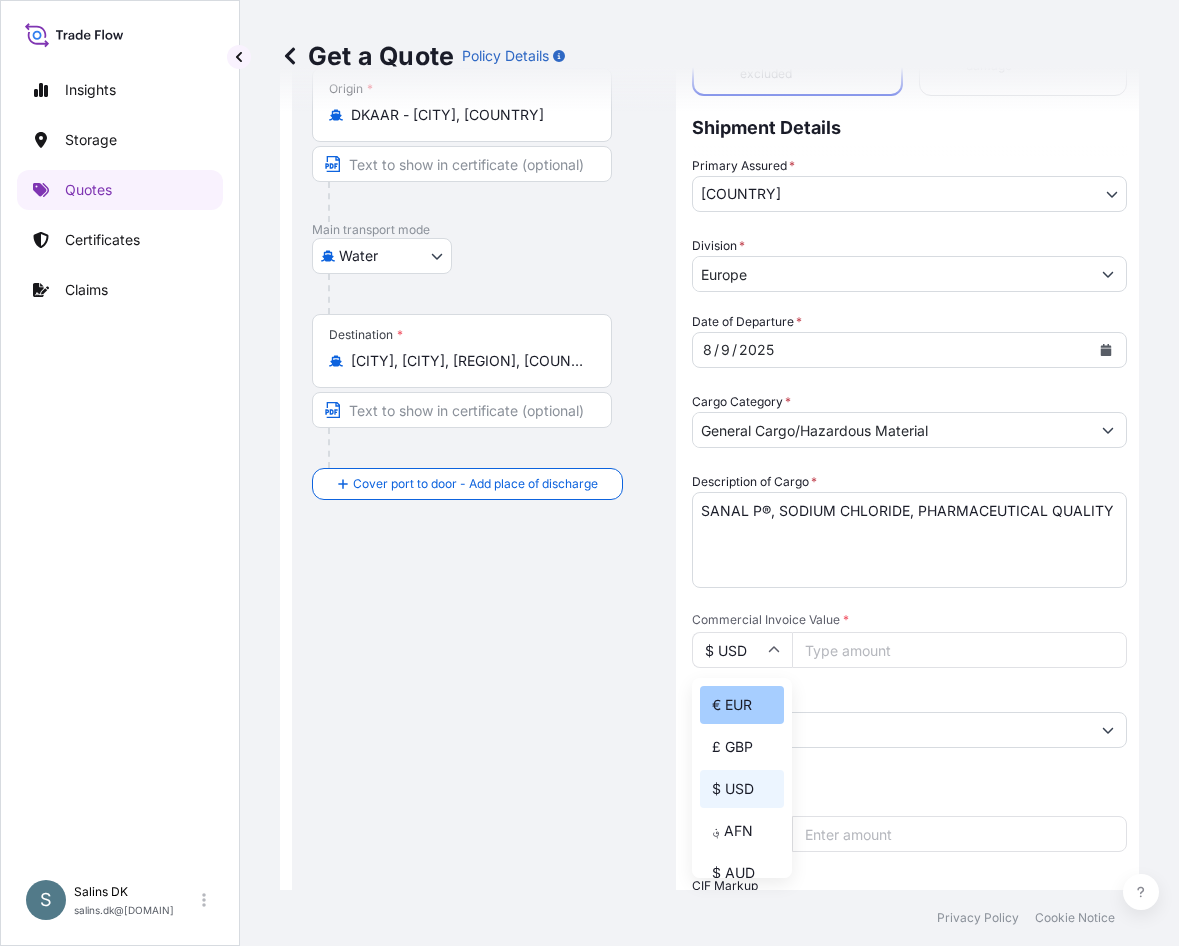 click on "€ EUR" at bounding box center [742, 705] 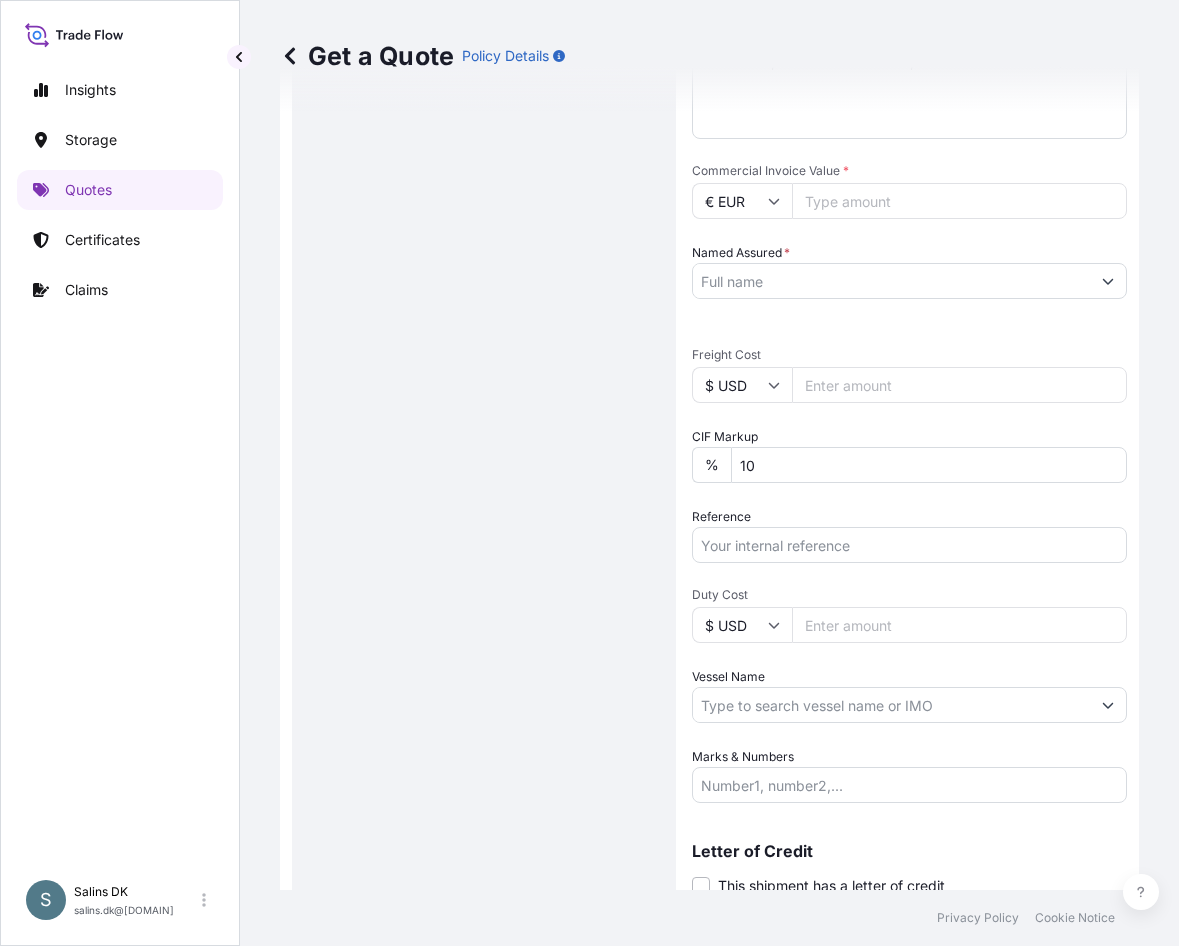 scroll, scrollTop: 700, scrollLeft: 0, axis: vertical 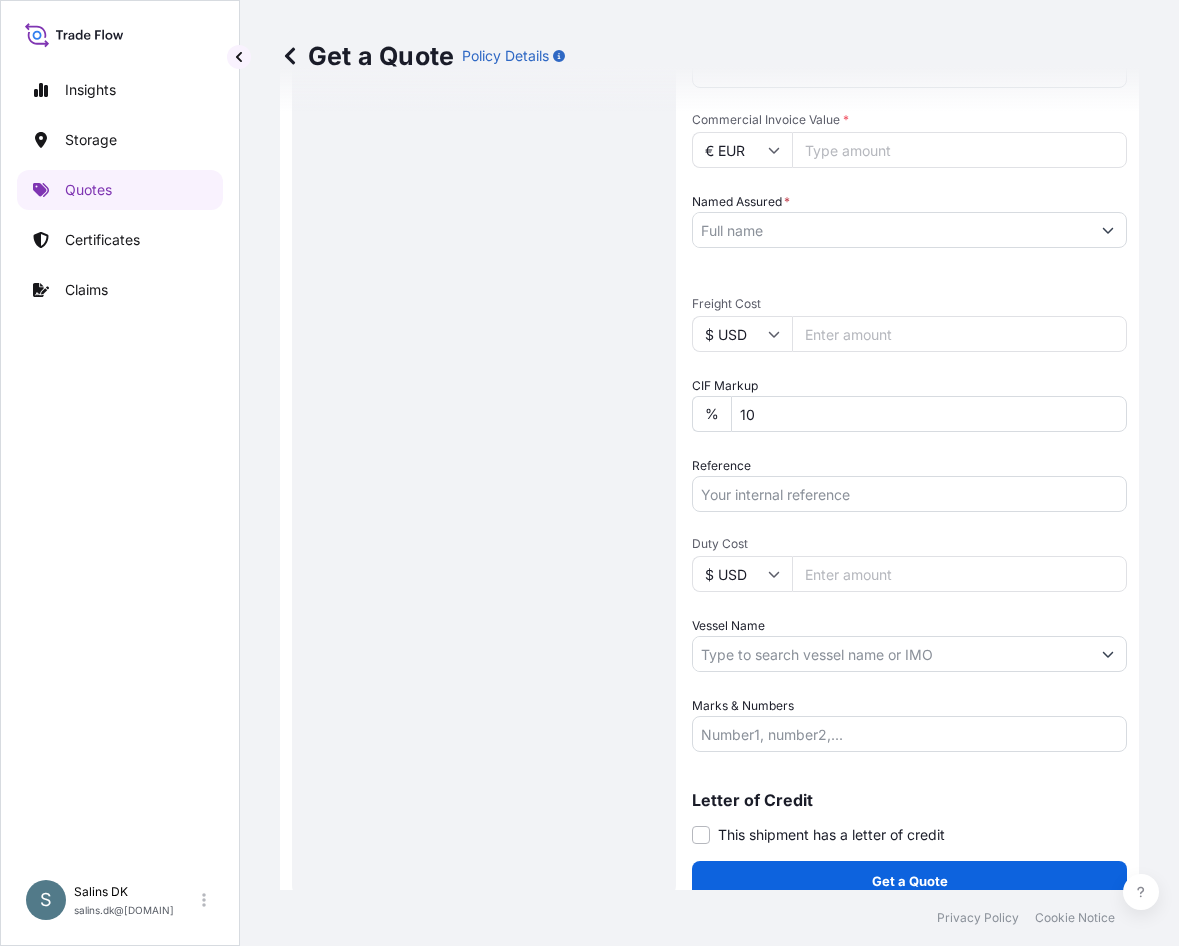 click on "$ USD" at bounding box center (742, 334) 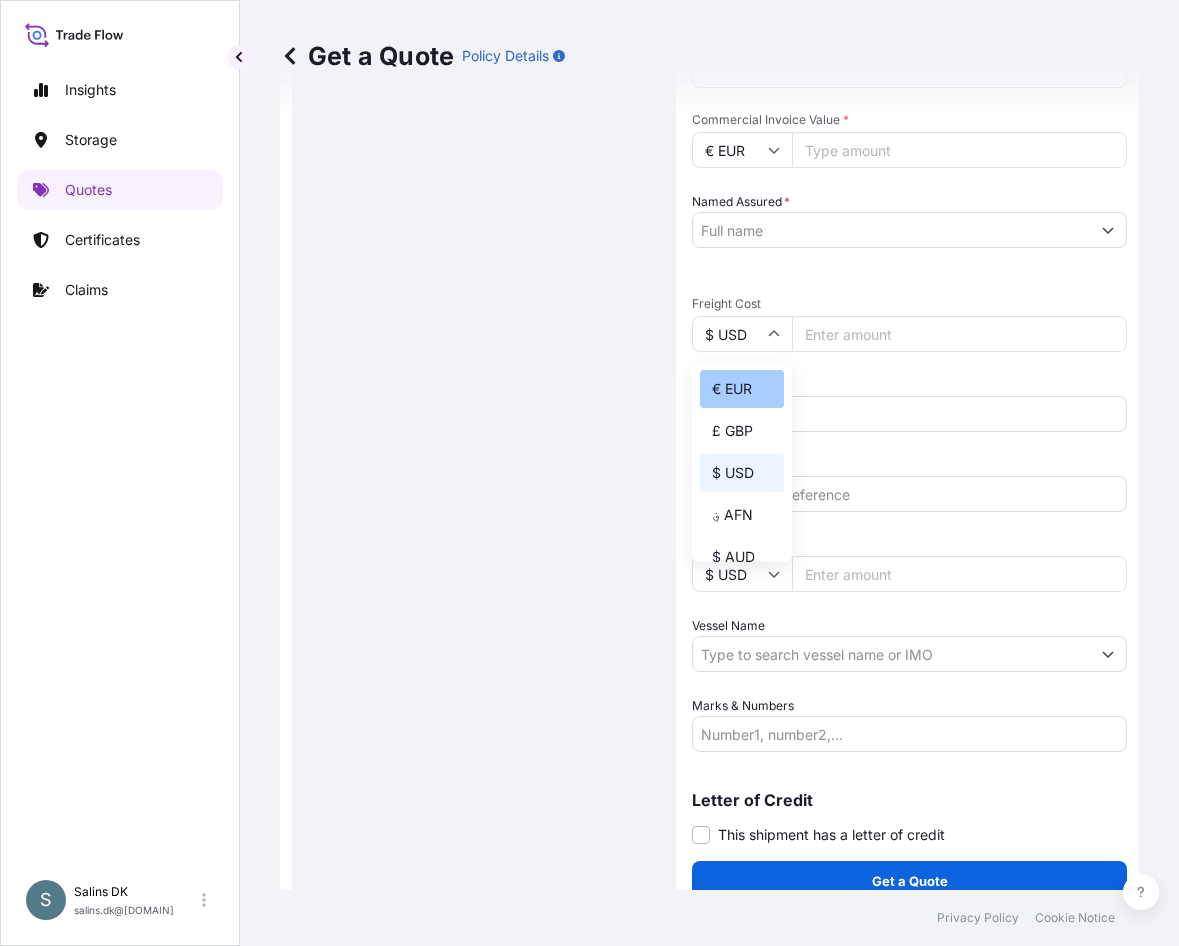 click on "€ EUR" at bounding box center [742, 389] 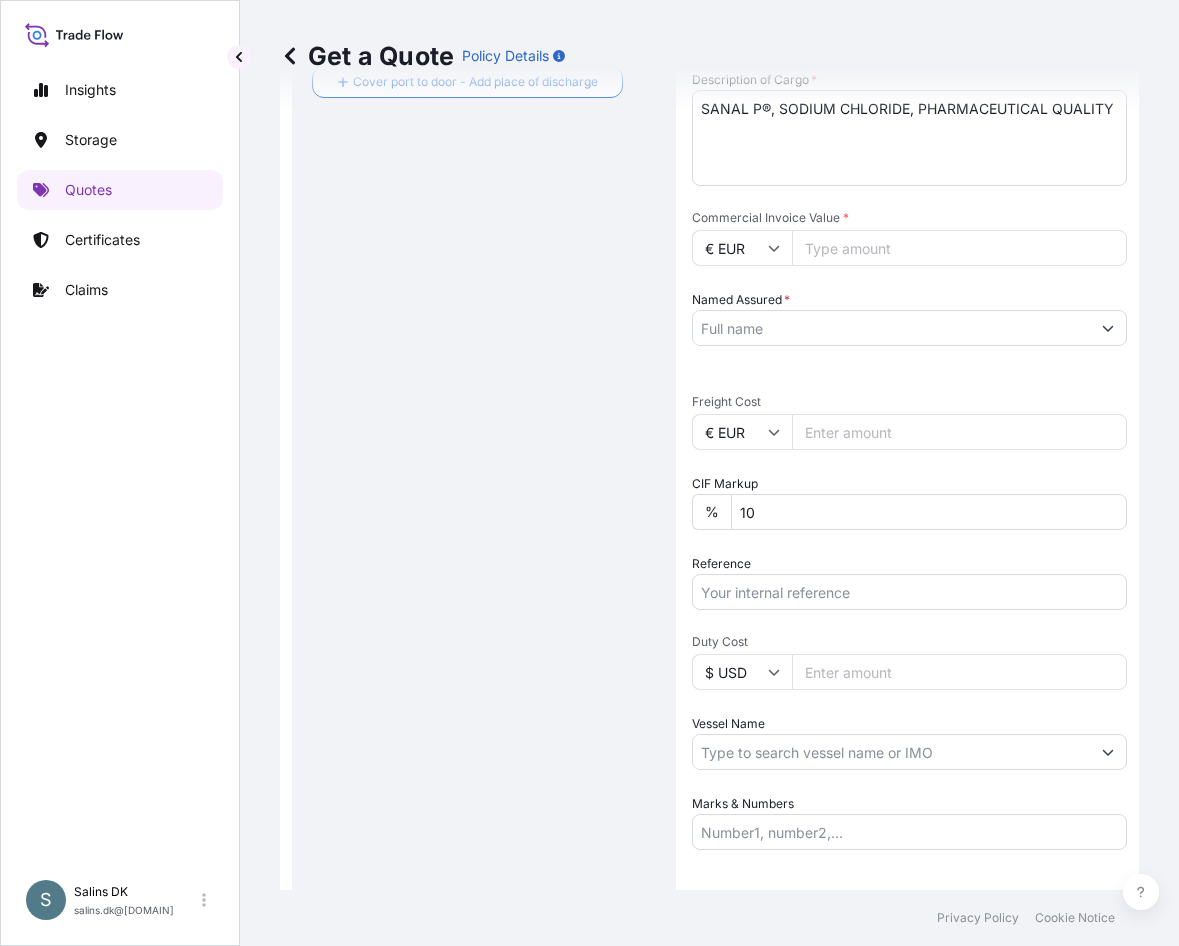 scroll, scrollTop: 300, scrollLeft: 0, axis: vertical 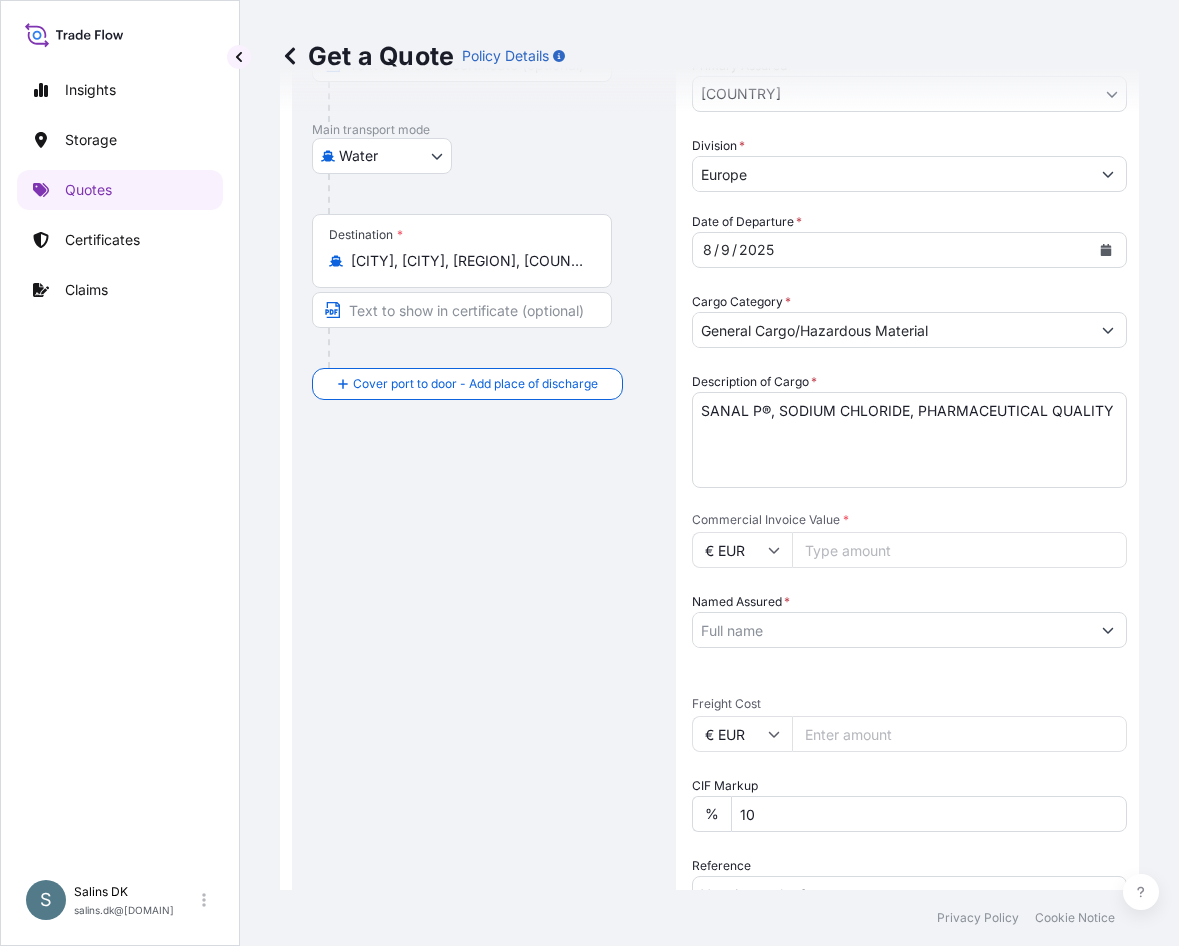 click on "Commercial Invoice Value   *" at bounding box center [959, 550] 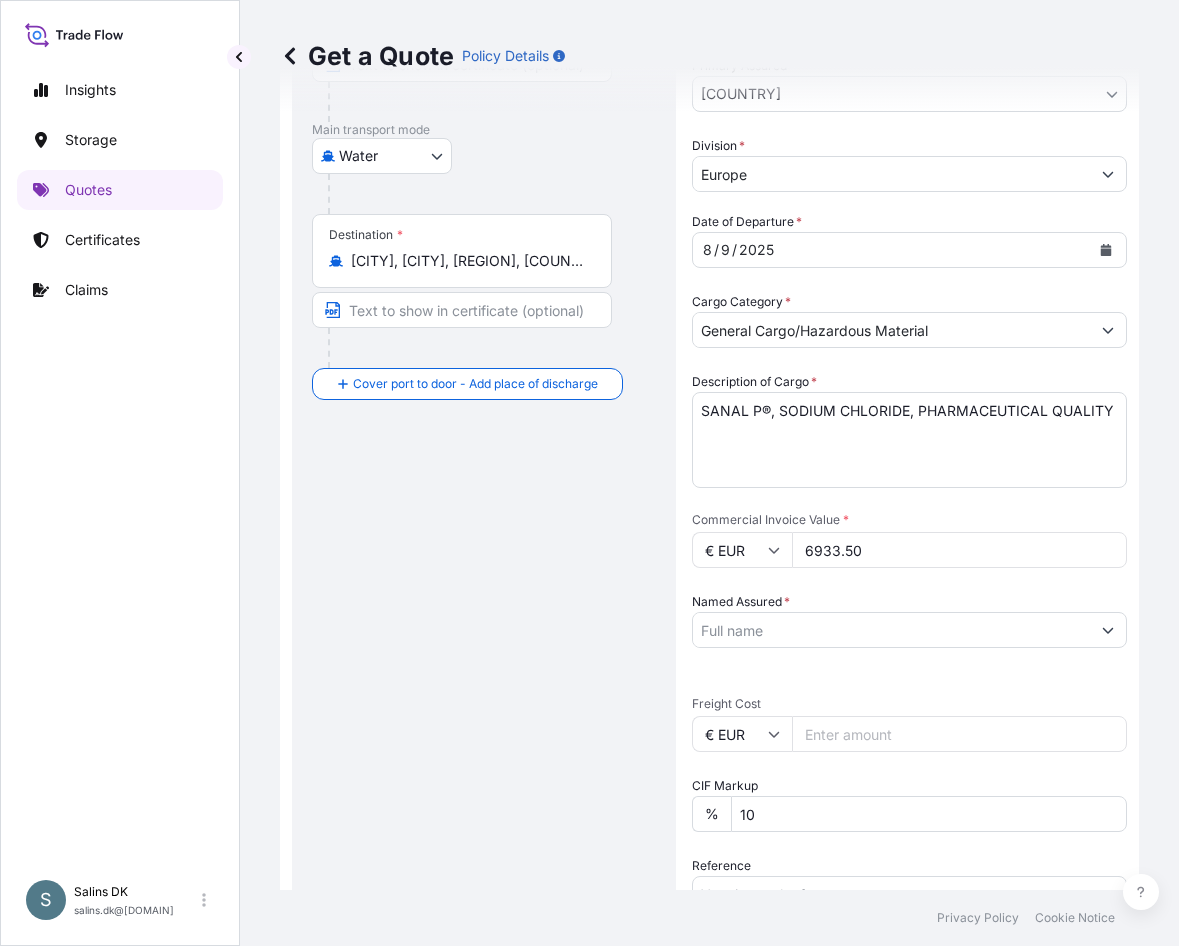 type on "6933.50" 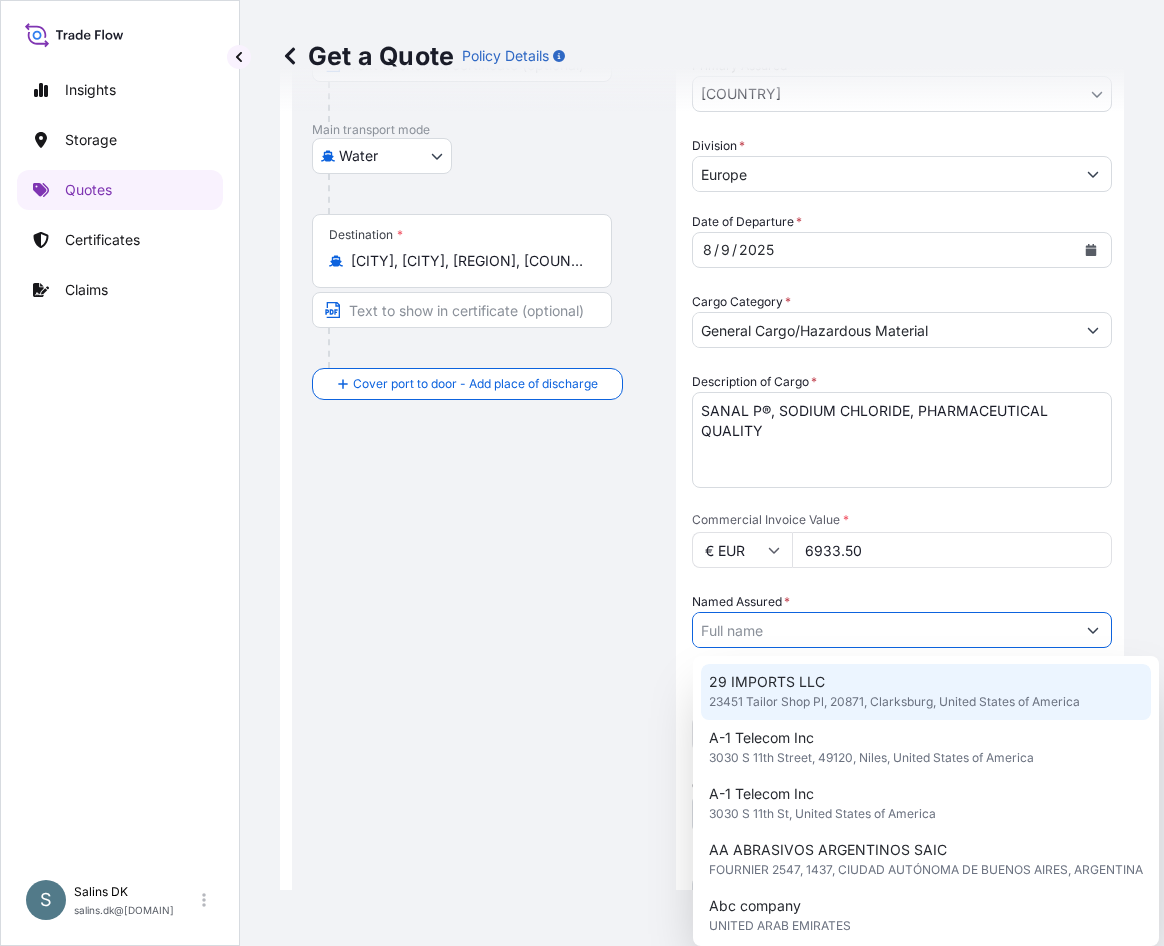 click on "Named Assured *" at bounding box center [884, 630] 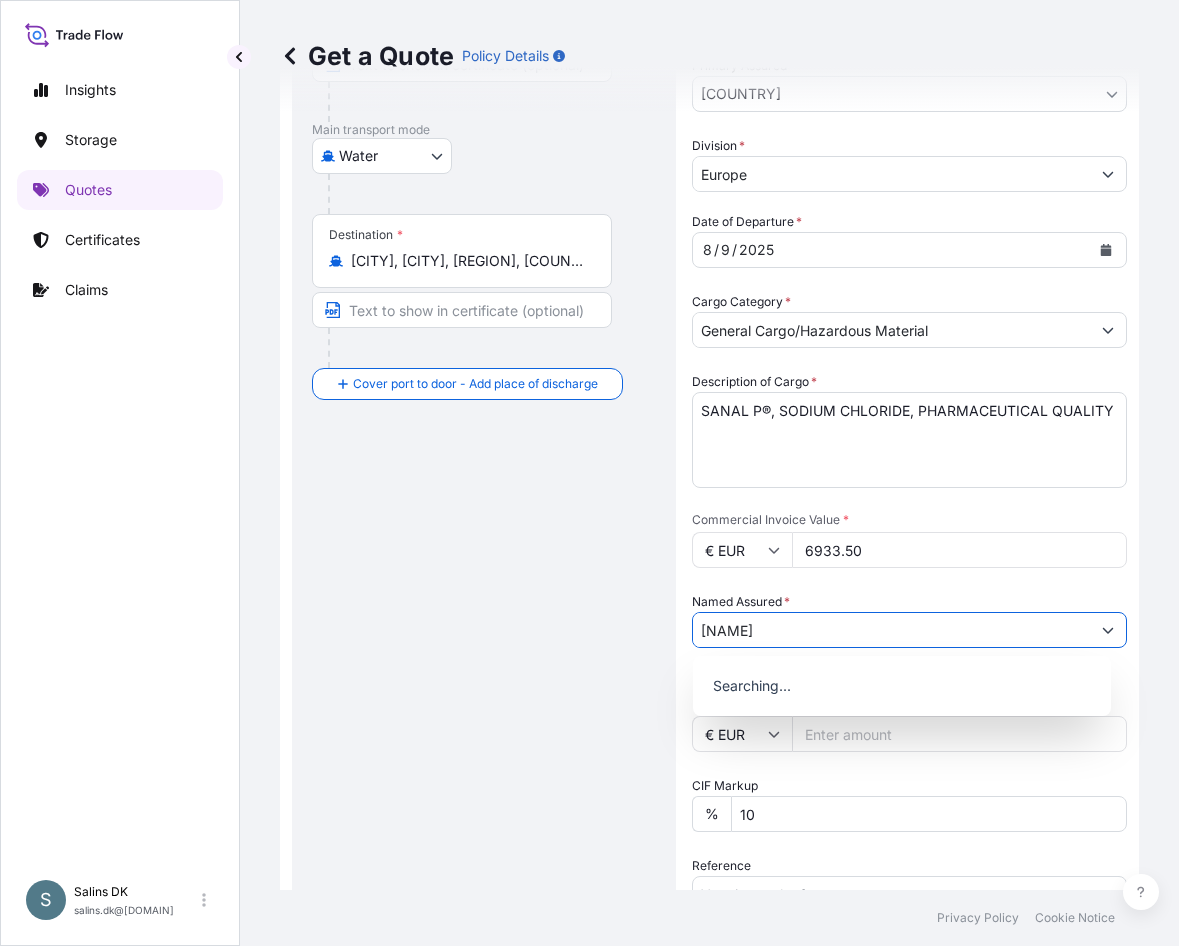 click on "[NAME]" at bounding box center (891, 630) 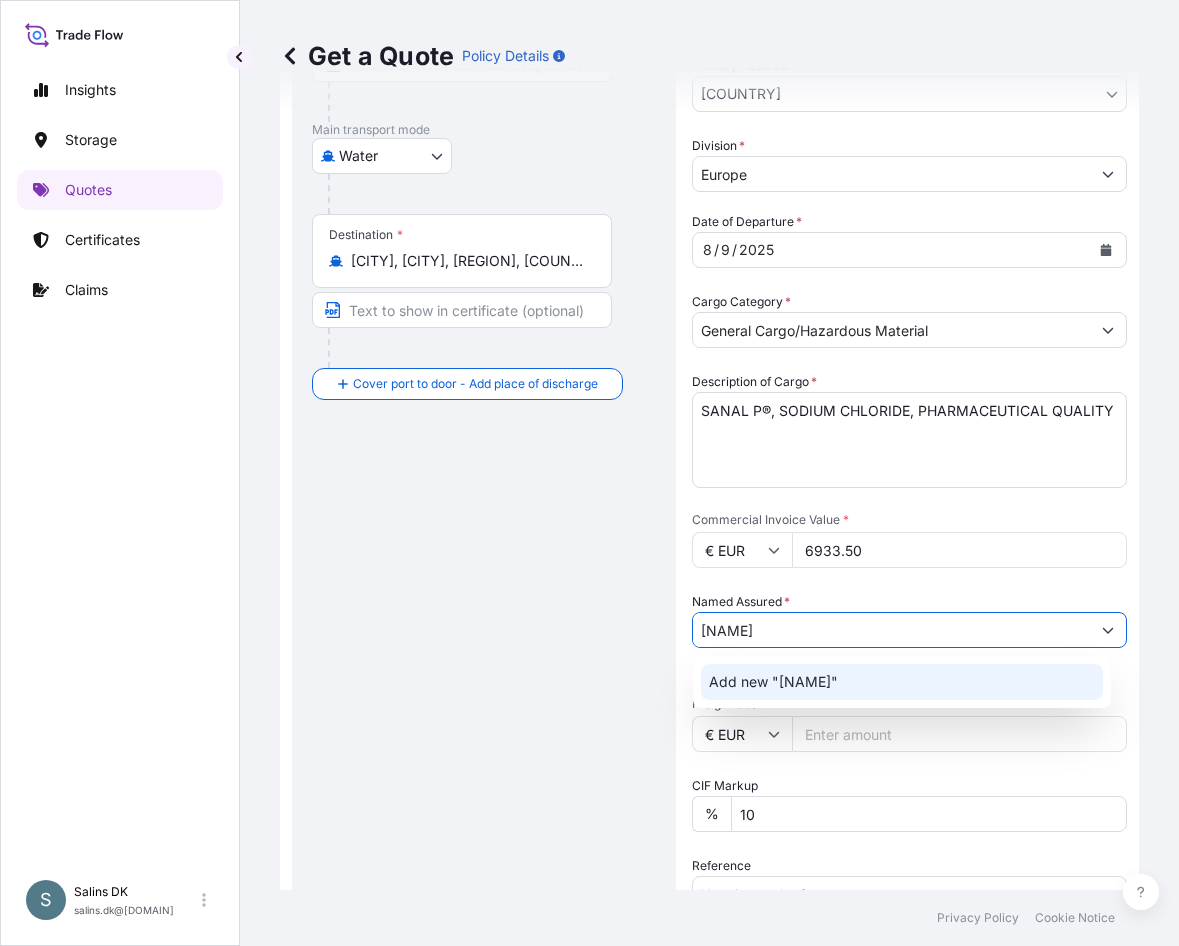 click on "Add new "[NAME]"" at bounding box center [773, 682] 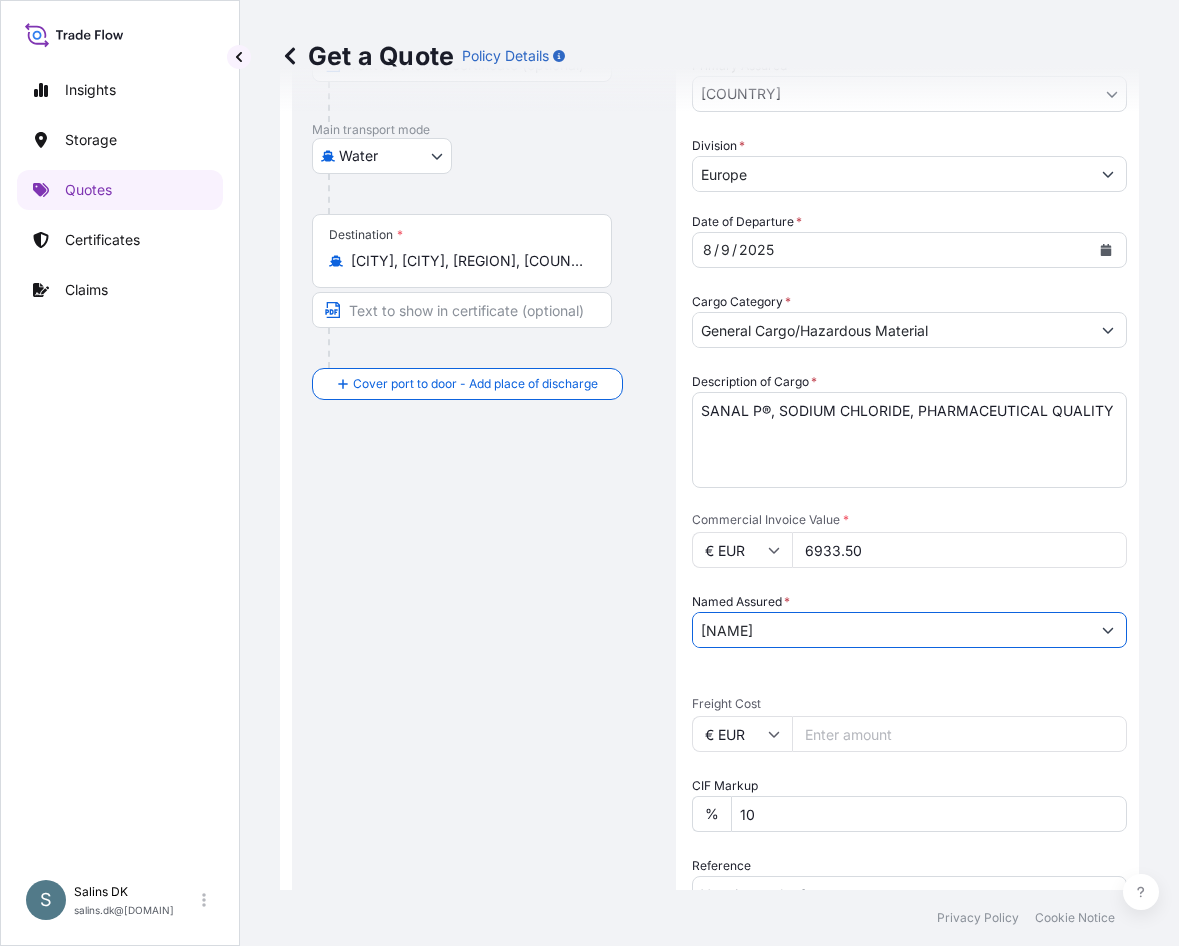 drag, startPoint x: 778, startPoint y: 637, endPoint x: 654, endPoint y: 648, distance: 124.486946 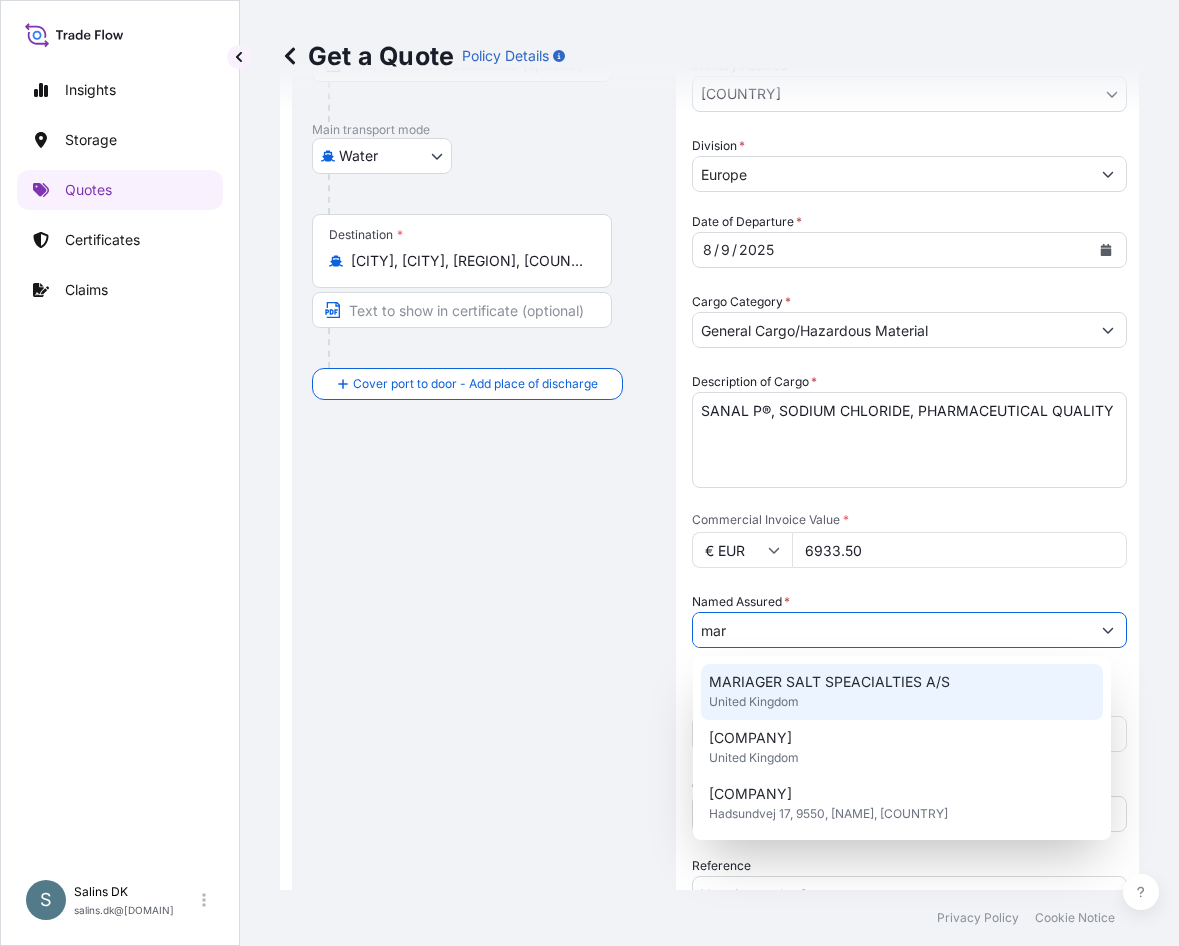 click on "MARIAGER SALT SPEACIALTIES A/S" at bounding box center (829, 682) 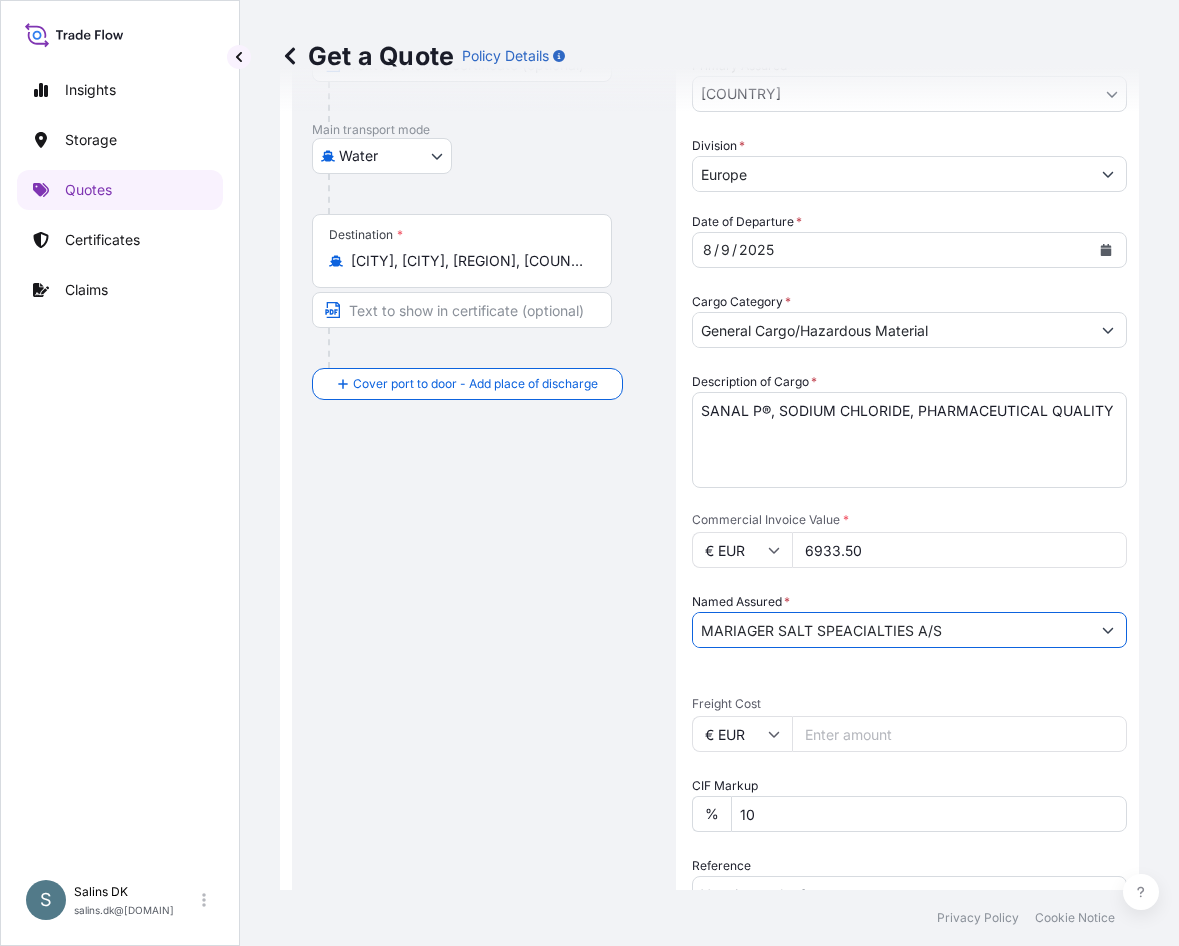 type on "MARIAGER SALT SPEACIALTIES A/S" 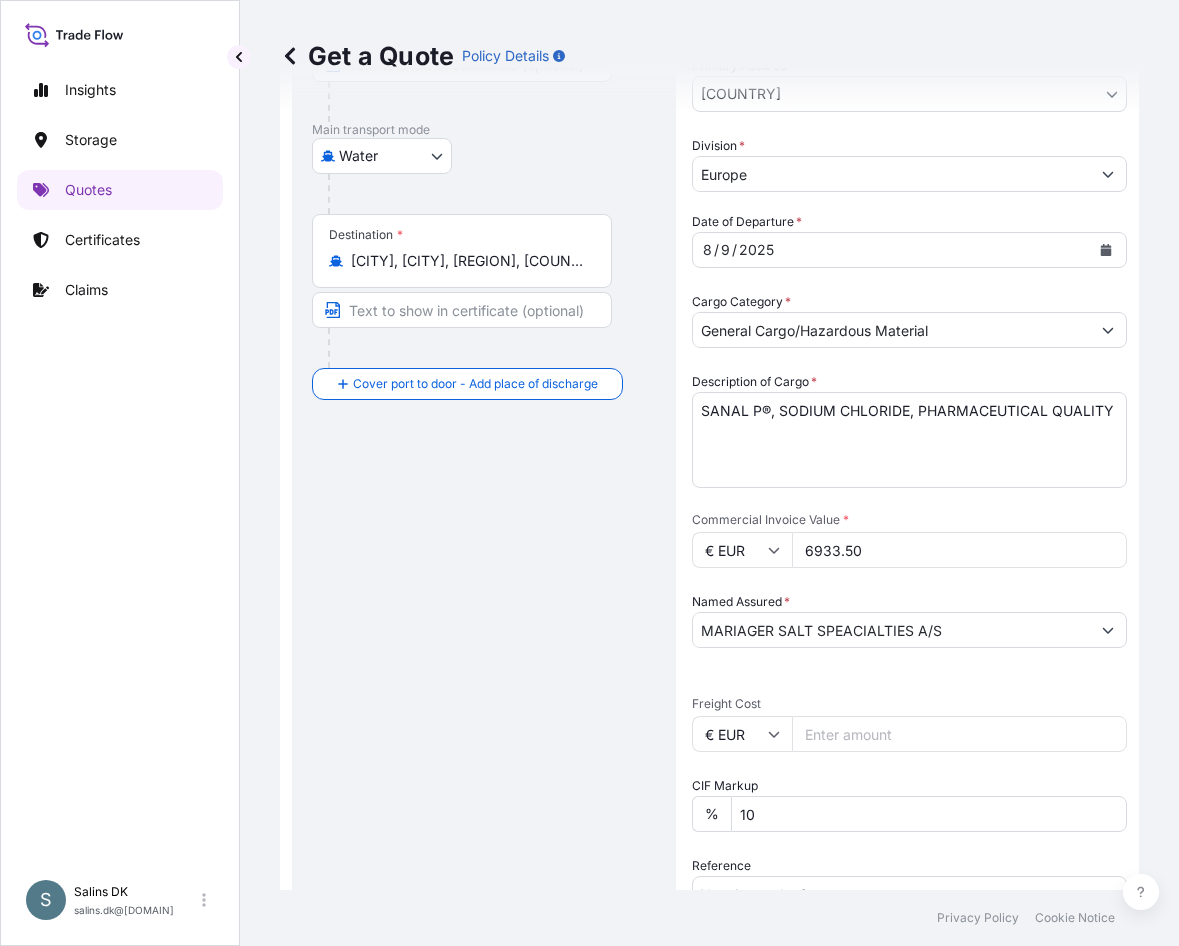 click on "6933.50" at bounding box center (959, 550) 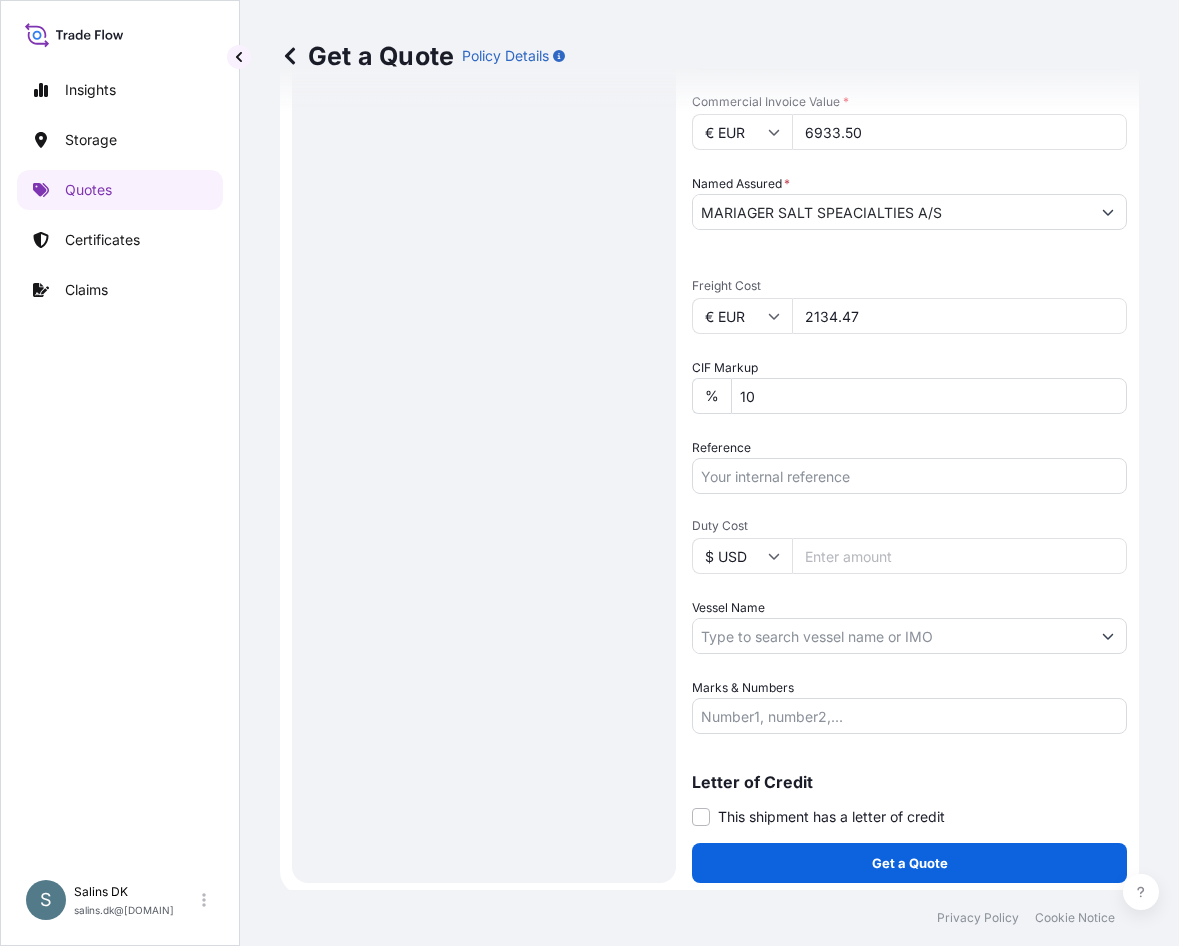 scroll, scrollTop: 723, scrollLeft: 0, axis: vertical 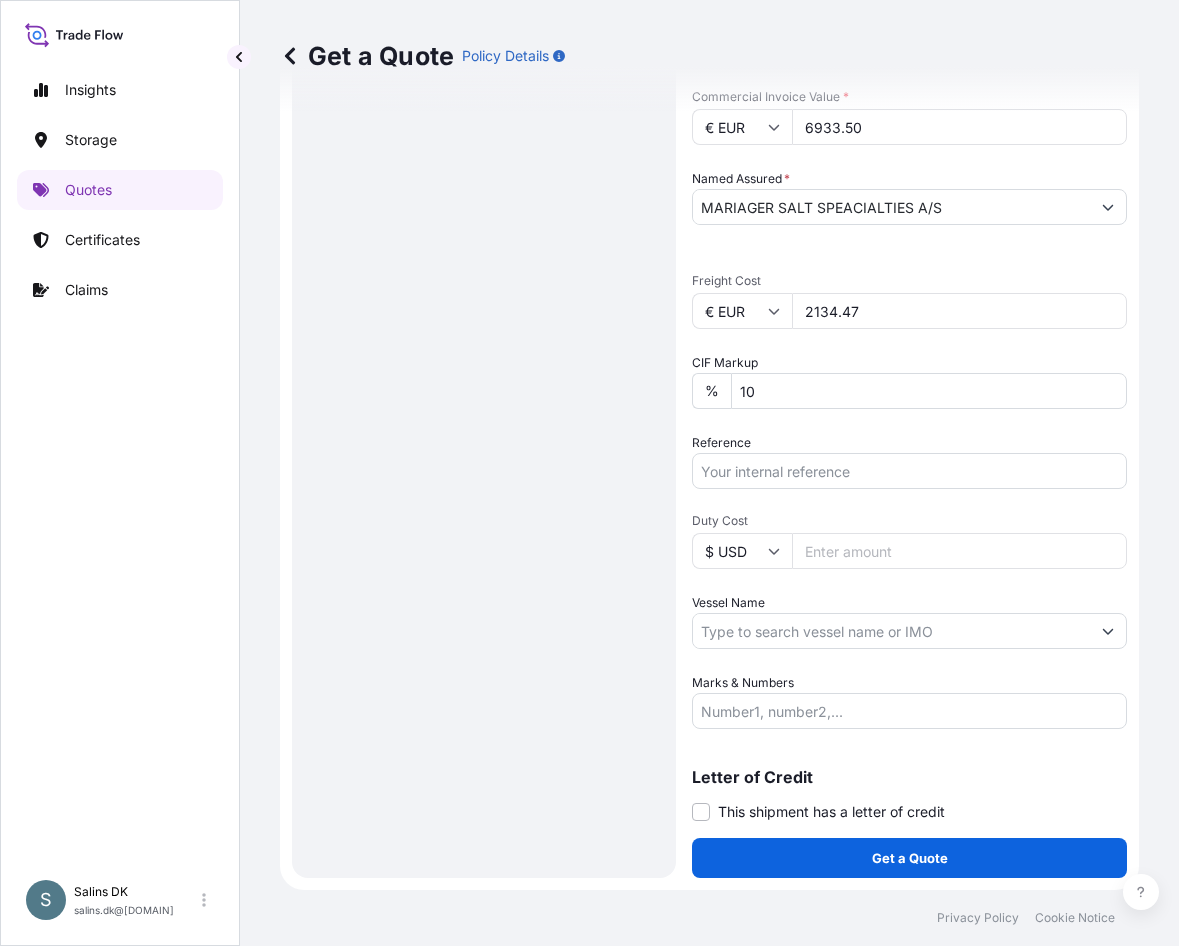 type on "2134.47" 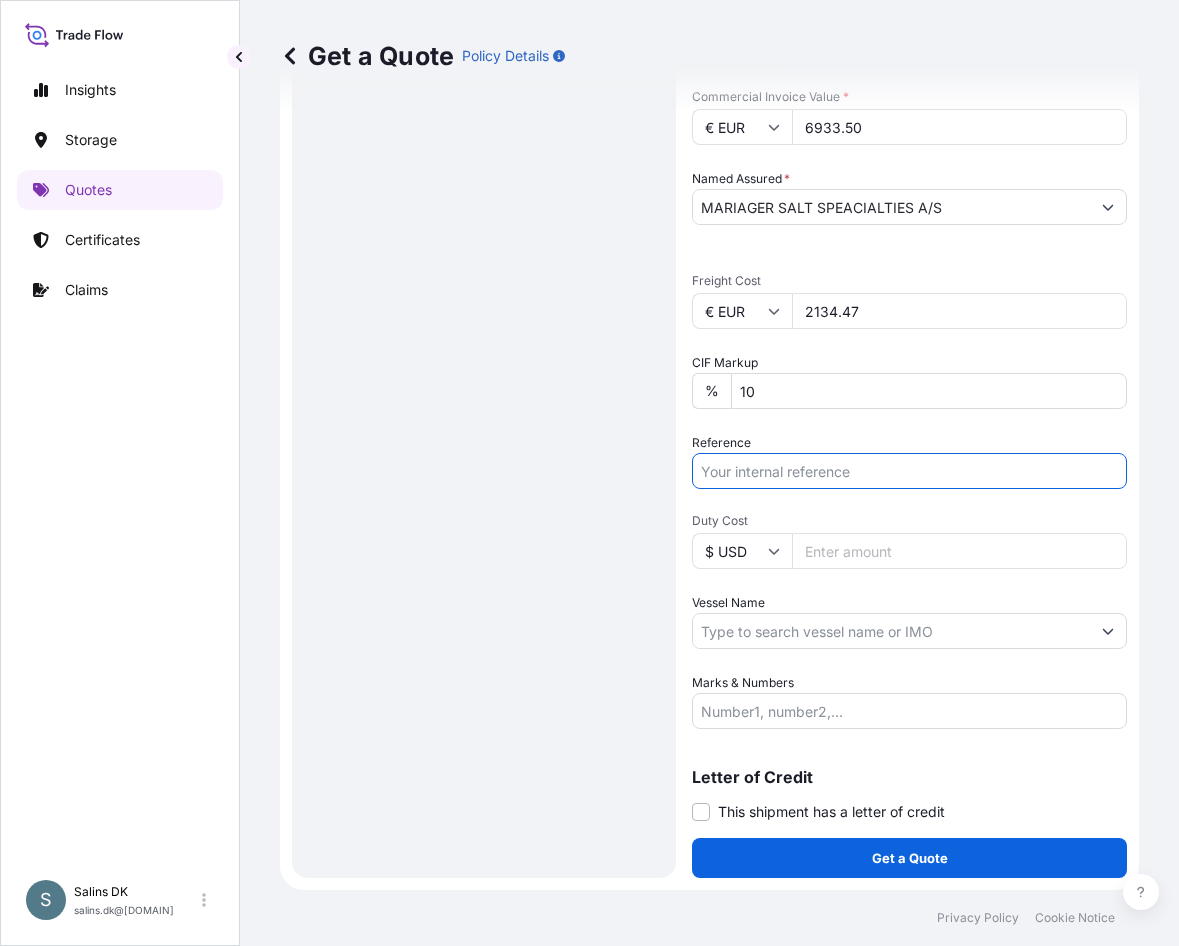 click on "Reference" at bounding box center (909, 471) 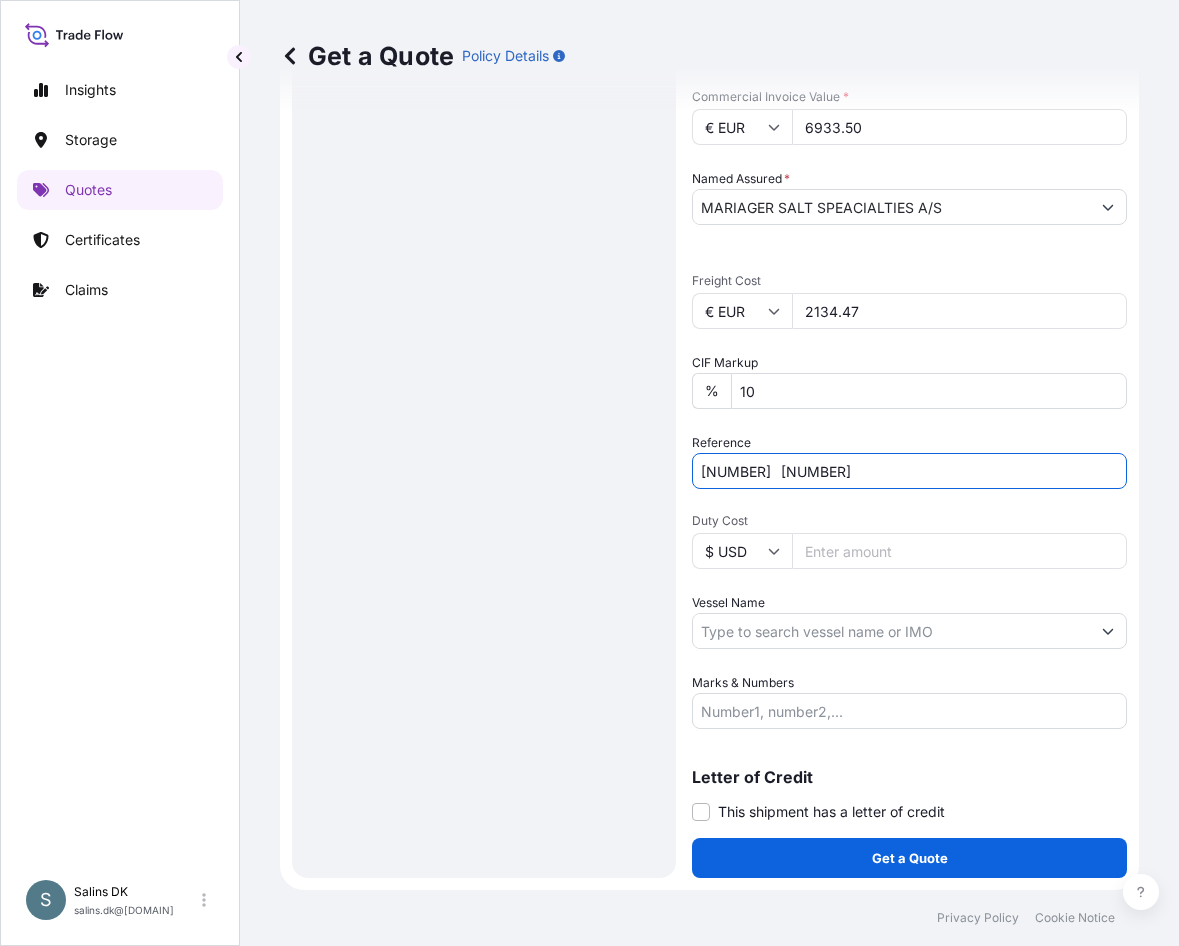 click on "[NUMBER]	[NUMBER]" at bounding box center (909, 471) 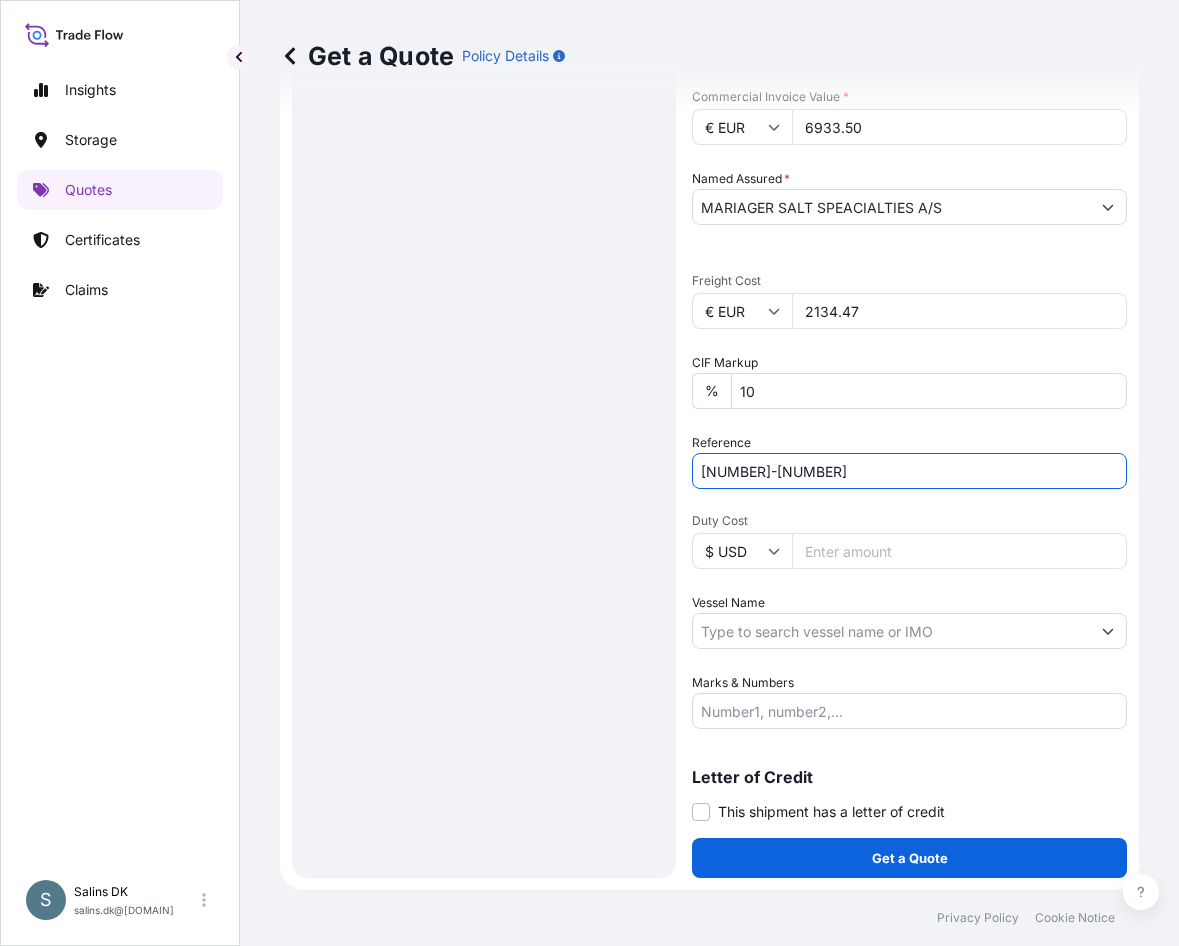 type on "[NUMBER]-[NUMBER]" 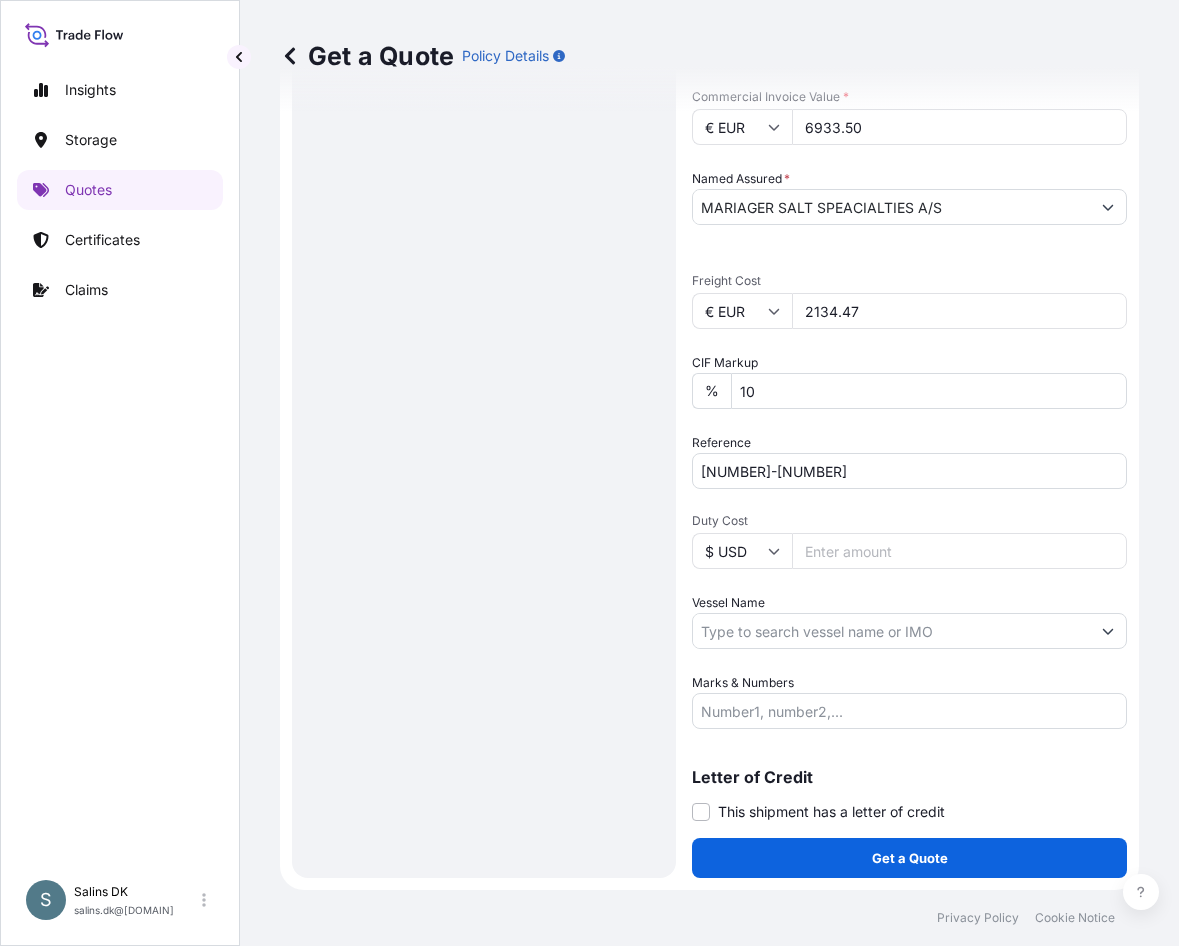 click on "Route Details Reset Route Details   Cover door to port - Add loading place Place of loading Road / Inland Road / Inland Origin * DKAAR - [CITY], [COUNTRY] Main transport mode Water Air Water Inland Destination * [CITY], [CITY], [REGION], [COUNTRY] Cover port to door - Add place of discharge Road / Inland Road / Inland Place of Discharge" at bounding box center [484, 139] 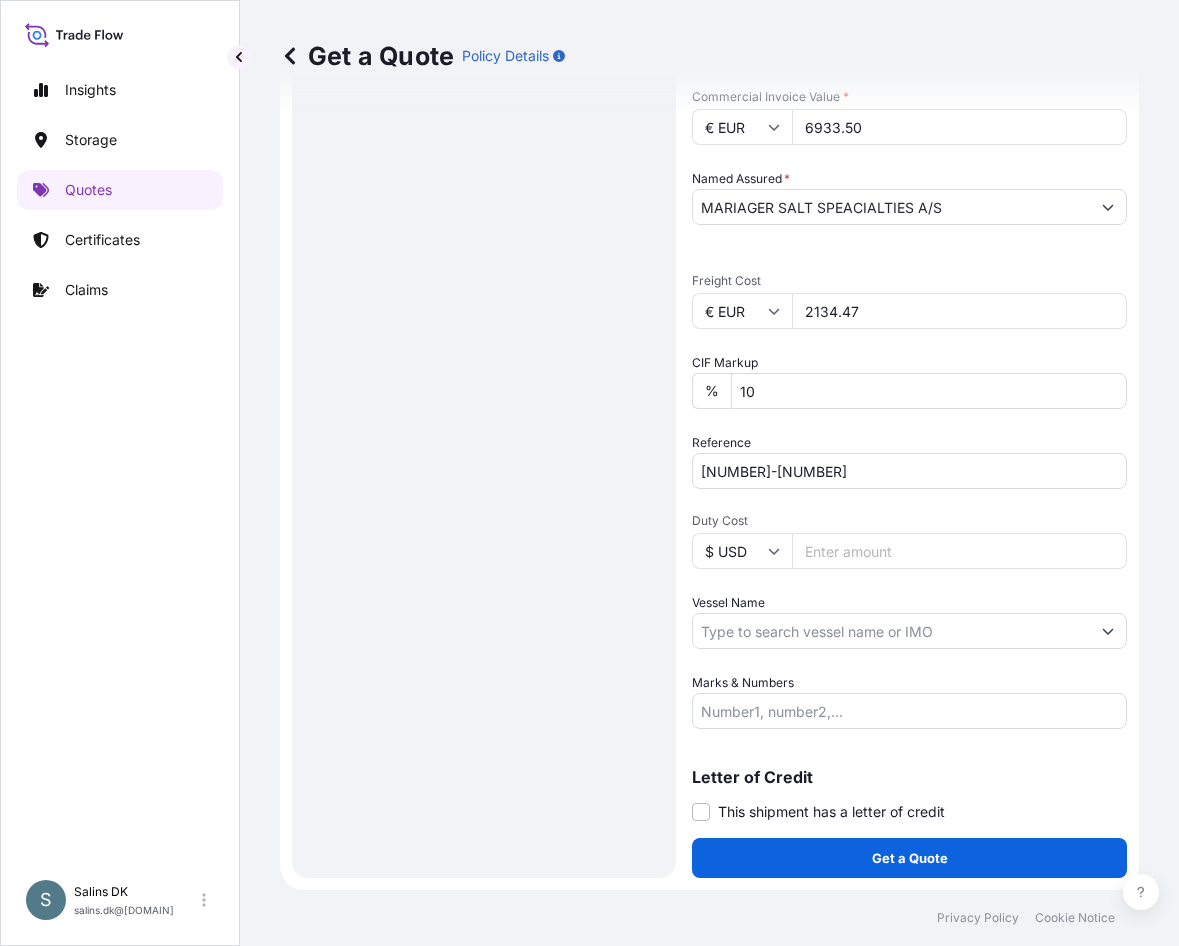 click on "Route Details Reset Route Details   Cover door to port - Add loading place Place of loading Road / Inland Road / Inland Origin * DKAAR - [CITY], [COUNTRY] Main transport mode Water Air Water Inland Destination * [CITY], [CITY], [REGION], [COUNTRY] Cover port to door - Add place of discharge Road / Inland Road / Inland Place of Discharge" at bounding box center (484, 139) 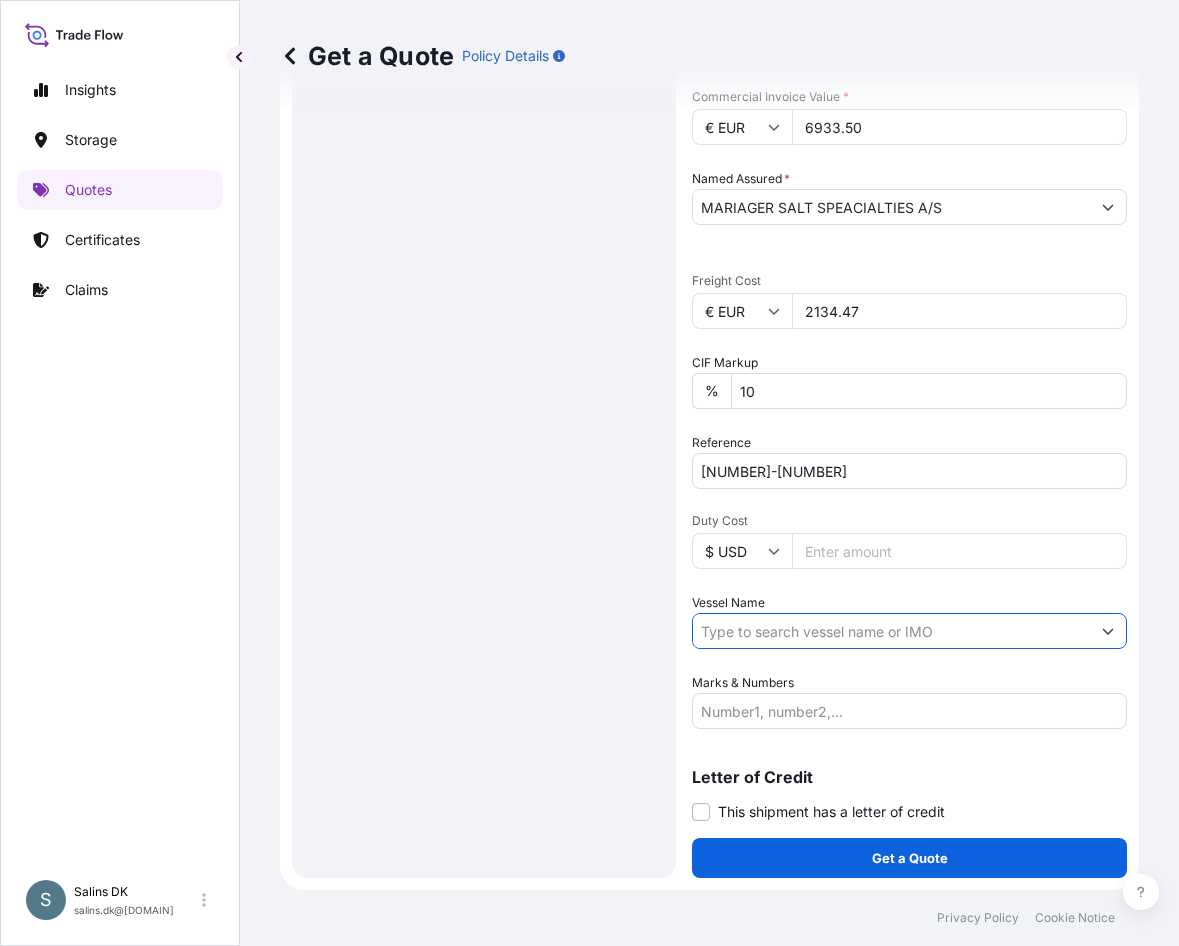 paste on "[NUMBER]	[NUMBER]" 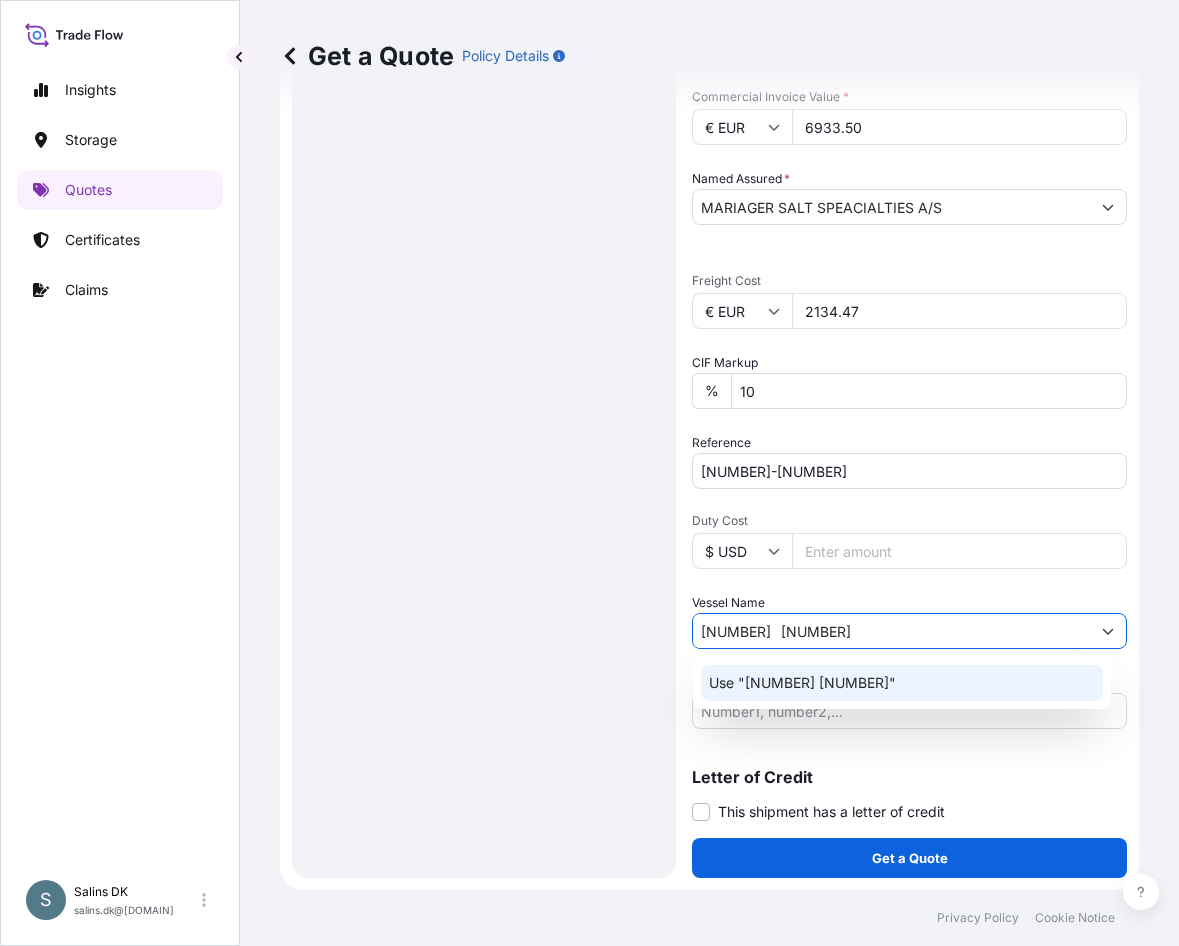 drag, startPoint x: 824, startPoint y: 626, endPoint x: 643, endPoint y: 614, distance: 181.39735 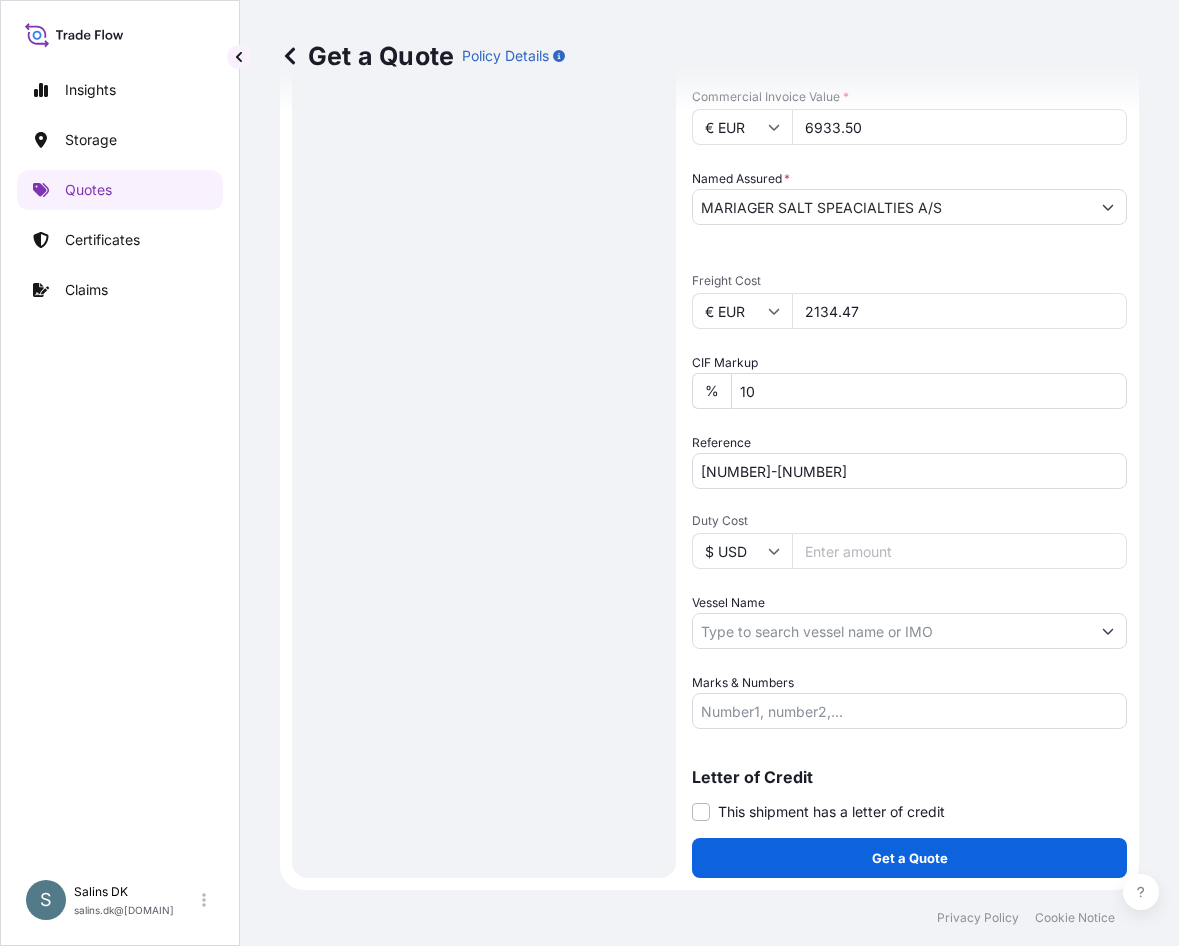 drag, startPoint x: 653, startPoint y: 694, endPoint x: 690, endPoint y: 659, distance: 50.931328 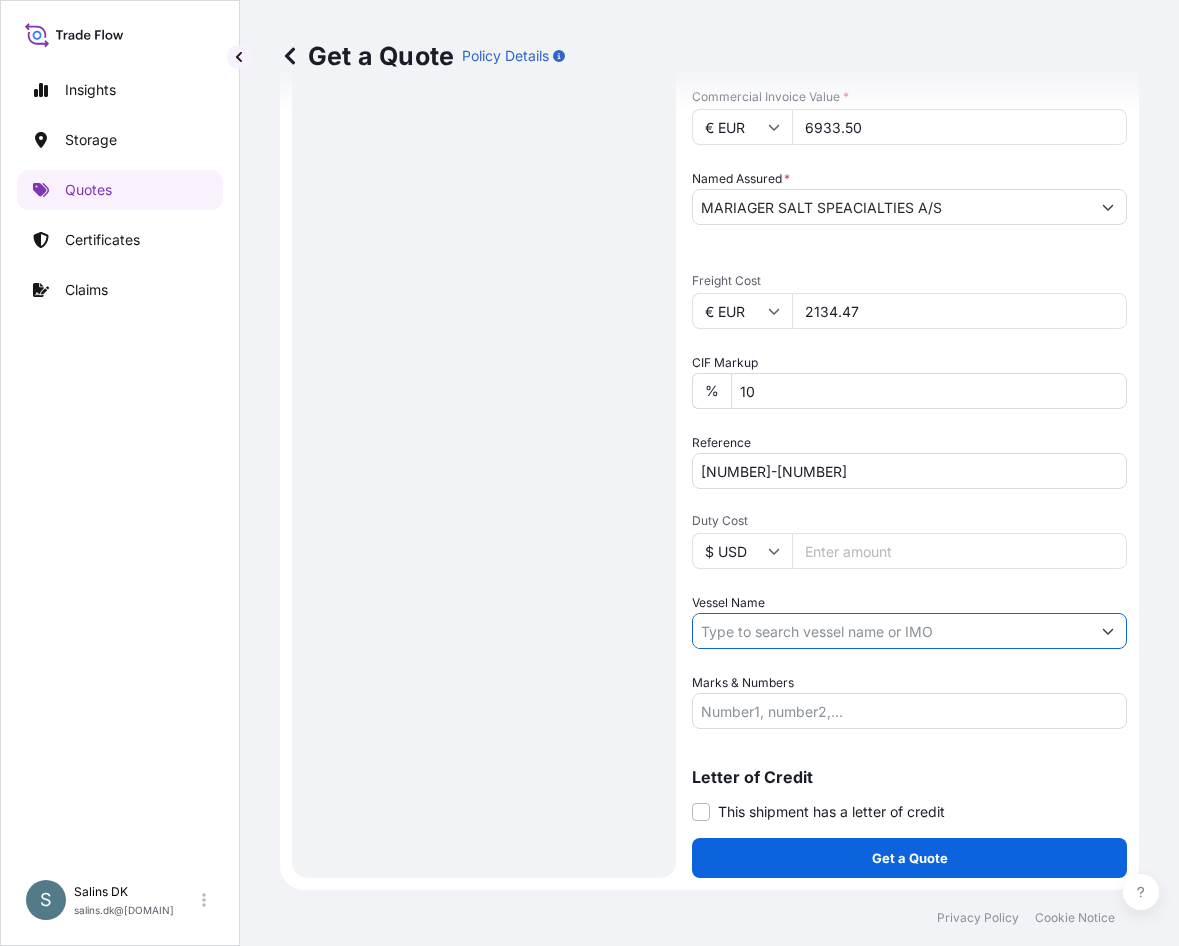 paste on "CAPE FERROL" 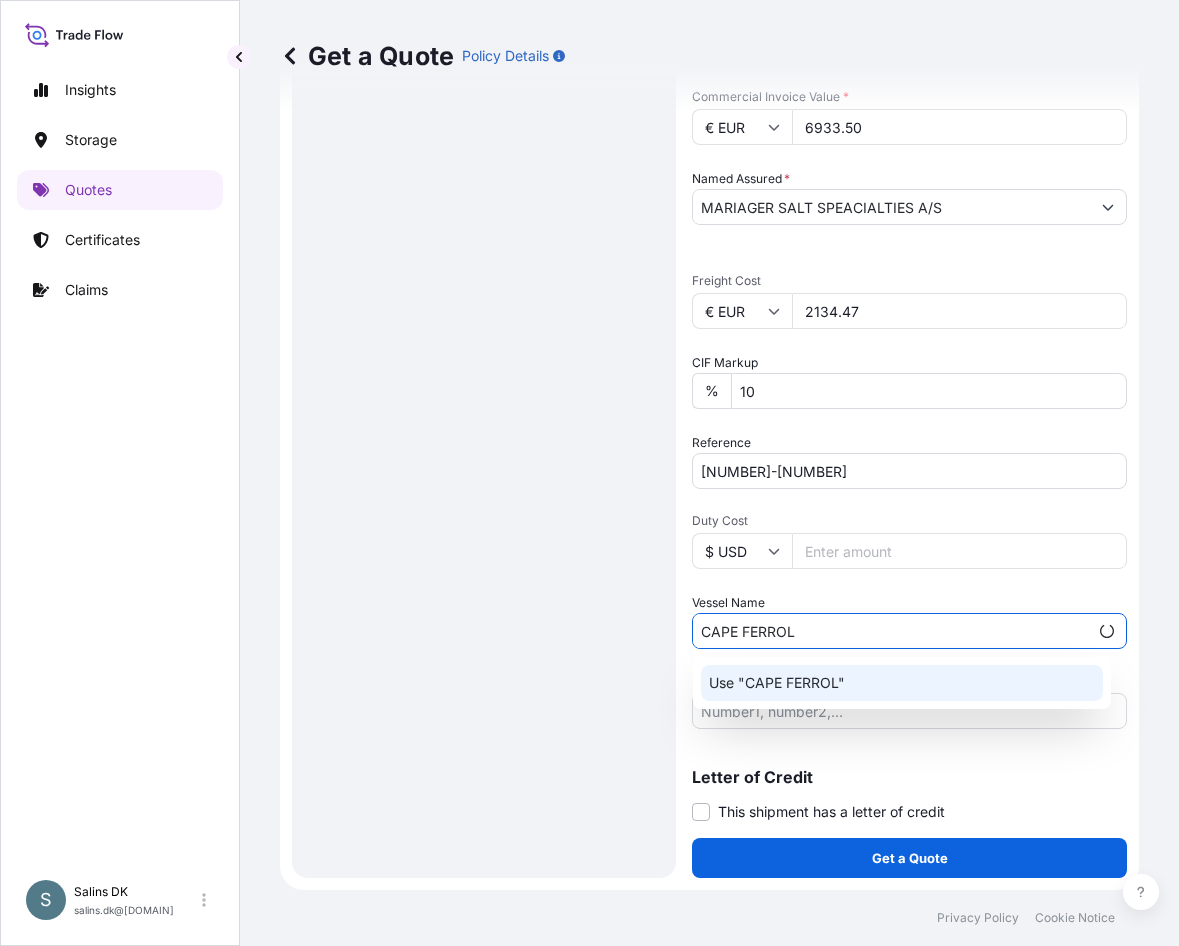 click on "Use "CAPE FERROL"" 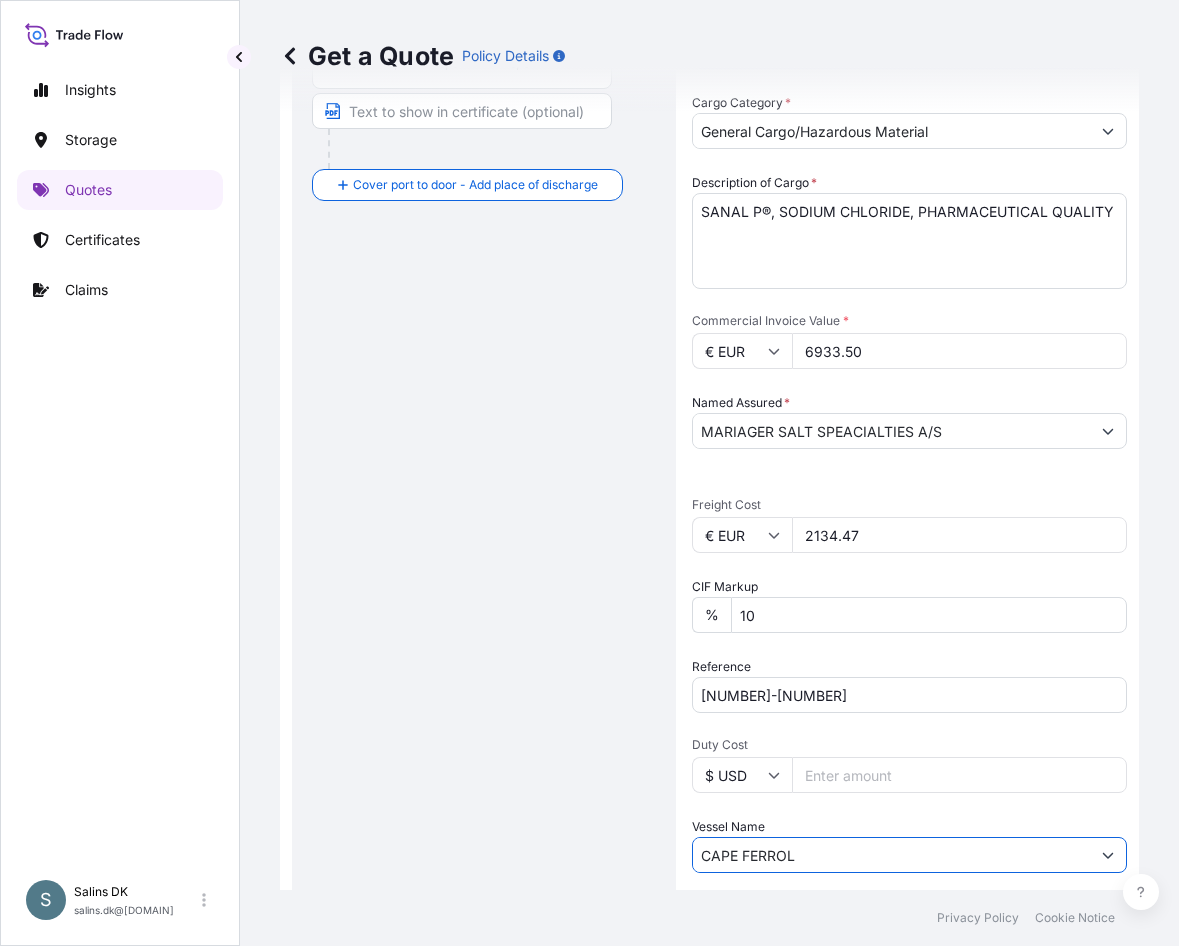 scroll, scrollTop: 523, scrollLeft: 0, axis: vertical 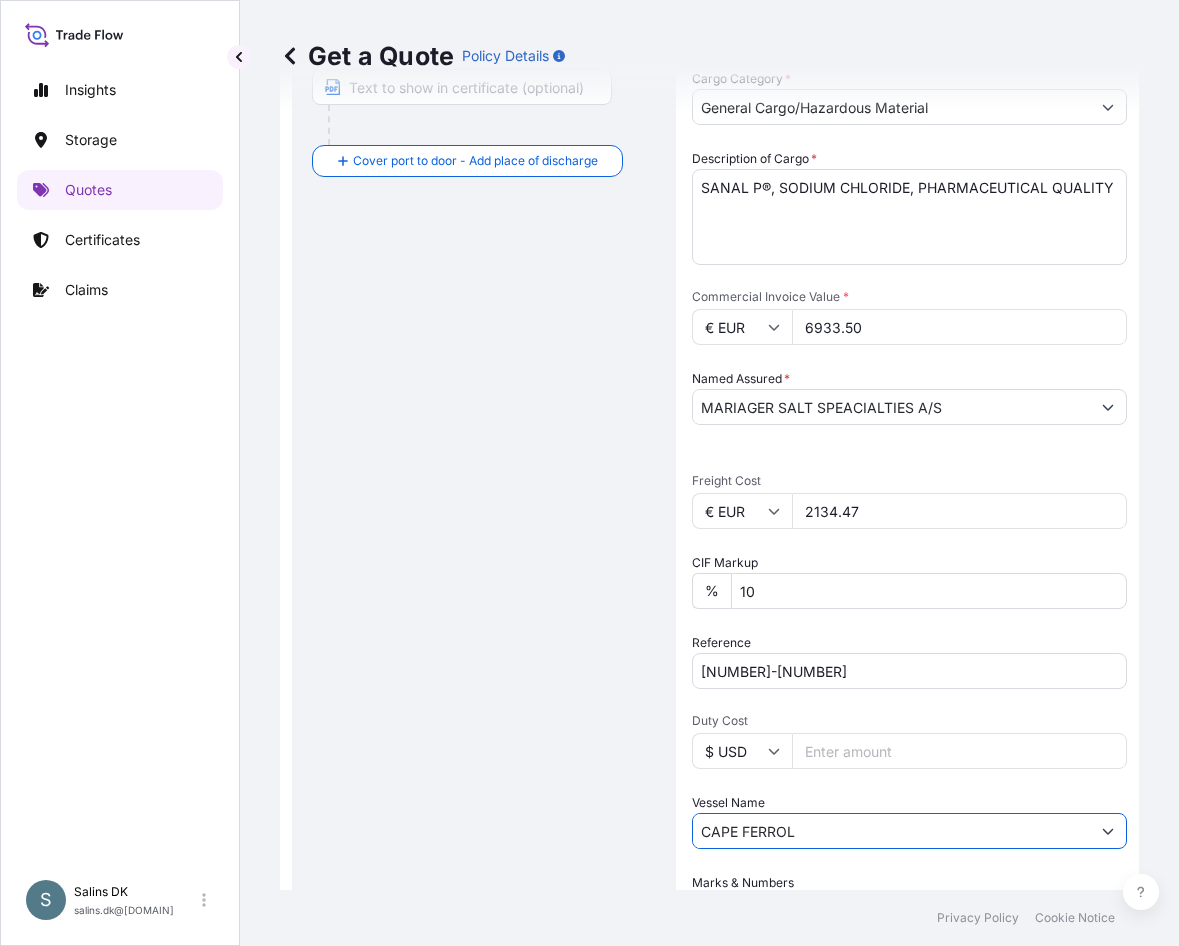 type on "CAPE FERROL" 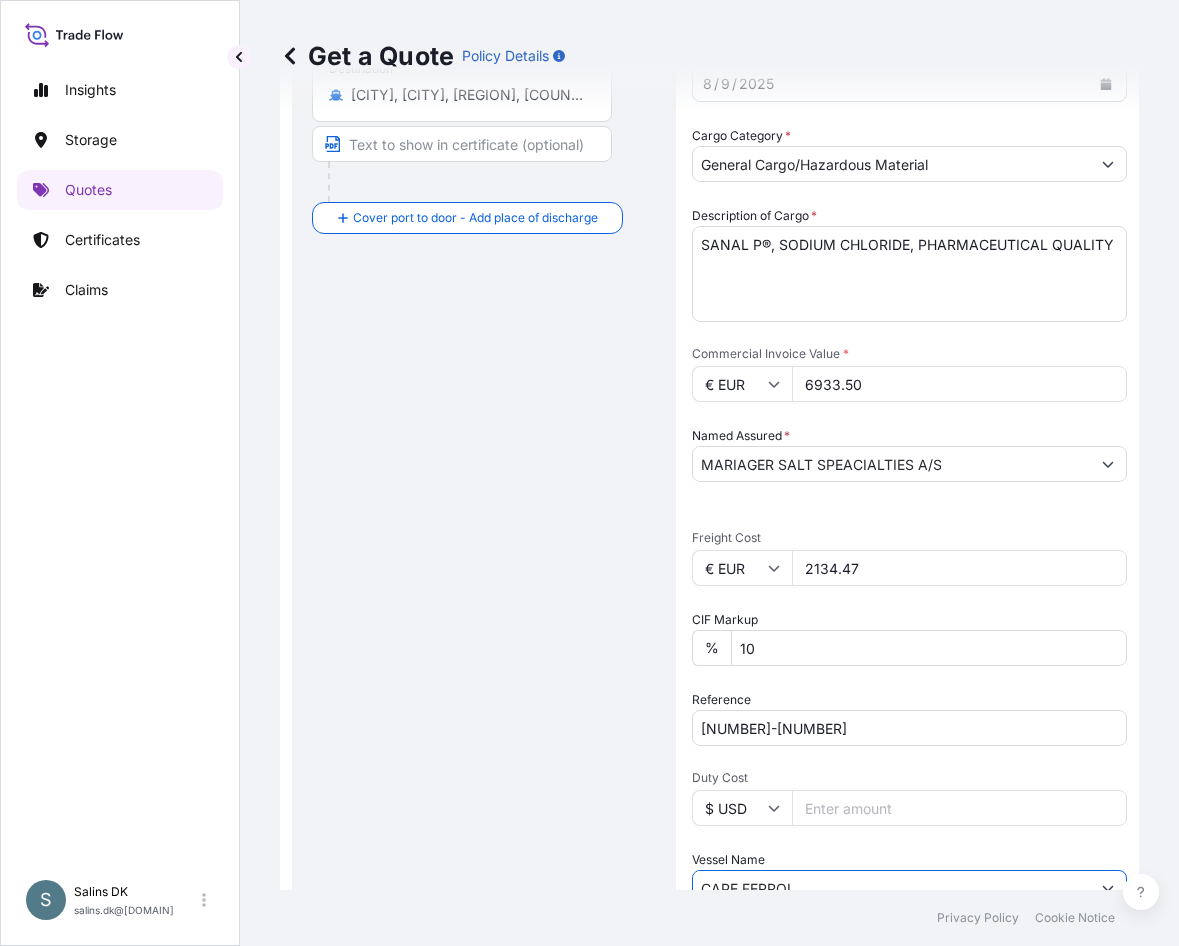 scroll, scrollTop: 423, scrollLeft: 0, axis: vertical 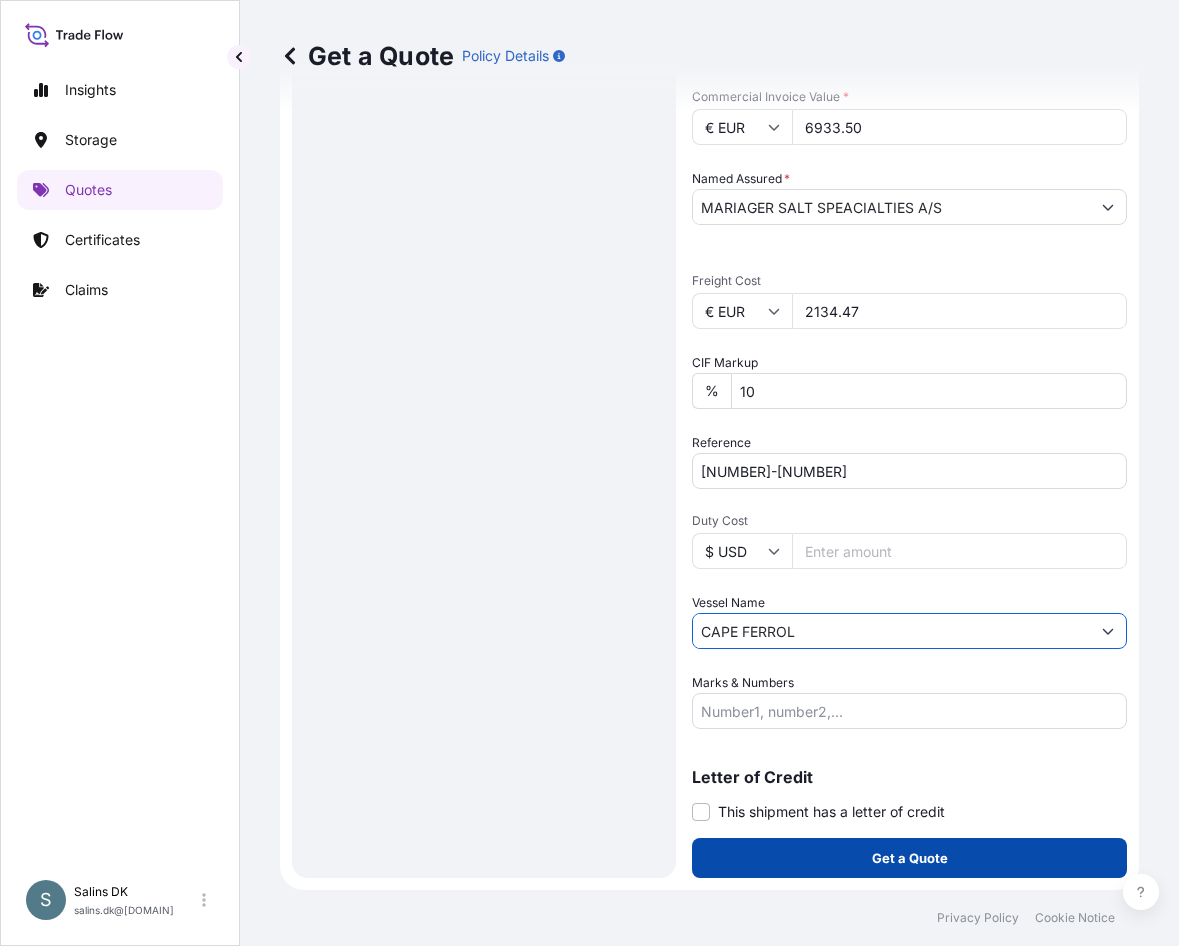 click on "Get a Quote" at bounding box center [910, 858] 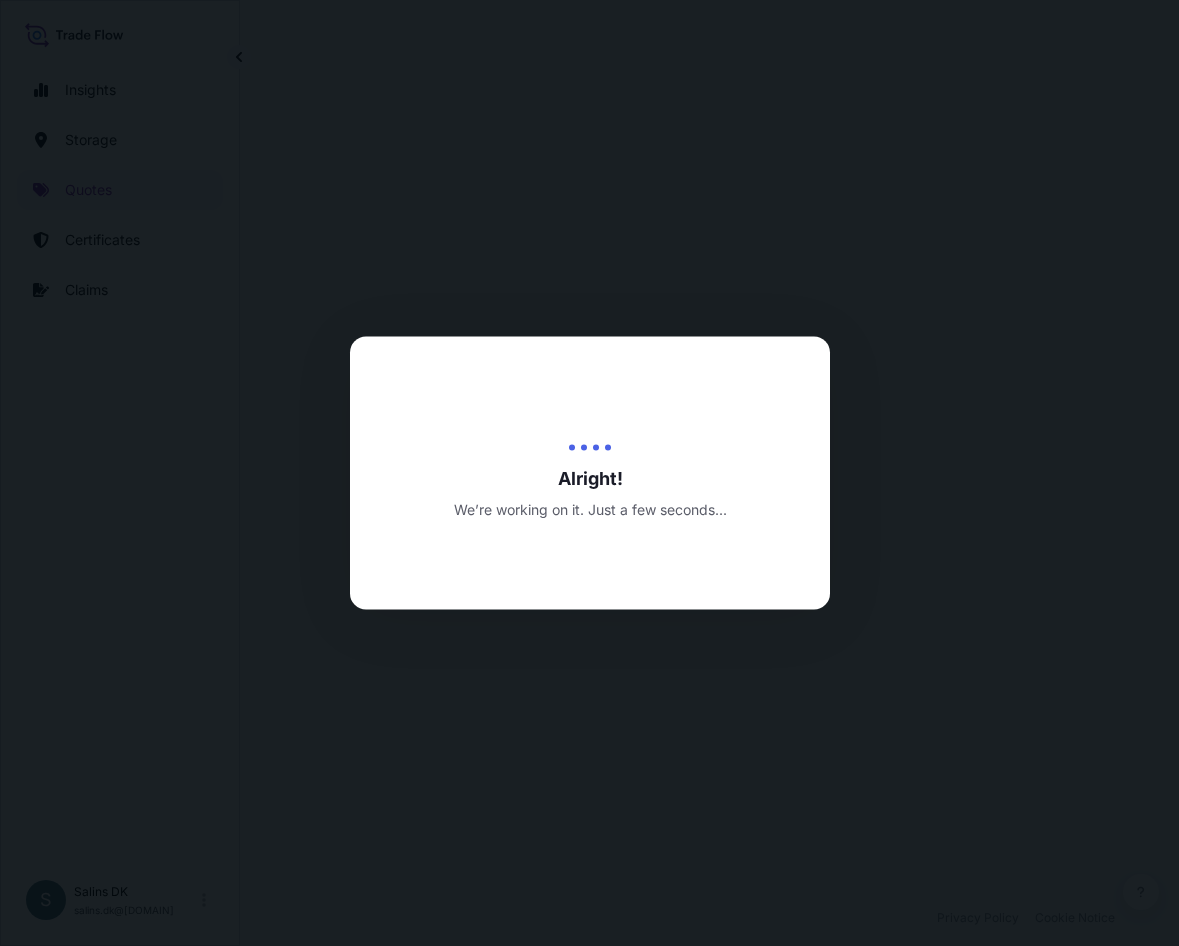 scroll, scrollTop: 0, scrollLeft: 0, axis: both 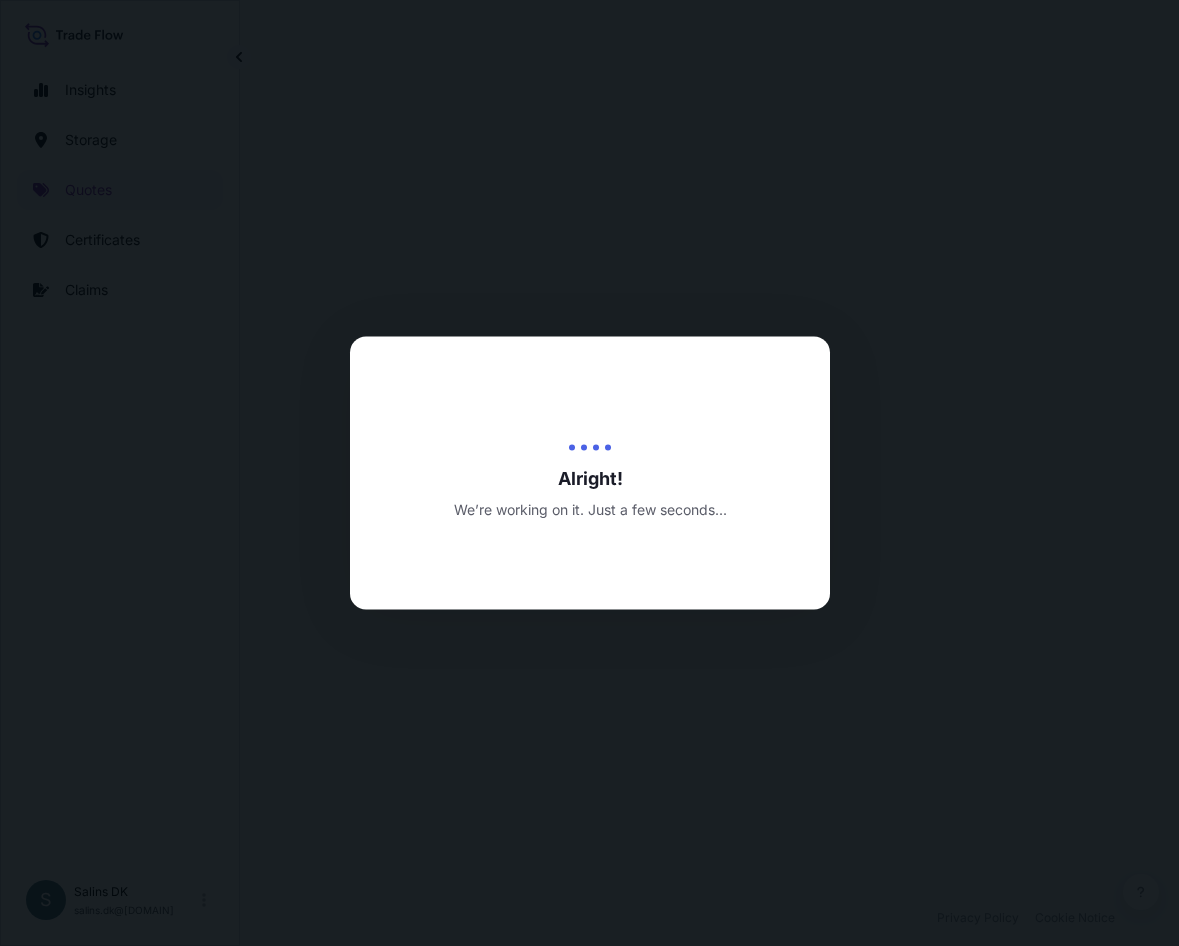 select on "Water" 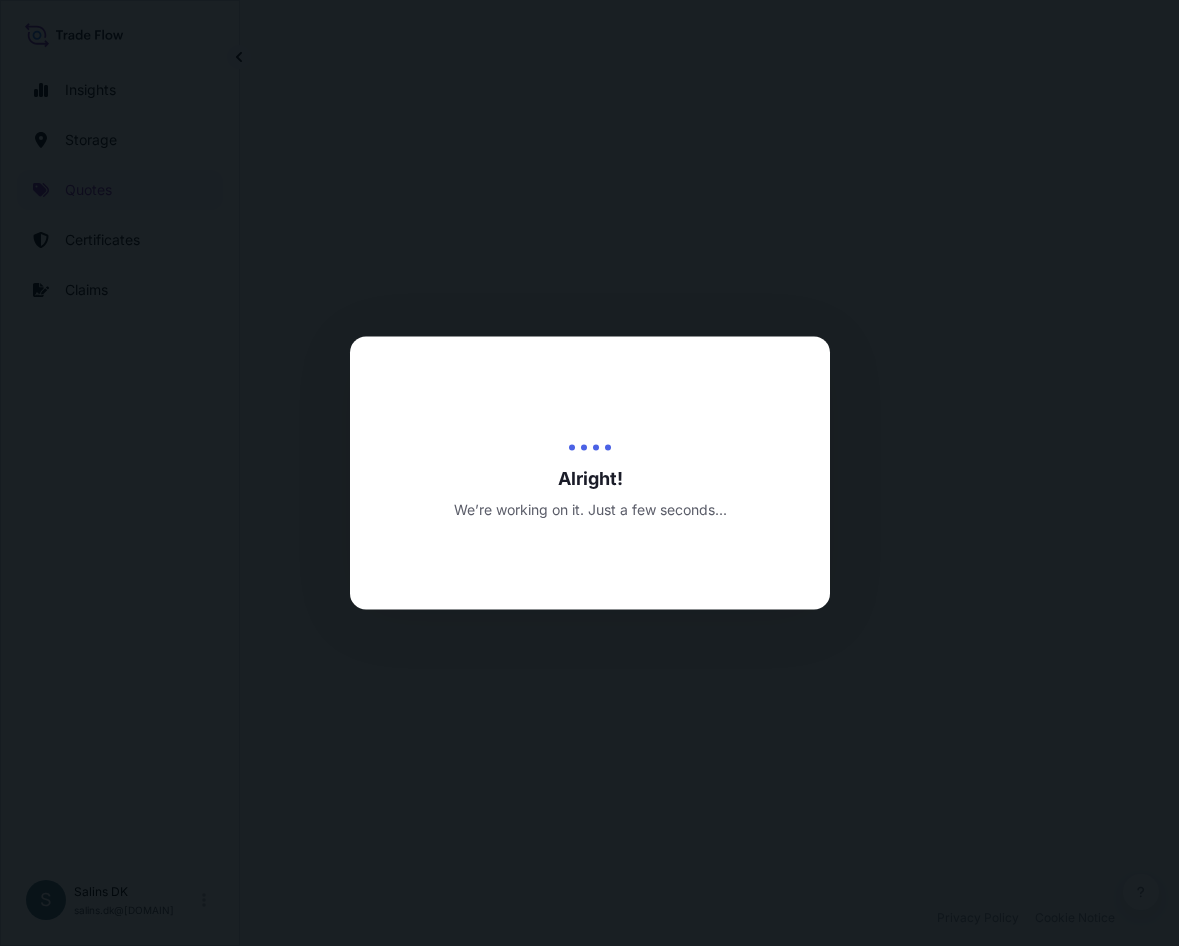 select on "[NUMBER]" 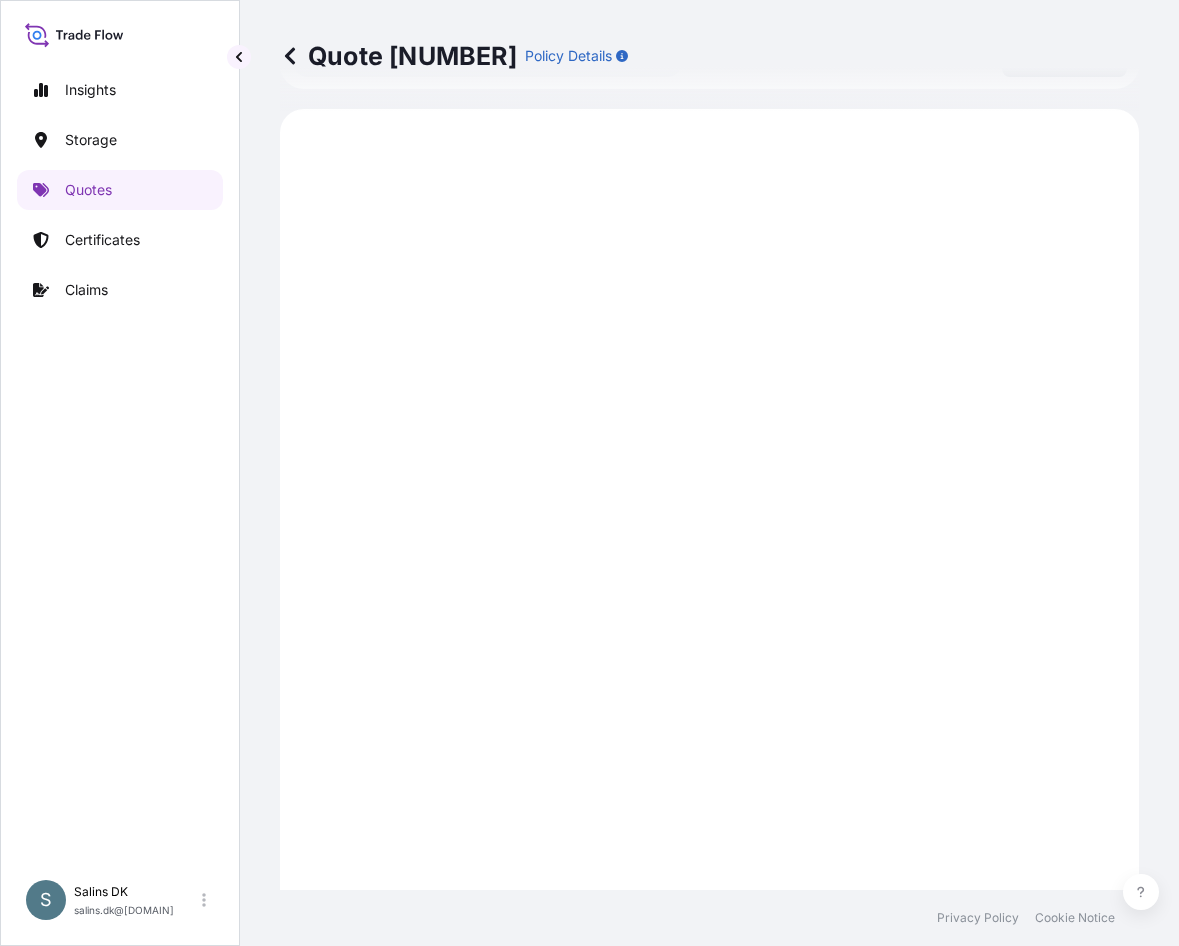 scroll, scrollTop: 1533, scrollLeft: 0, axis: vertical 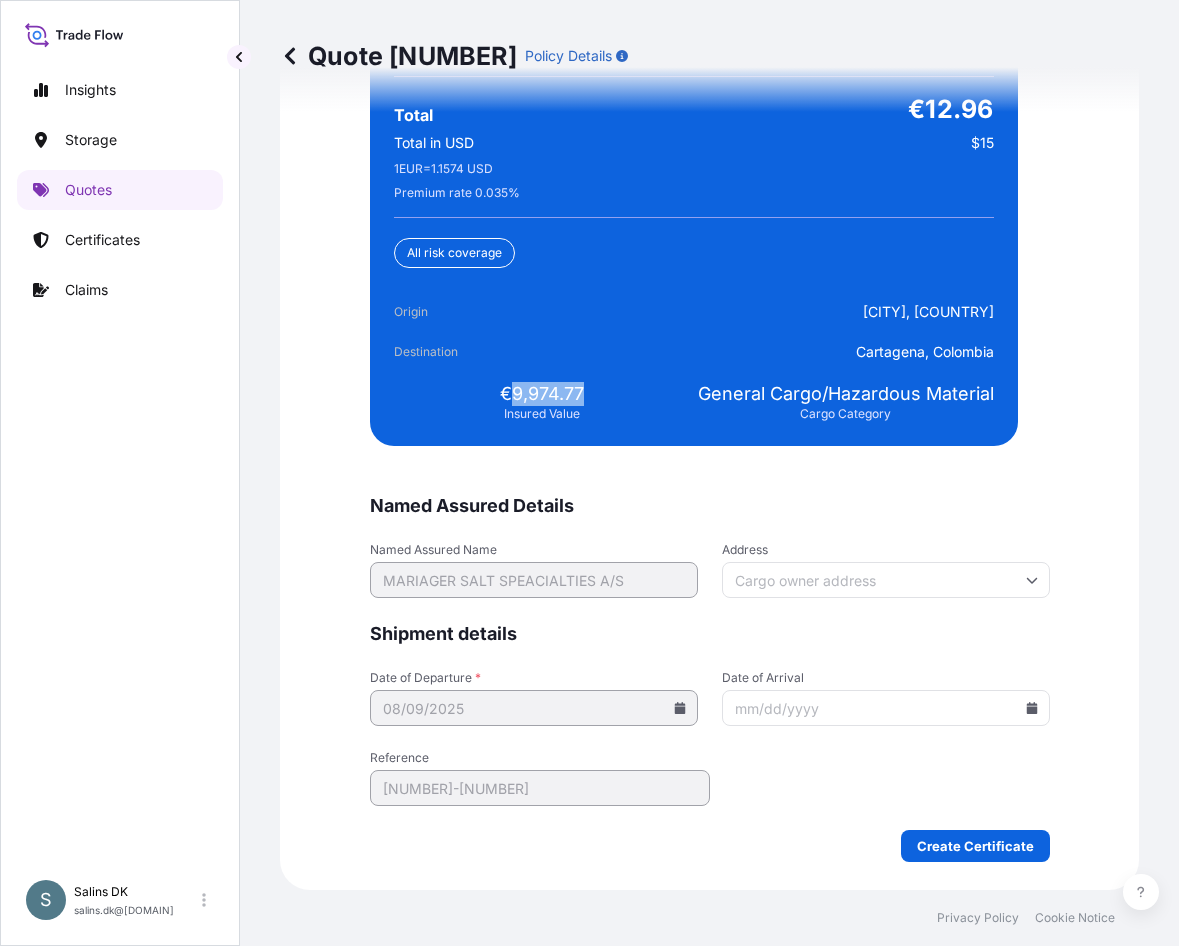 drag, startPoint x: 504, startPoint y: 389, endPoint x: 583, endPoint y: 391, distance: 79.025314 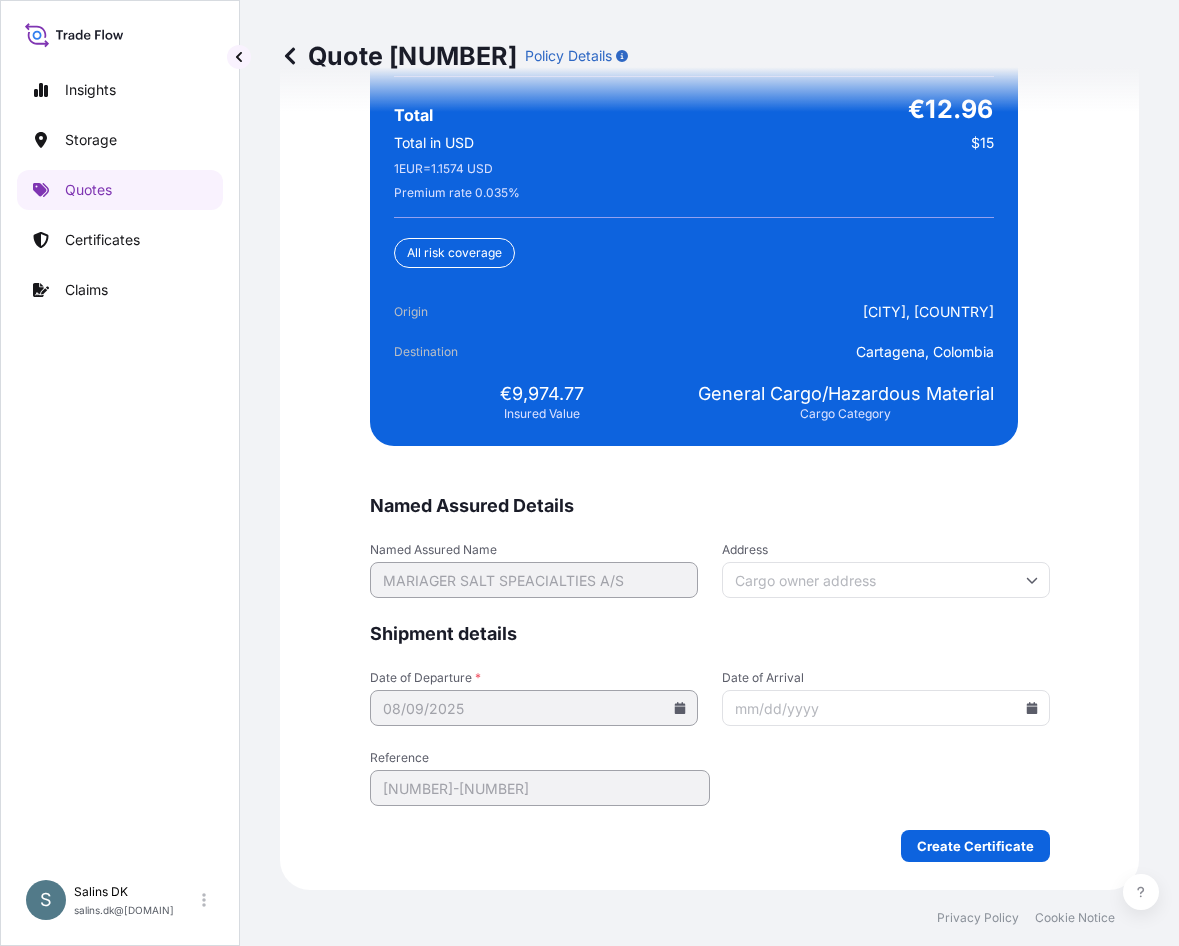 click on "Named Assured Details Named Assured Name   [COMPANY] Address   Shipment details Date of Departure   * 08/09/2025 Date of Arrival   Reference   [NUMBER]-[NUMBER] Create Certificate Summary [NUMBER]-[NUMBER] Premium €12.96 Total €12.96 Total in USD $15 1  EUR  =  1.1574   USD Premium rate   0.035 % All risk coverage Origin [CITY], [COUNTRY] Destination [CITY], [COUNTRY] €9,974.77 Insured Value General Cargo/Hazardous Material Cargo Category" at bounding box center [710, 412] 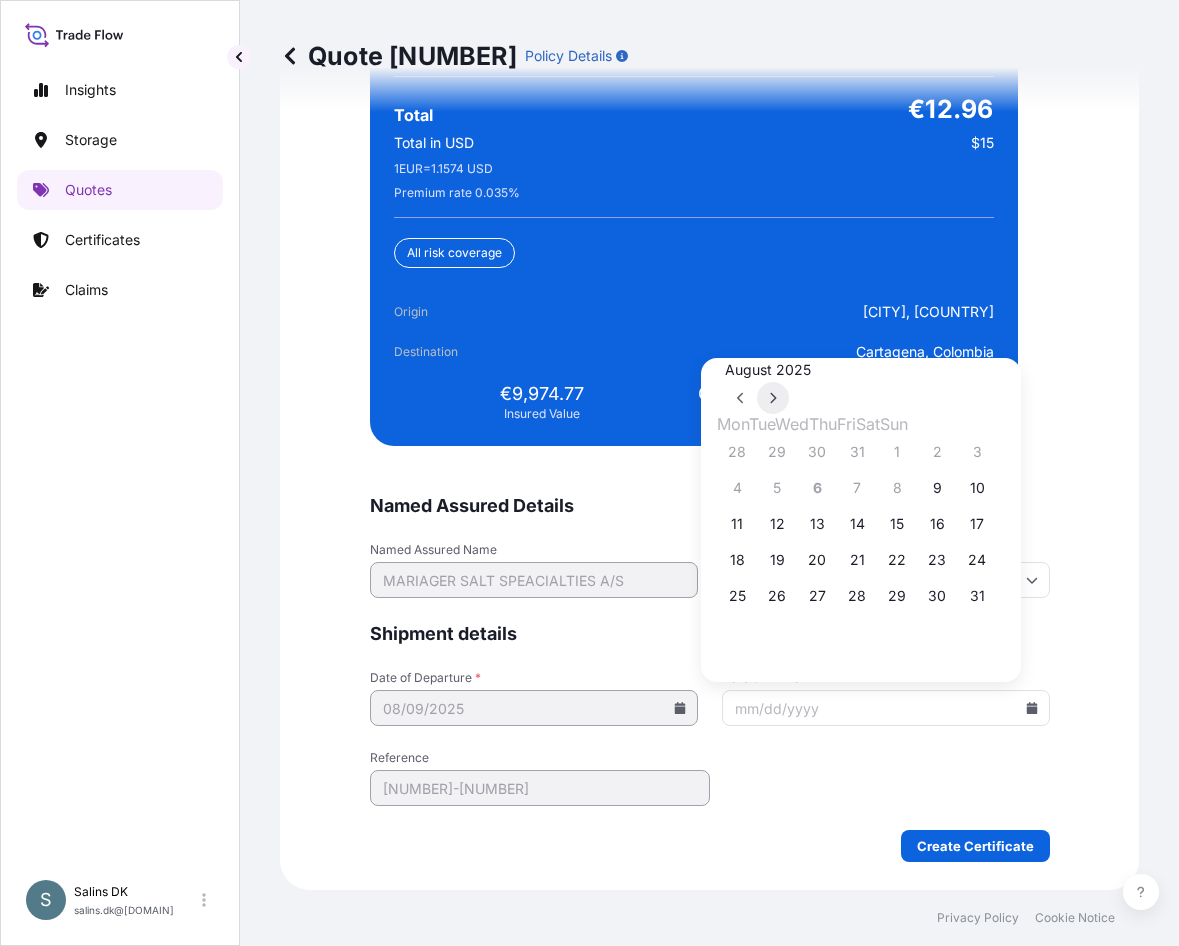 click at bounding box center (773, 398) 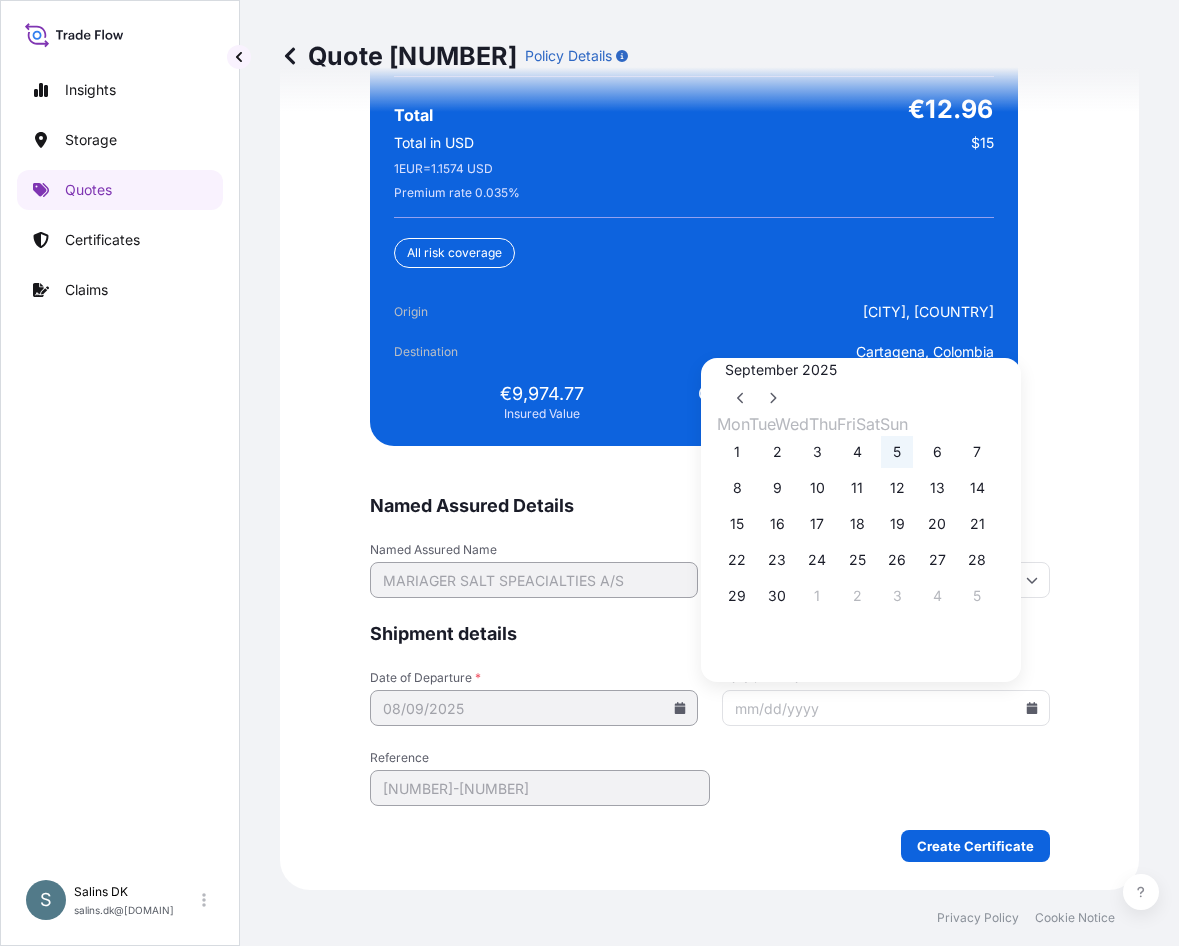 click on "5" at bounding box center (897, 452) 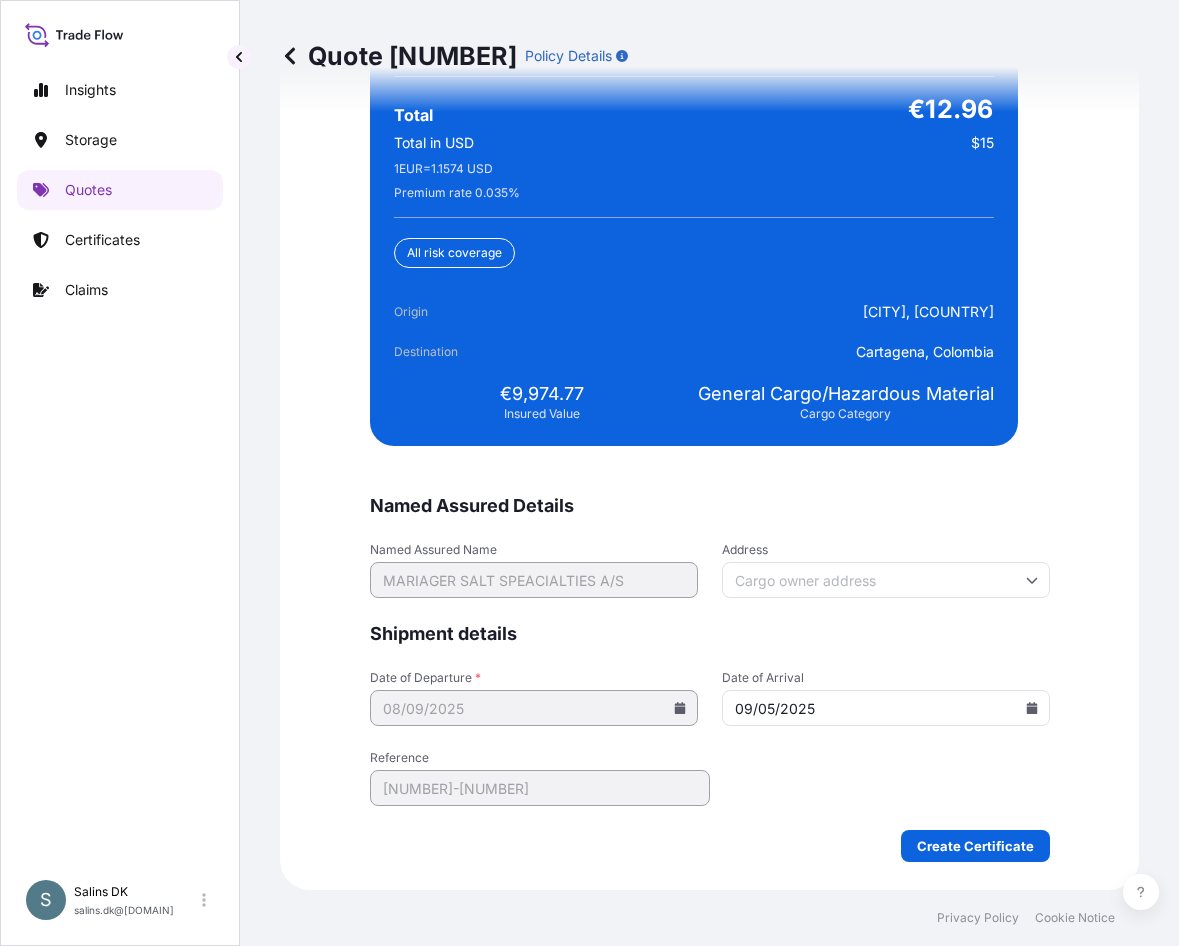click on "Named Assured Details Named Assured Name   [COMPANY] Address   Shipment details Date of Departure   * 08/09/2025 Date of Arrival   09/05/2025 Reference   [NUMBER]-[NUMBER] Create Certificate" at bounding box center (710, 678) 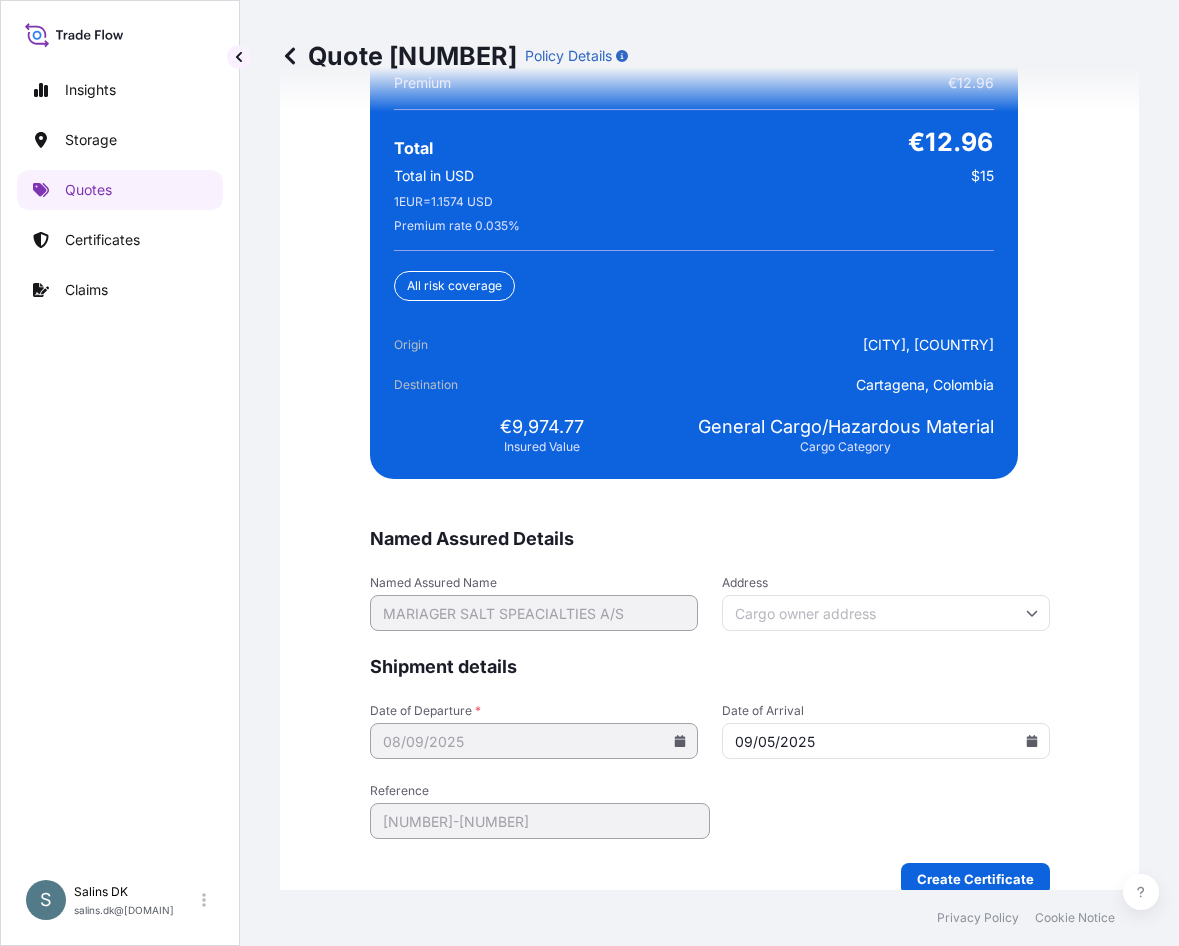 scroll, scrollTop: 5016, scrollLeft: 0, axis: vertical 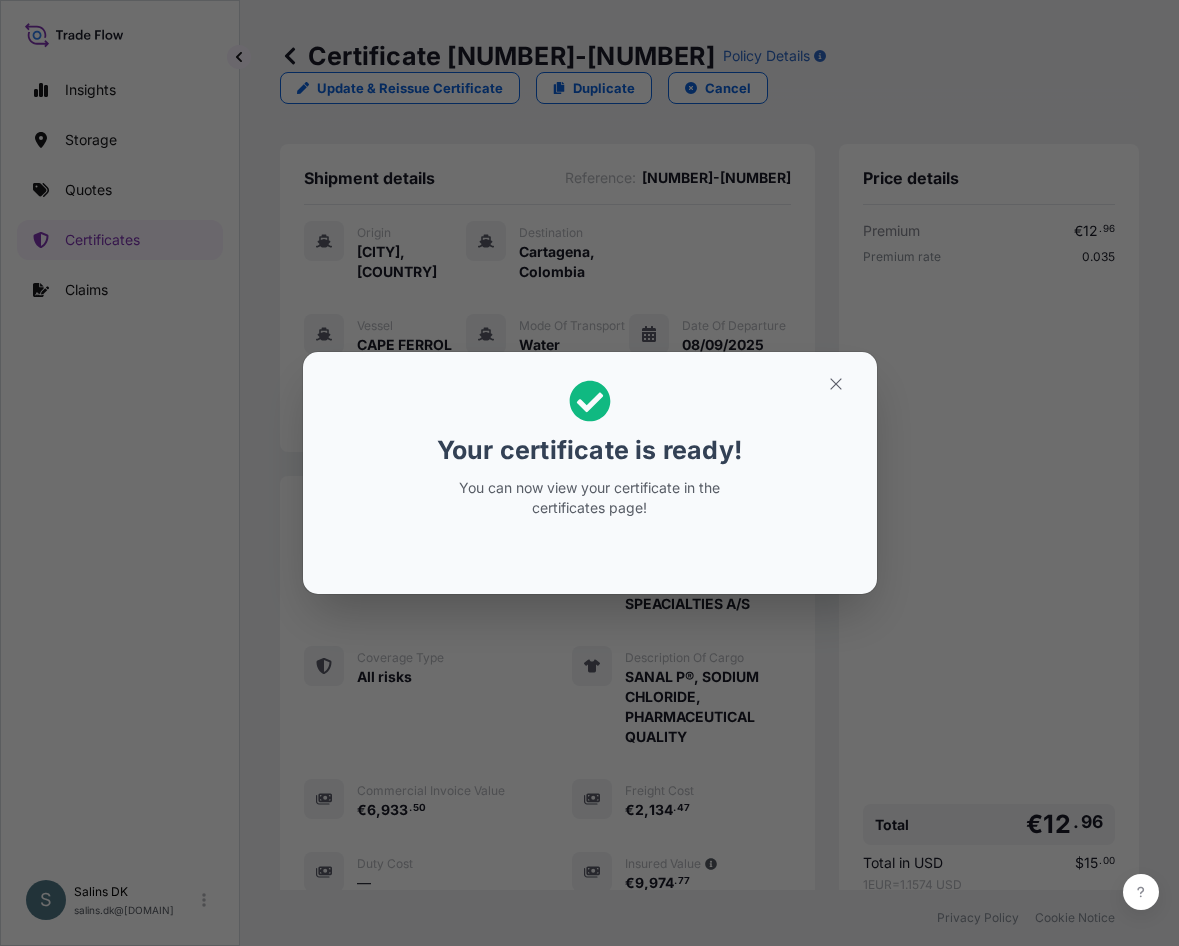 click on "Your certificate is ready! You can now view your certificate in the certificates page!" at bounding box center [589, 473] 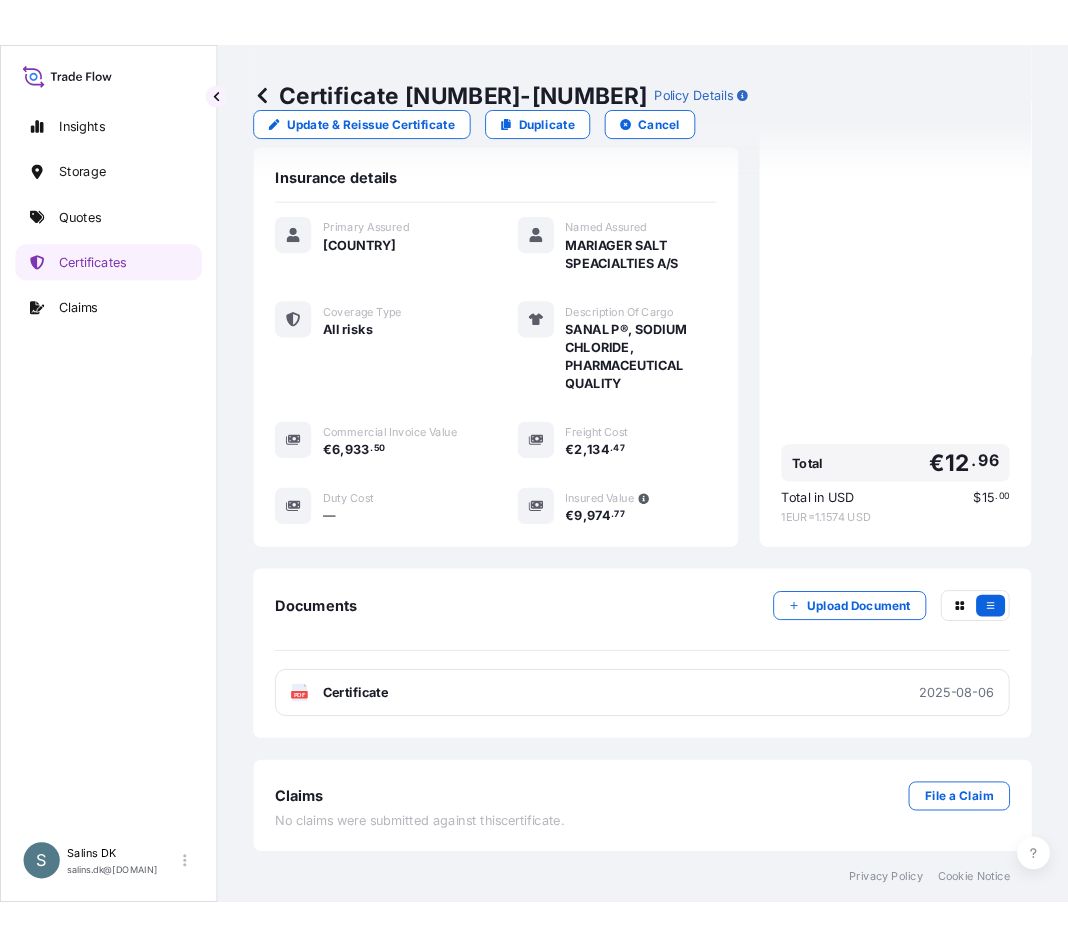 scroll, scrollTop: 379, scrollLeft: 0, axis: vertical 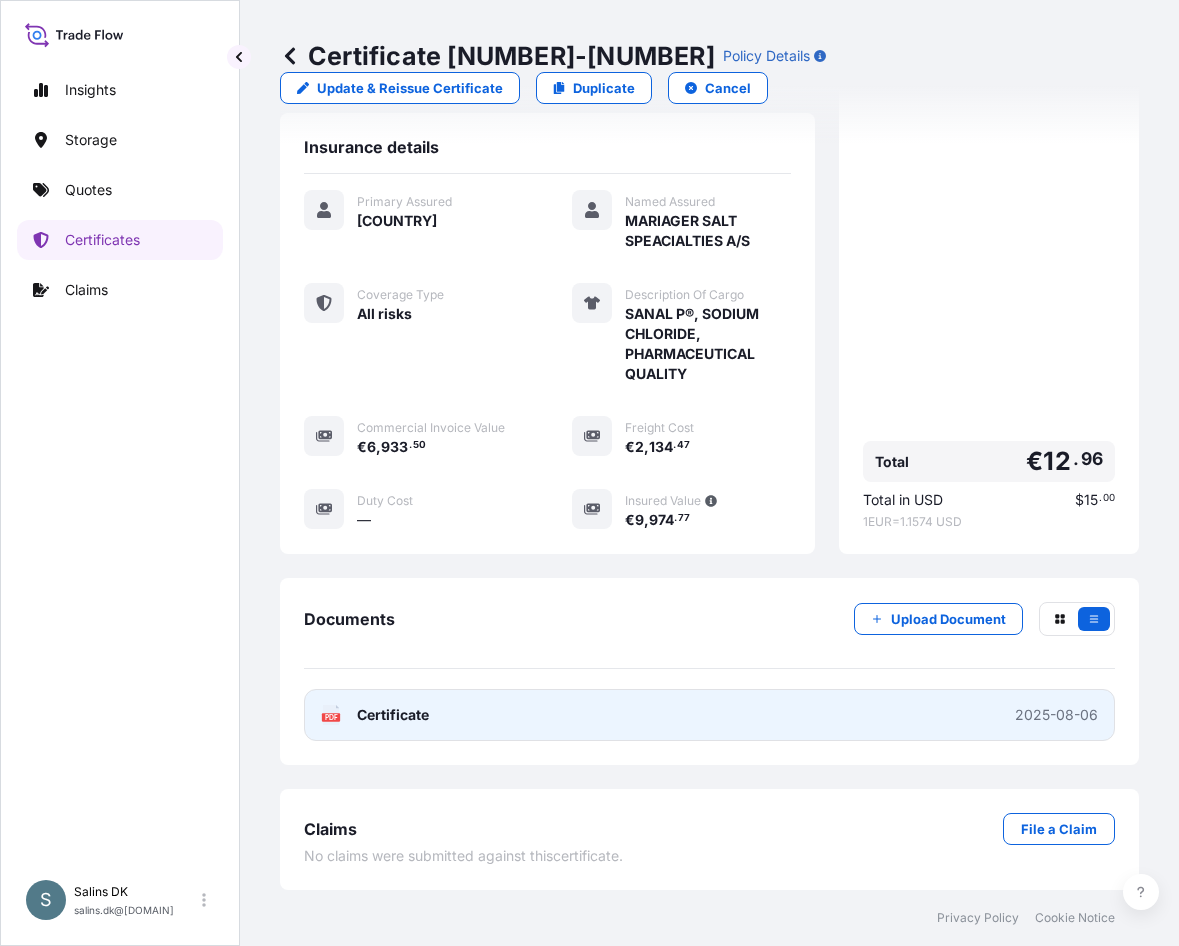 click on "PDF Certificate 2025-08-06" at bounding box center [709, 715] 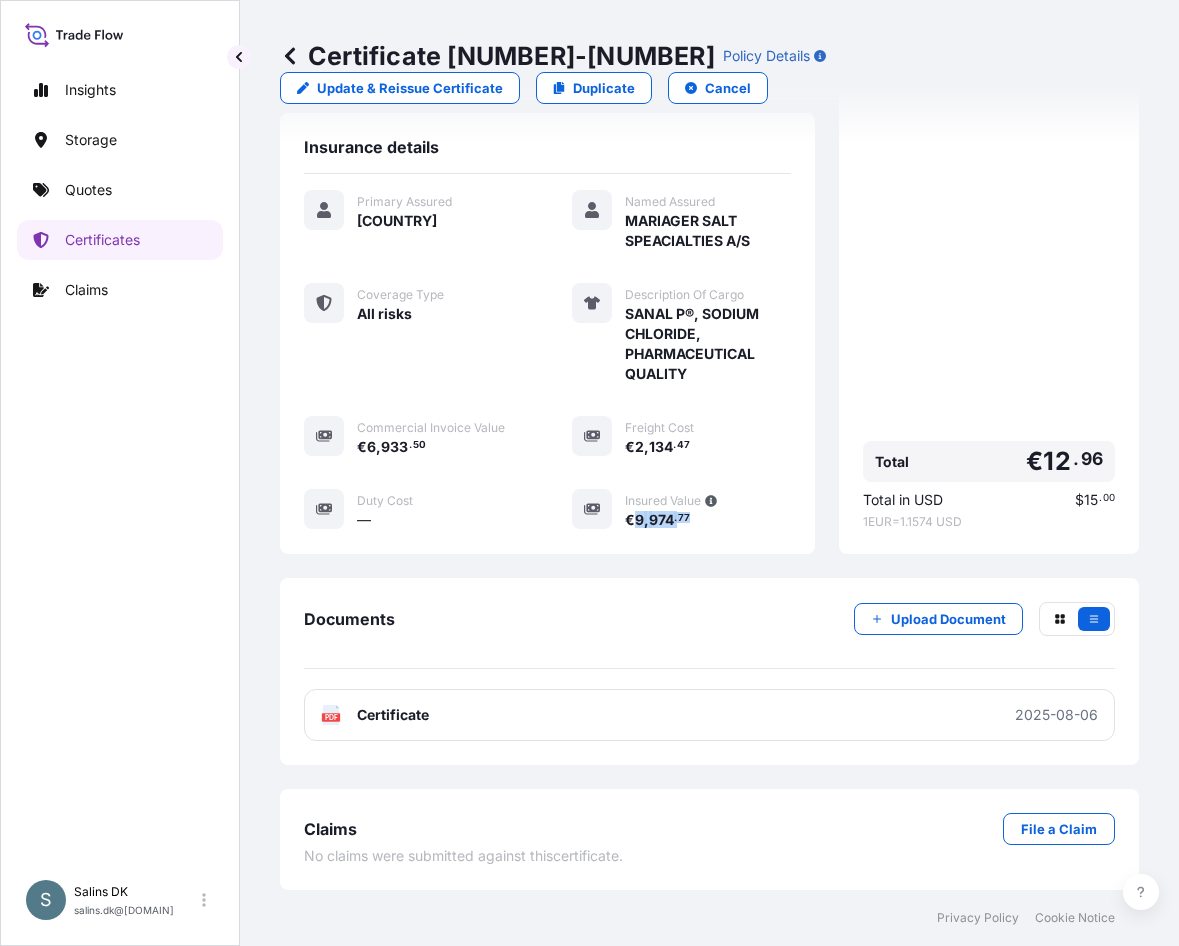 drag, startPoint x: 625, startPoint y: 521, endPoint x: 722, endPoint y: 521, distance: 97 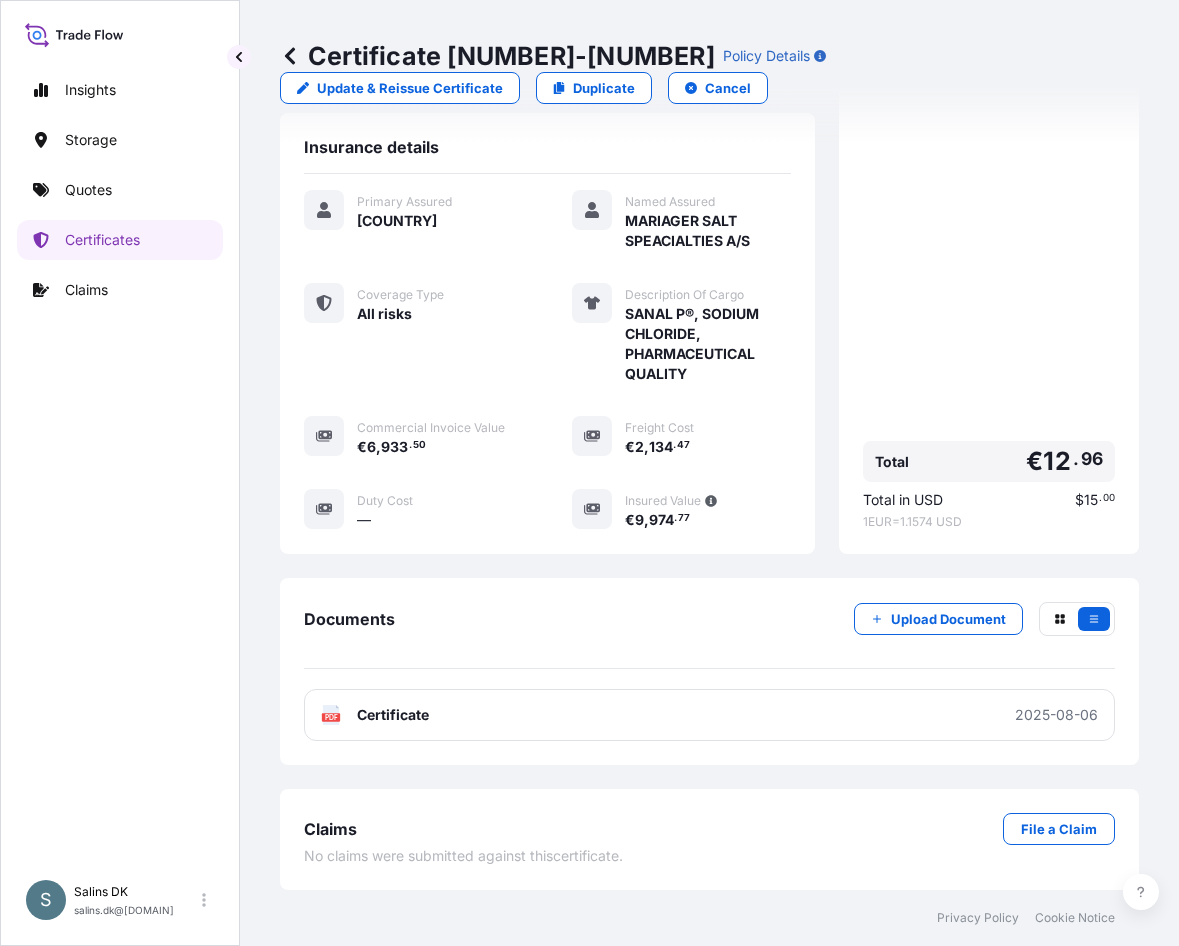 click on "Documents Upload Document PDF Certificate 2025-08-06" at bounding box center (709, 671) 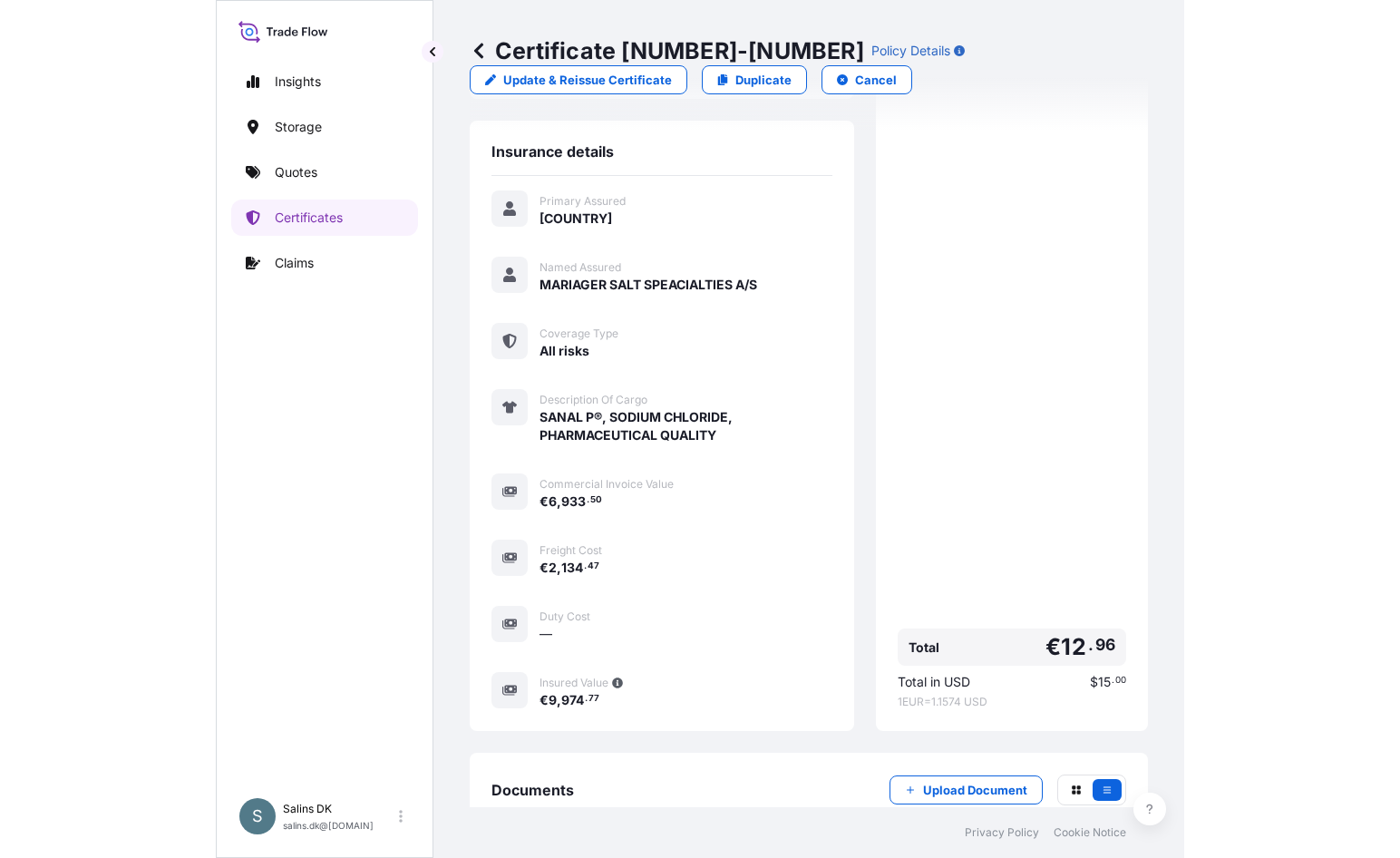 scroll, scrollTop: 311, scrollLeft: 0, axis: vertical 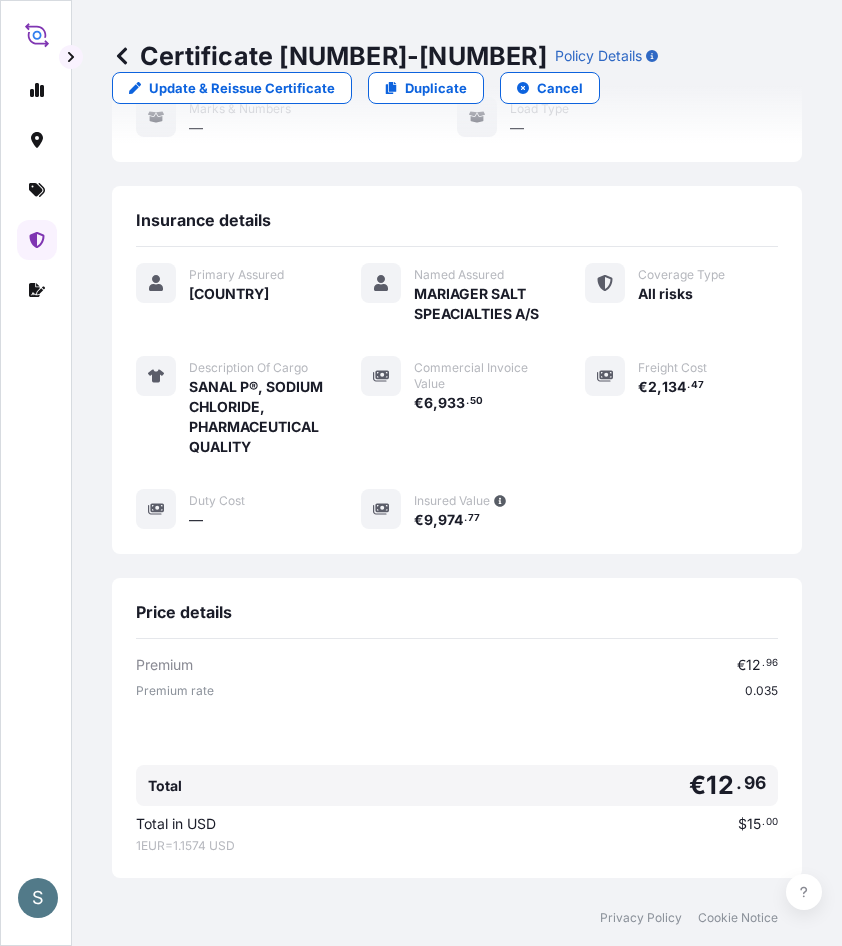 click on "Certificate [NUMBER]-[NUMBER] Policy Details Update & Reissue Certificate Duplicate Cancel" at bounding box center (457, 72) 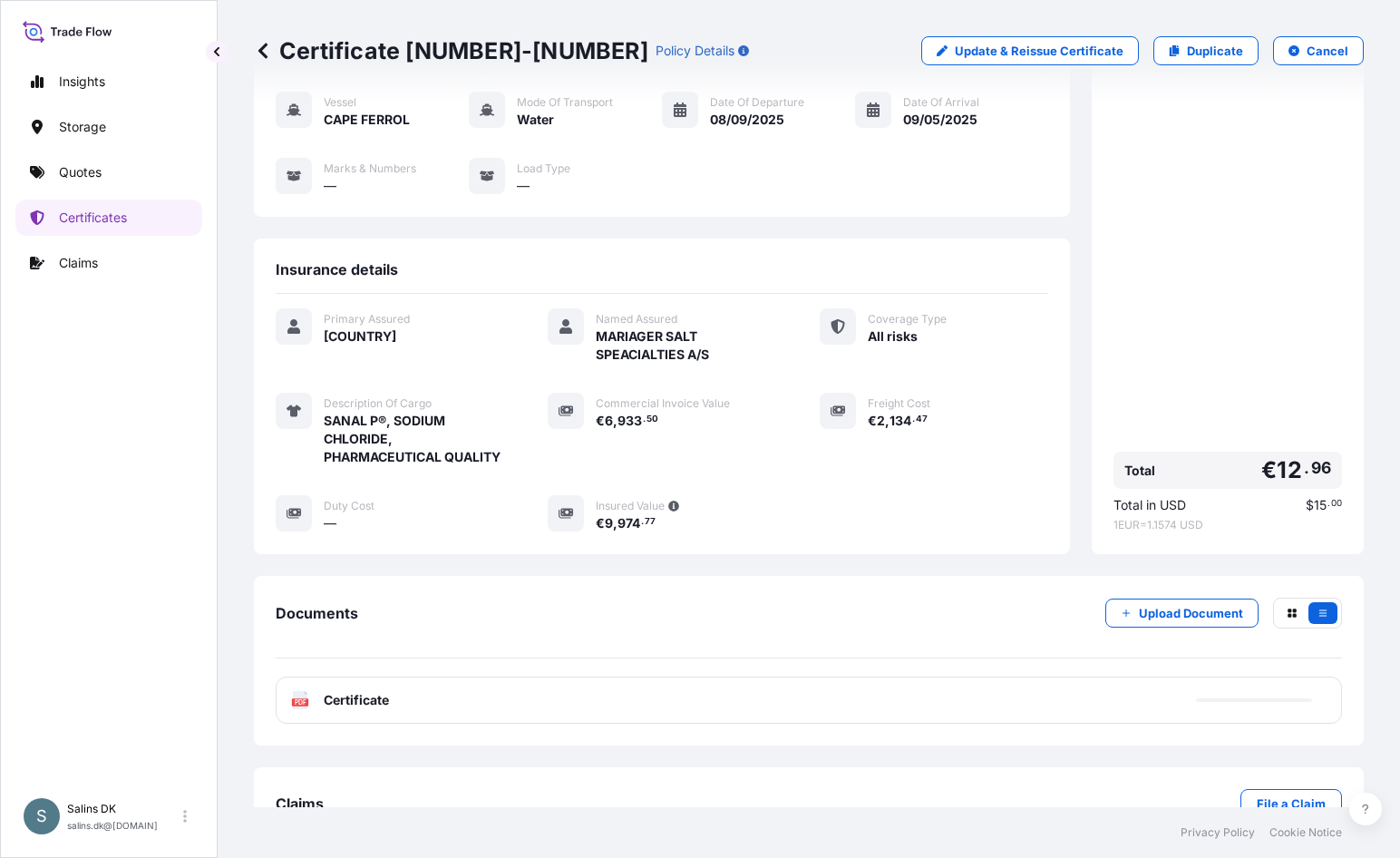 scroll, scrollTop: 216, scrollLeft: 0, axis: vertical 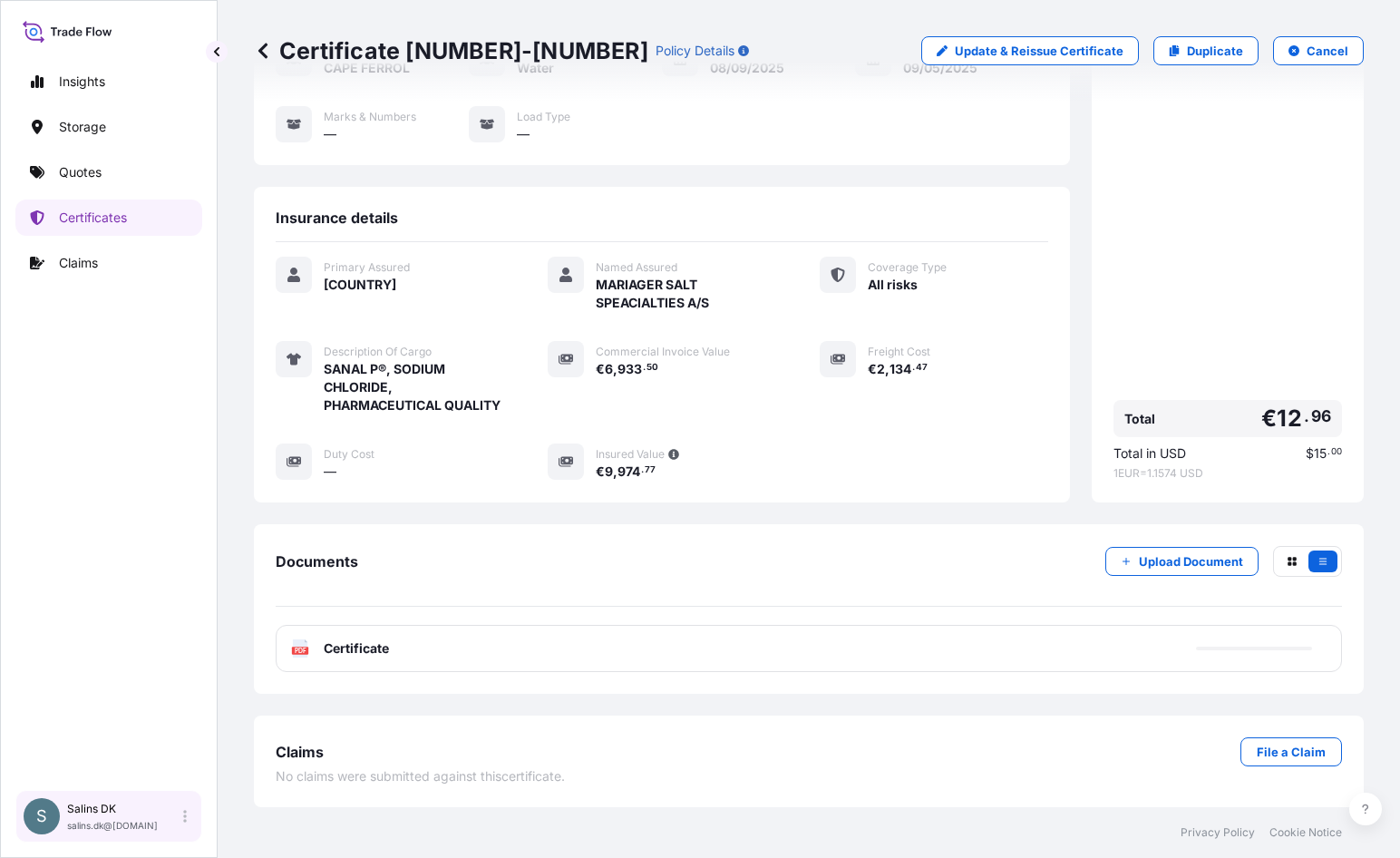 click on "S Salins   DK salins.dk@[DOMAIN]" at bounding box center (109, 816) 